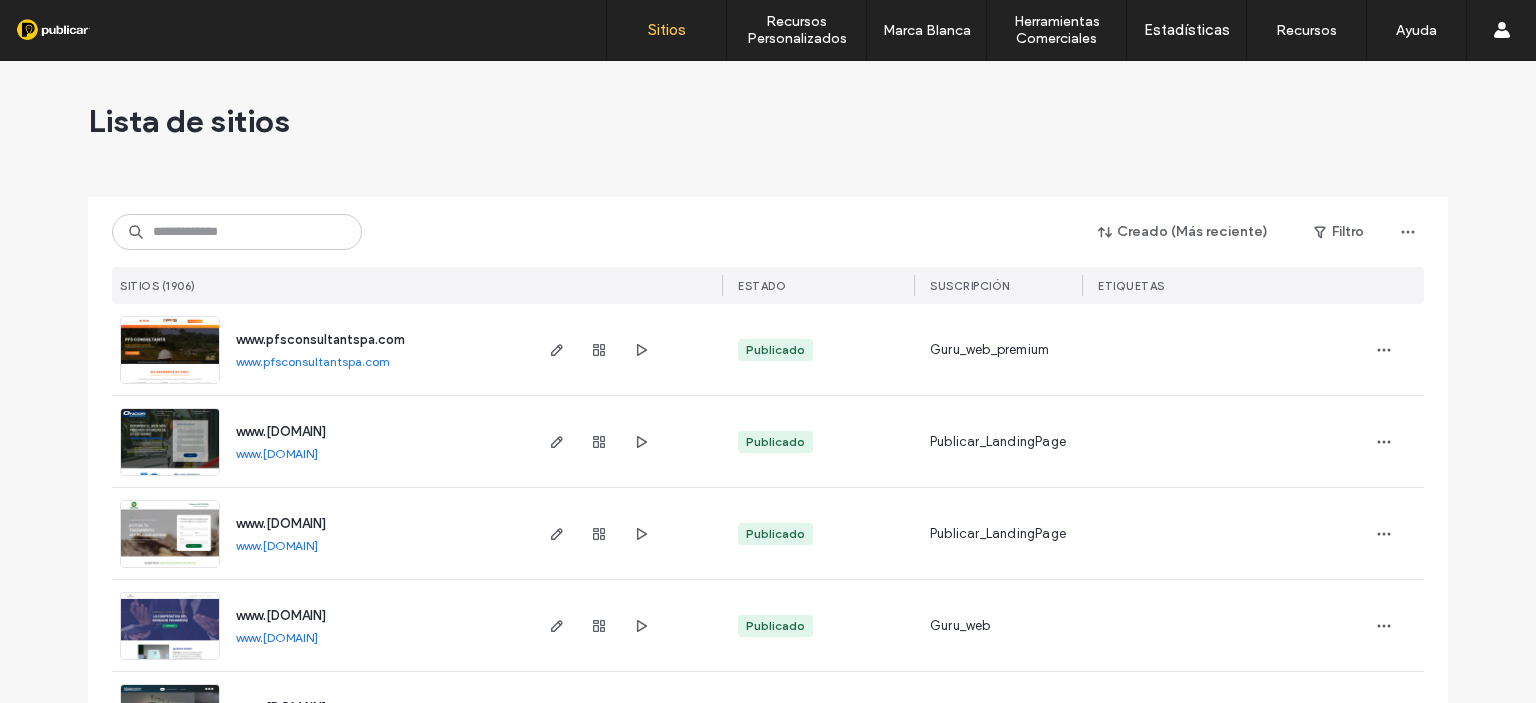 scroll, scrollTop: 0, scrollLeft: 0, axis: both 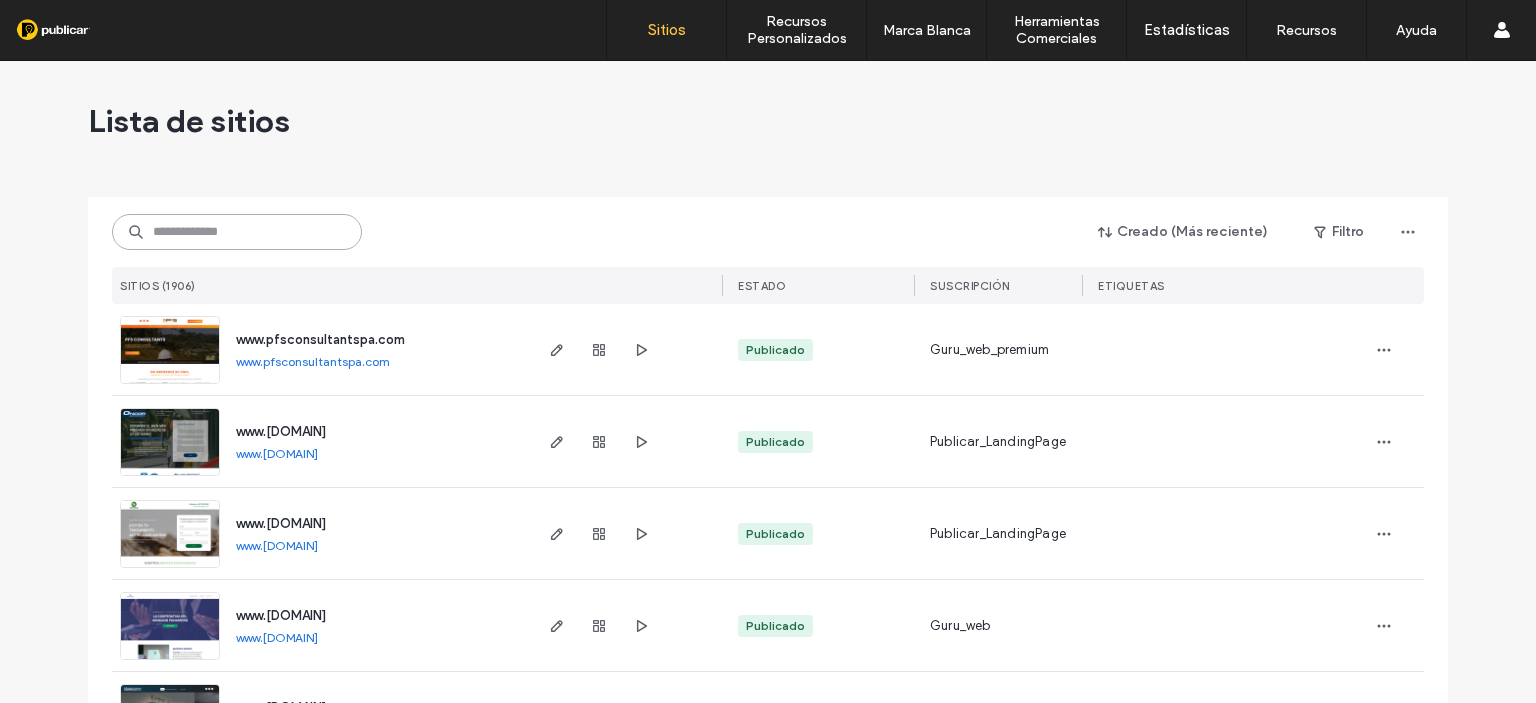 click at bounding box center (237, 232) 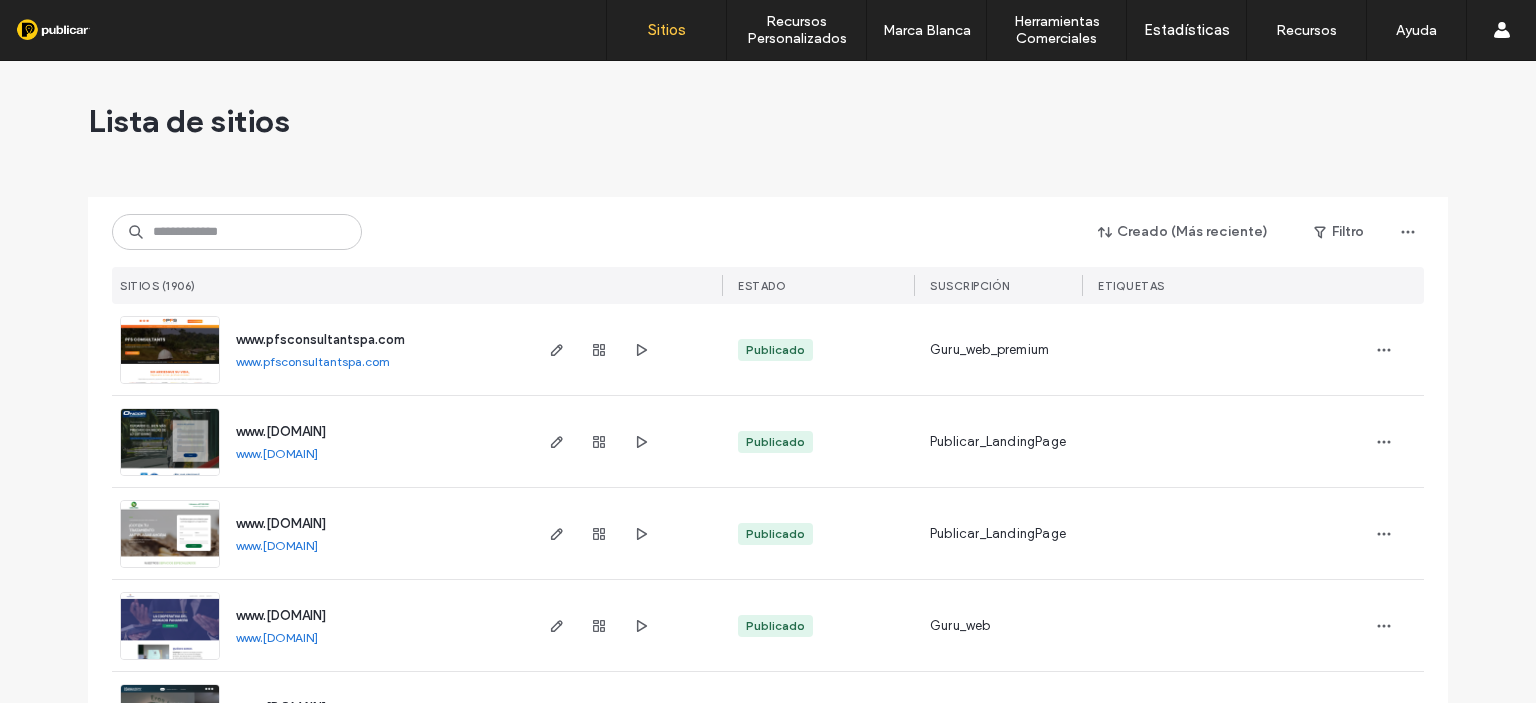 drag, startPoint x: 192, startPoint y: 230, endPoint x: 584, endPoint y: 235, distance: 392.0319 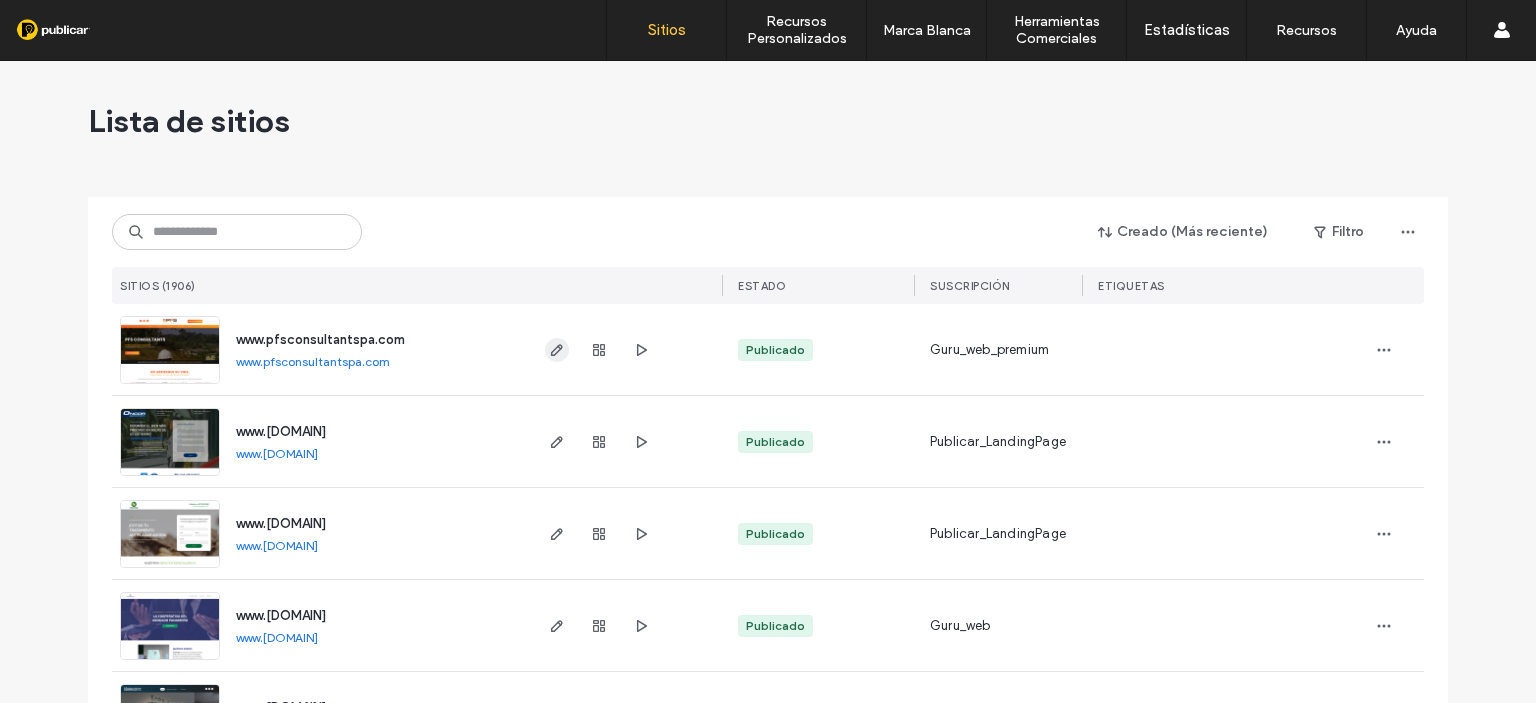 click 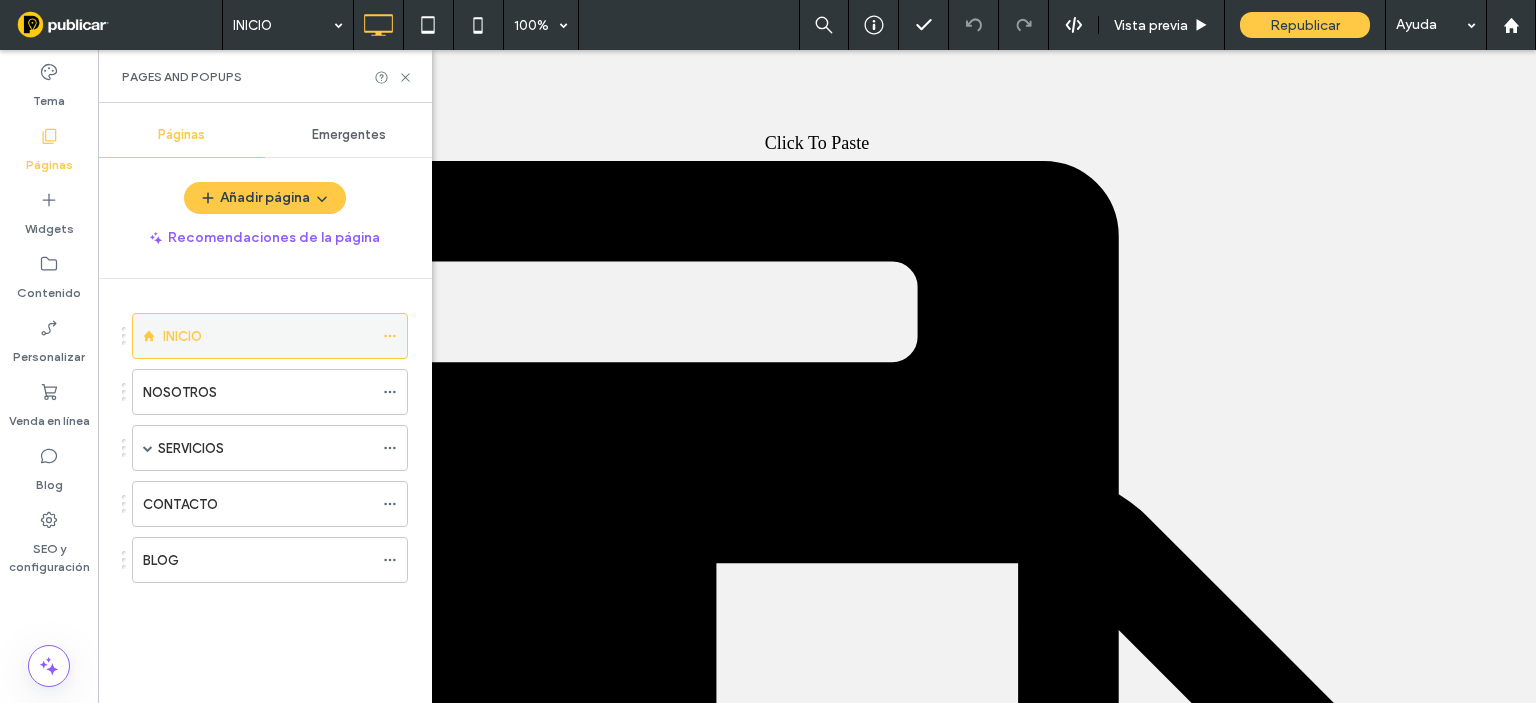scroll, scrollTop: 0, scrollLeft: 0, axis: both 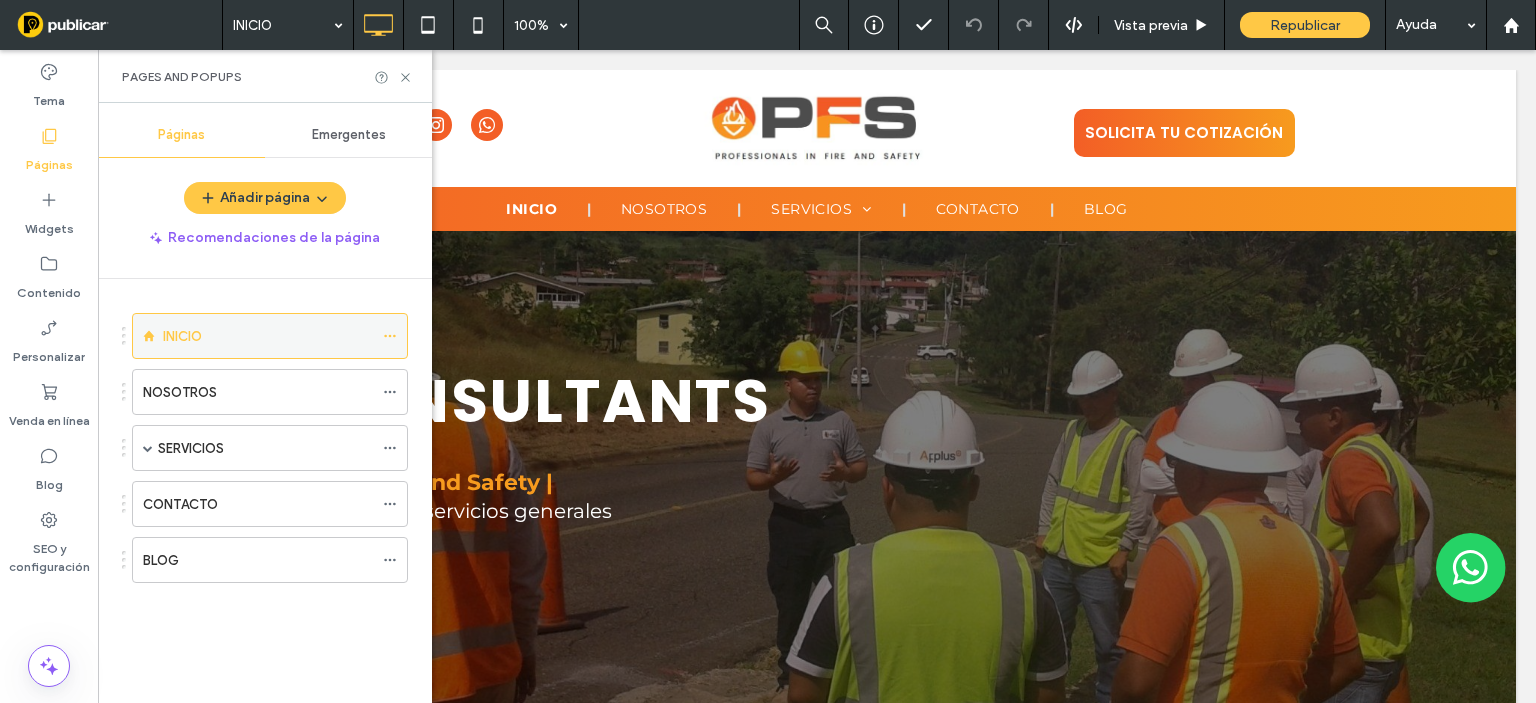 click 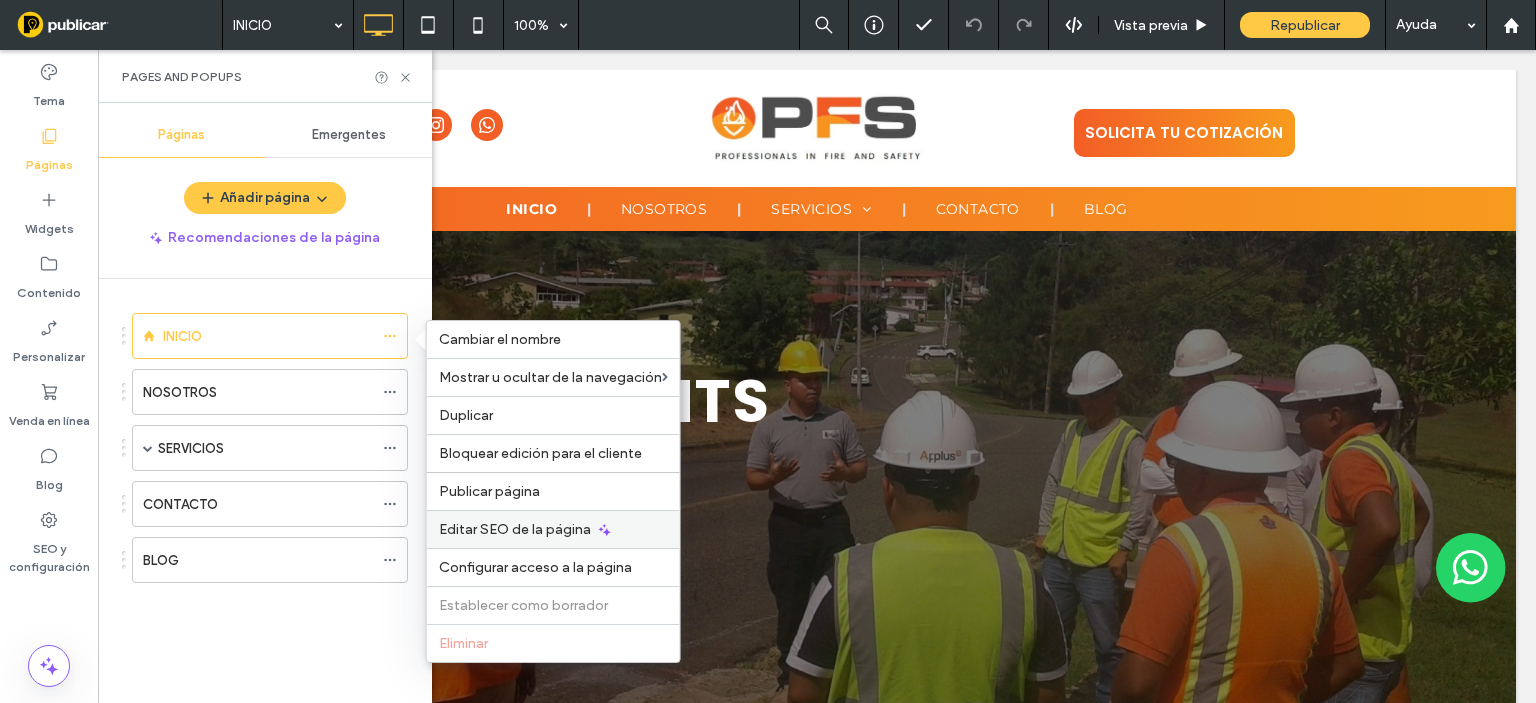 click on "Editar SEO de la página" at bounding box center [515, 529] 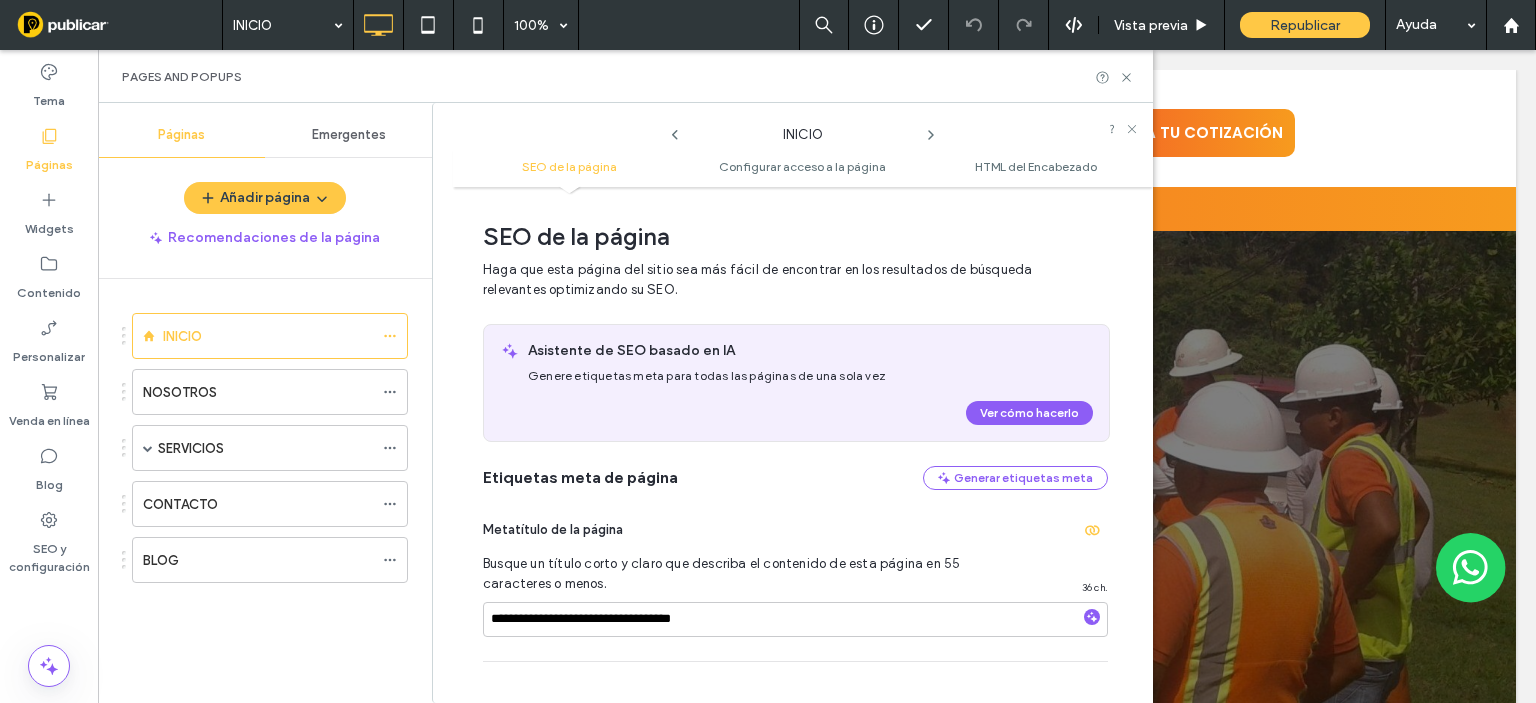 scroll, scrollTop: 10, scrollLeft: 0, axis: vertical 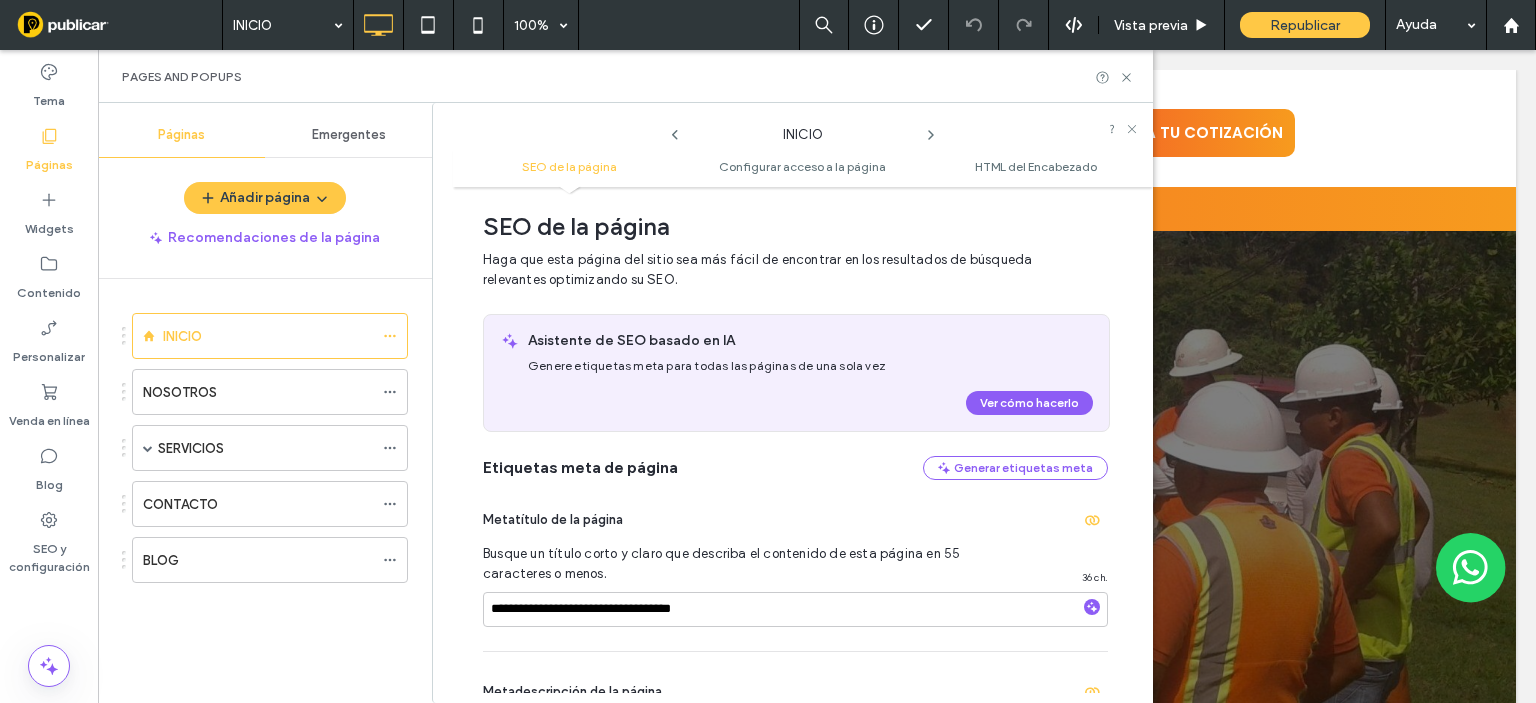 click on "Busque un título corto y claro que describa el contenido de esta página en 55 caracteres o menos." at bounding box center [740, 564] 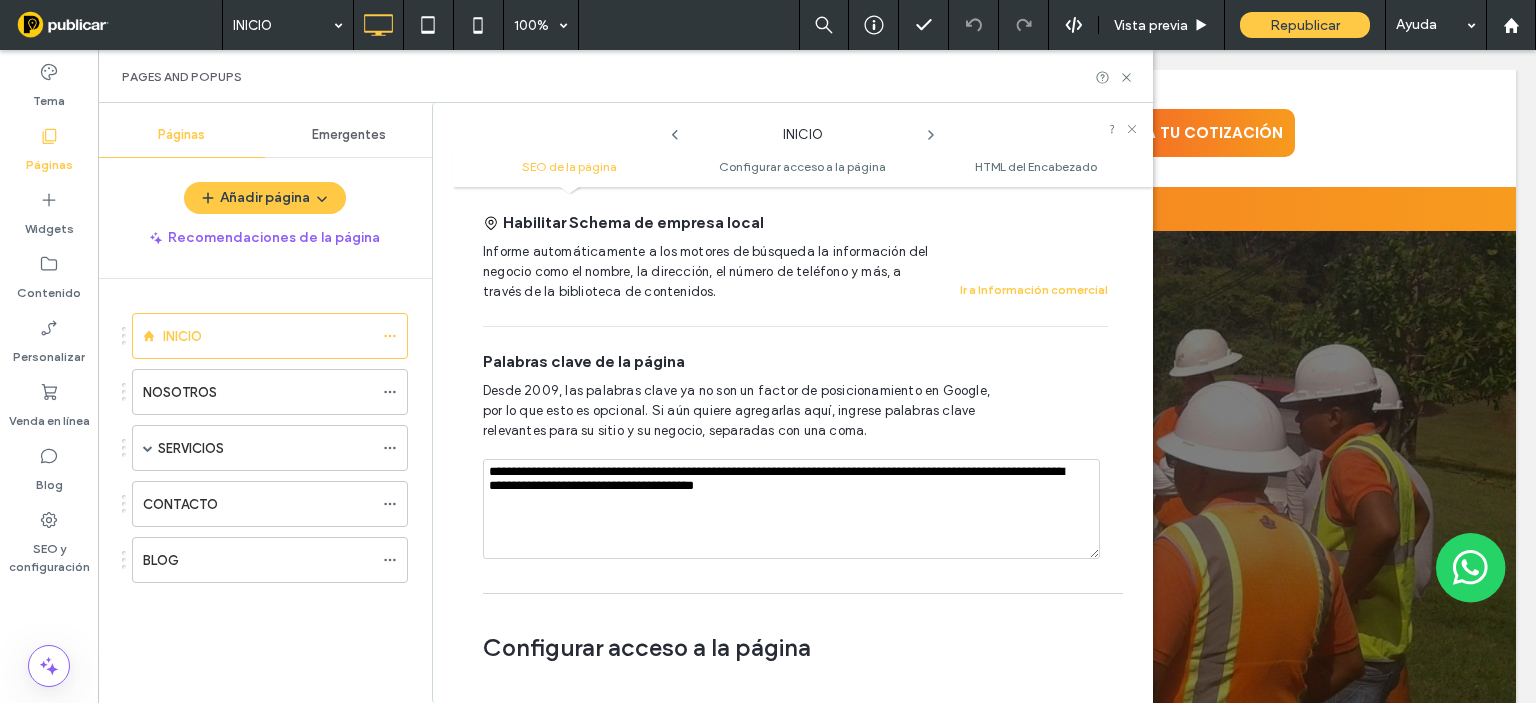 scroll, scrollTop: 1110, scrollLeft: 0, axis: vertical 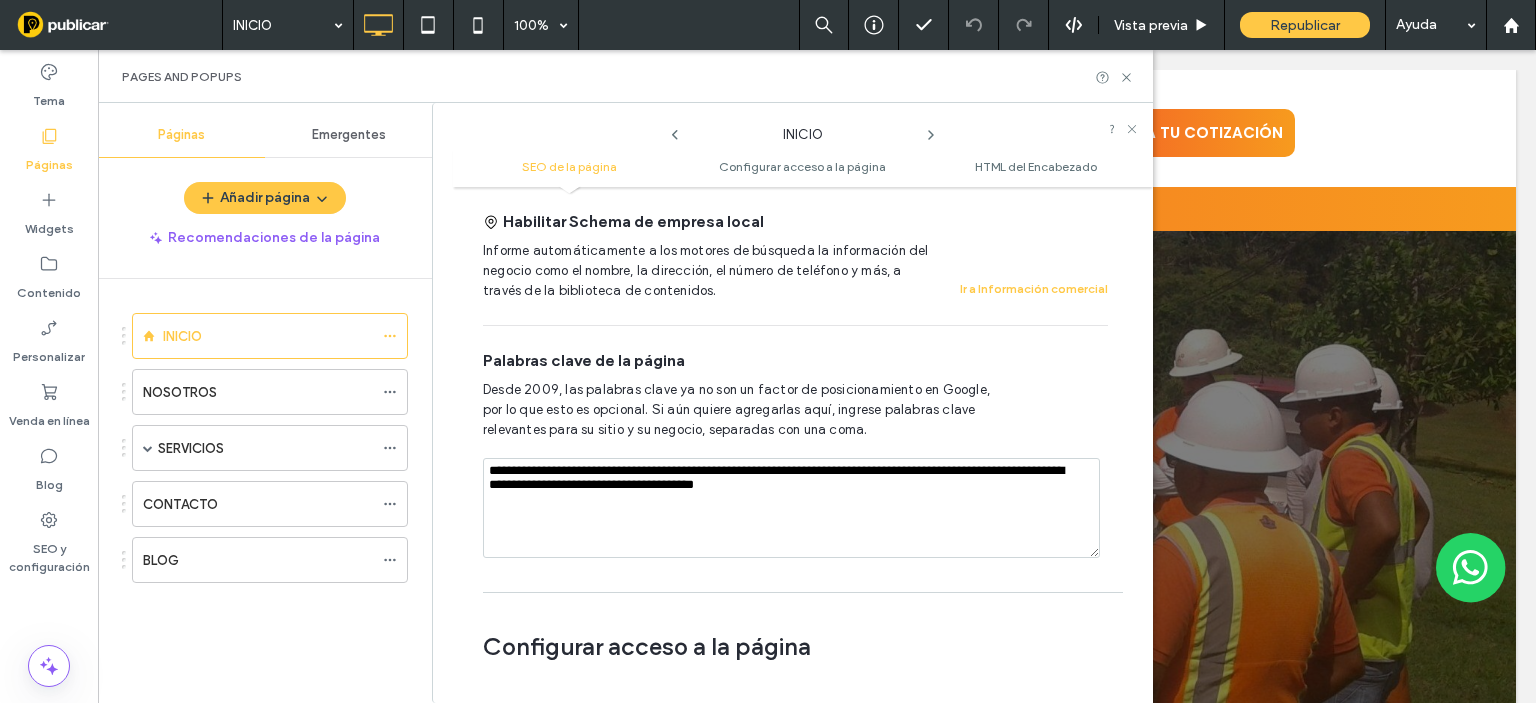 click on "**********" at bounding box center [791, 508] 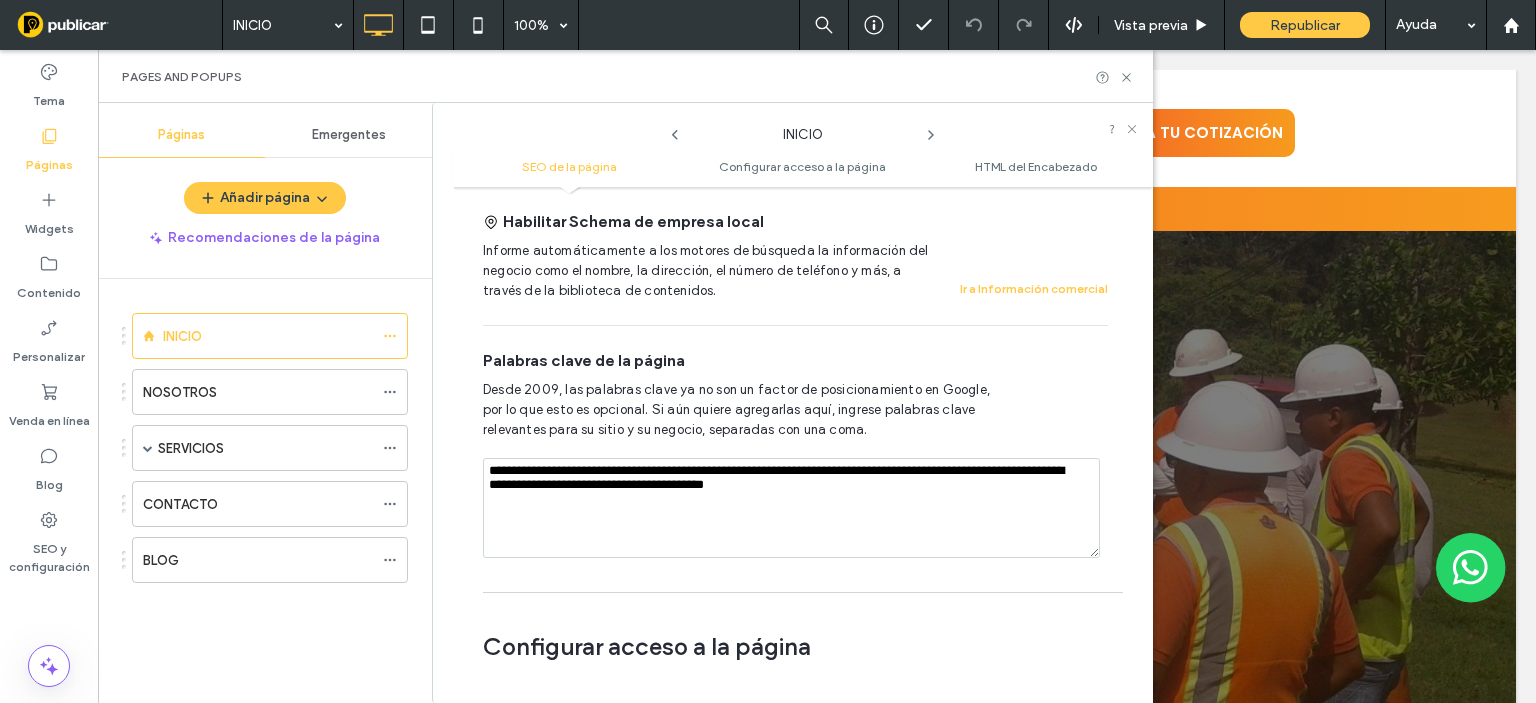 paste on "**********" 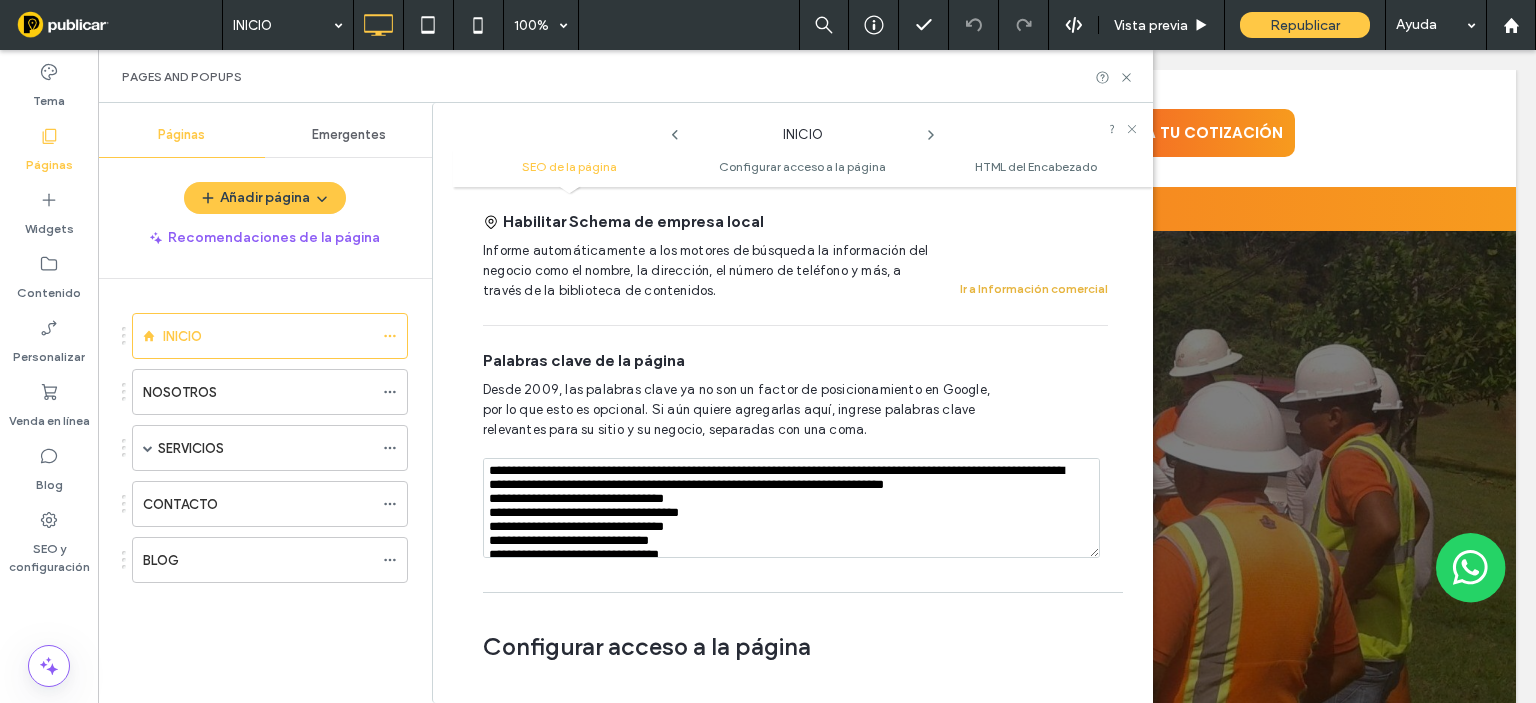 scroll, scrollTop: 1107, scrollLeft: 0, axis: vertical 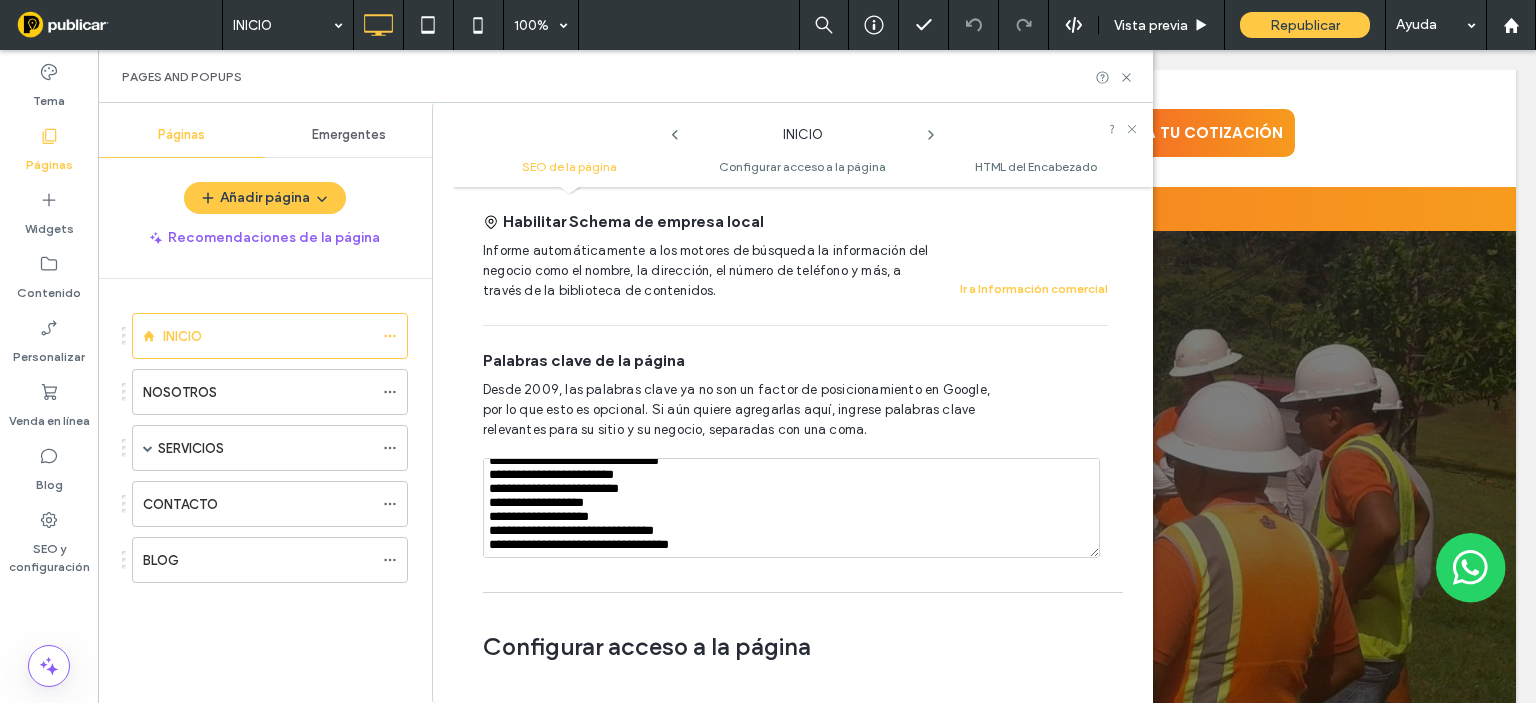 click at bounding box center [791, 508] 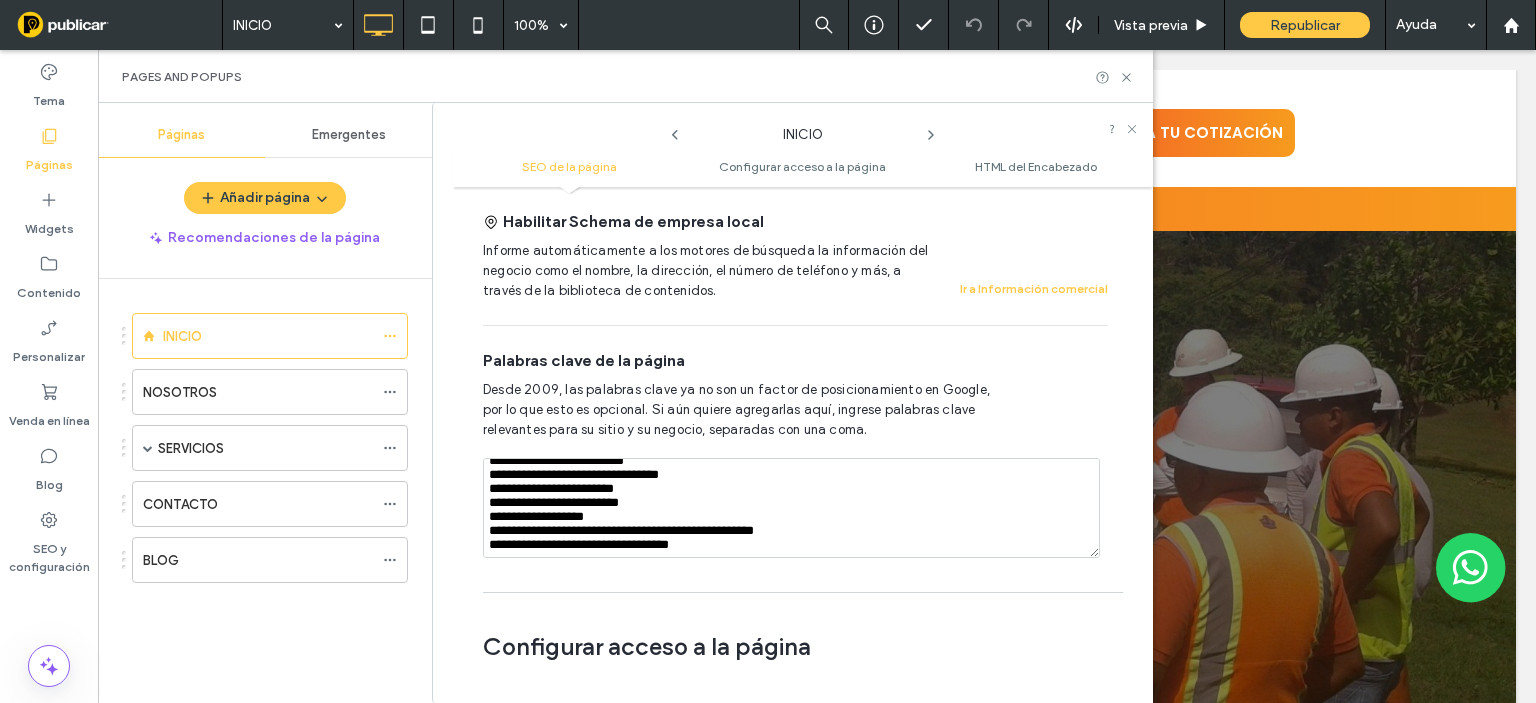scroll, scrollTop: 1096, scrollLeft: 0, axis: vertical 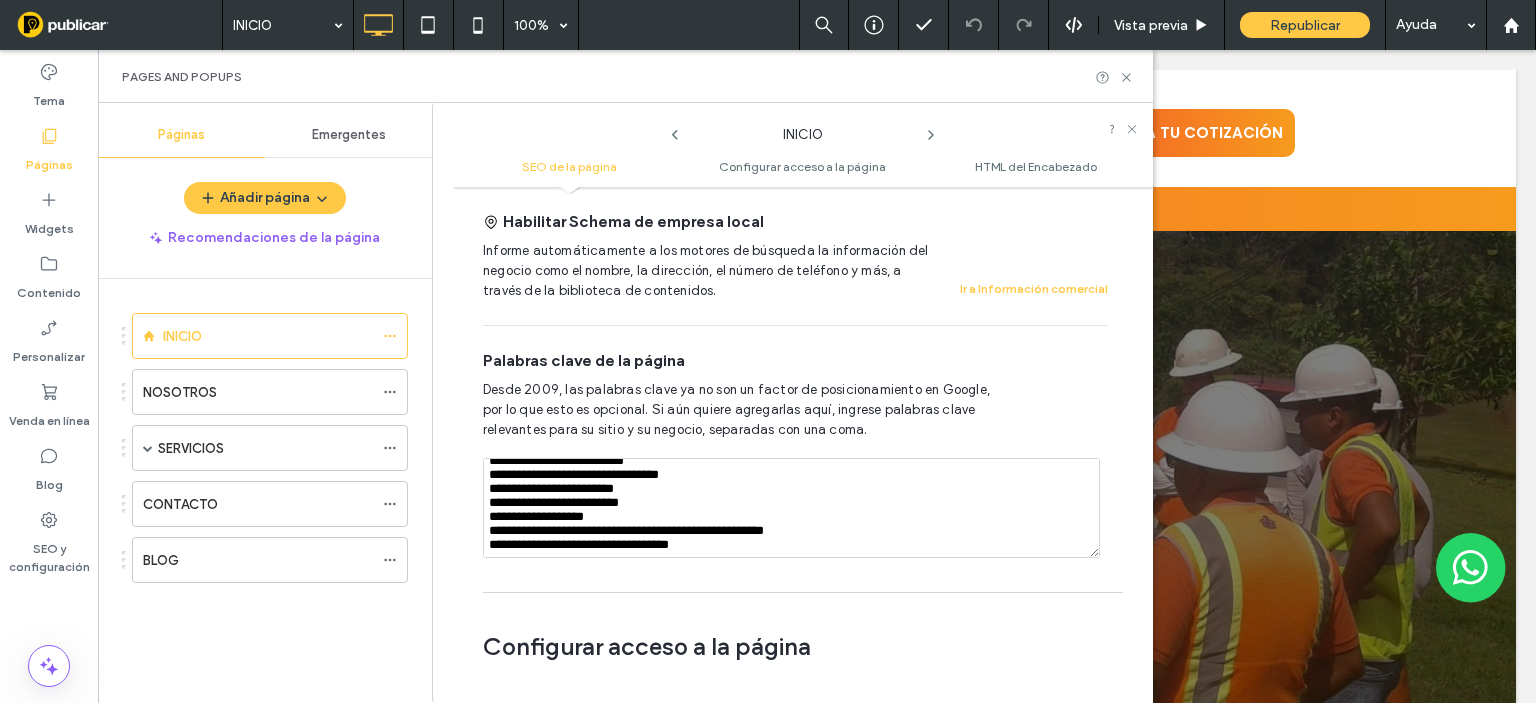 click at bounding box center [791, 508] 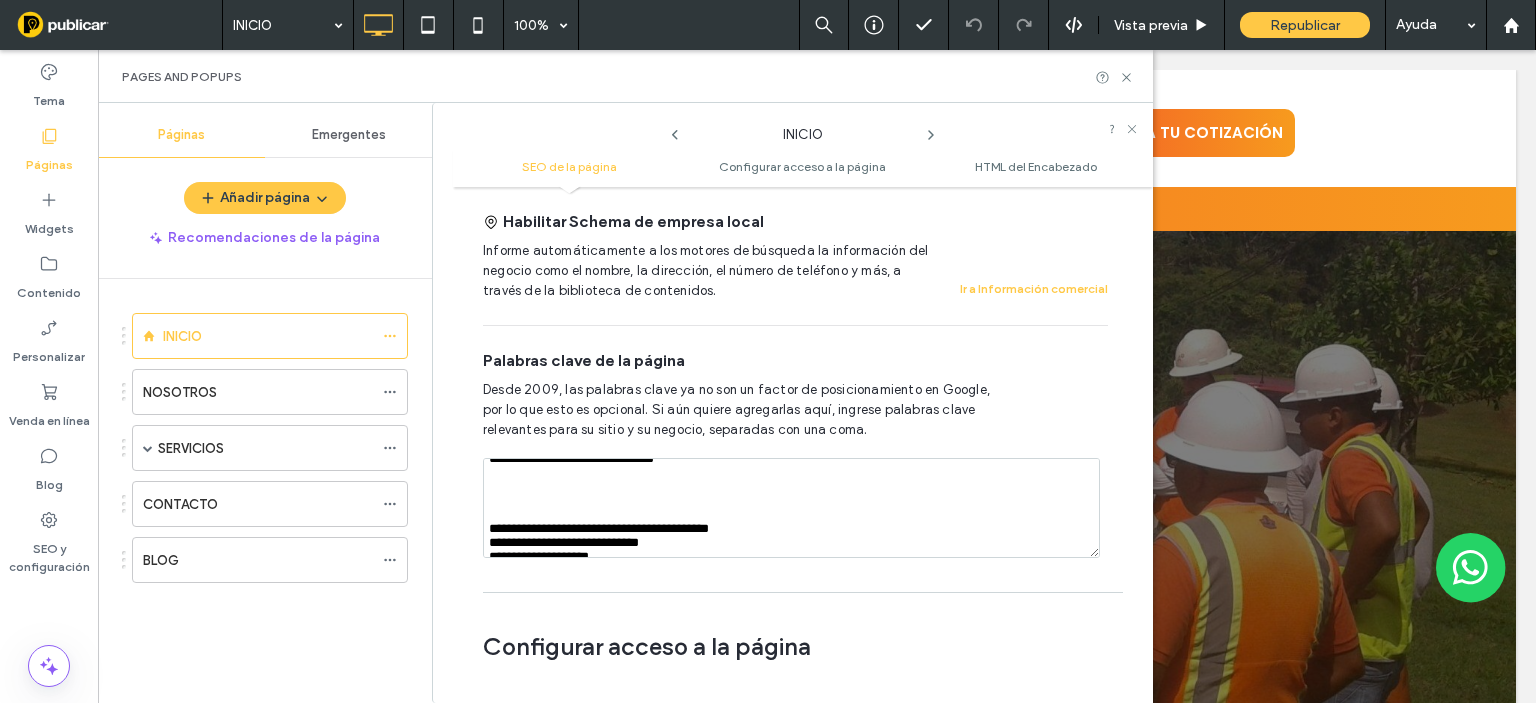 scroll, scrollTop: 280, scrollLeft: 0, axis: vertical 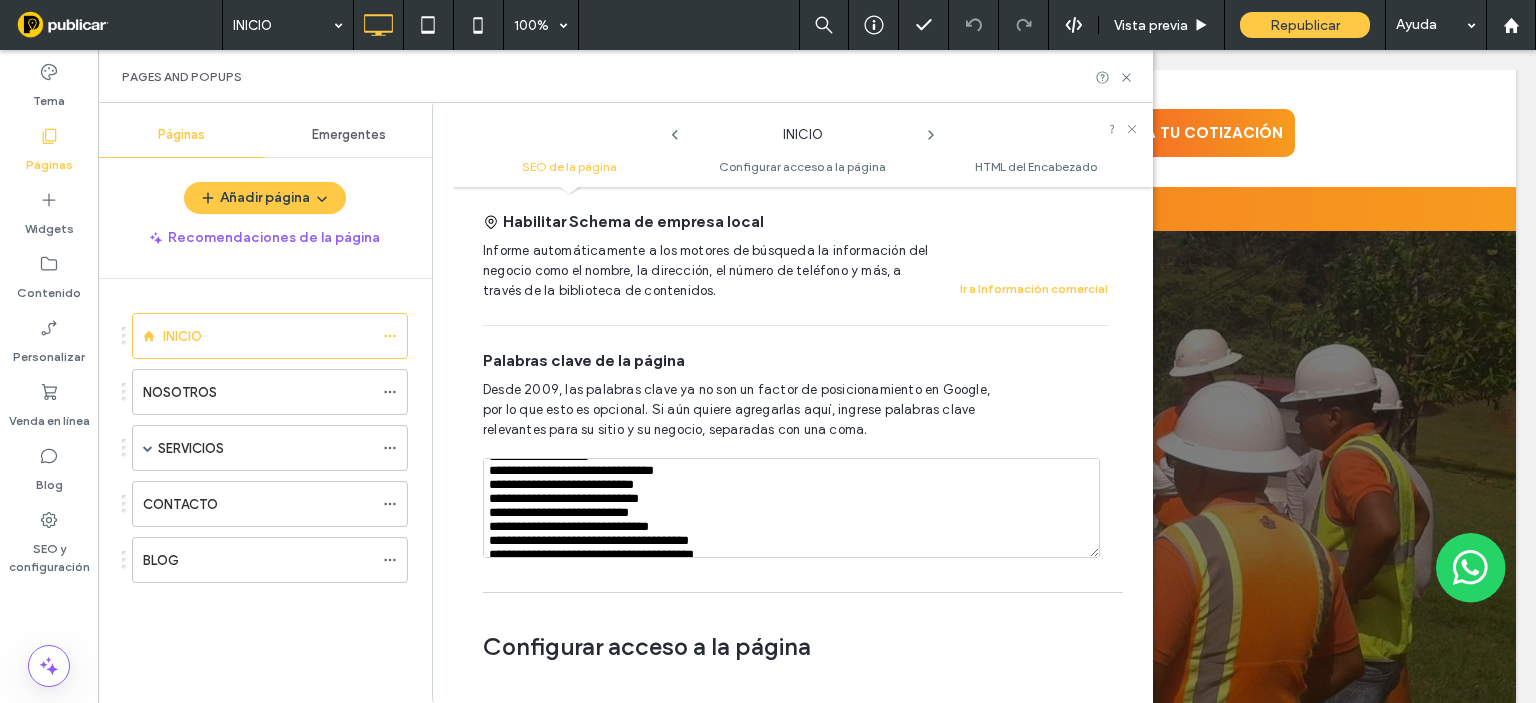 click at bounding box center (791, 508) 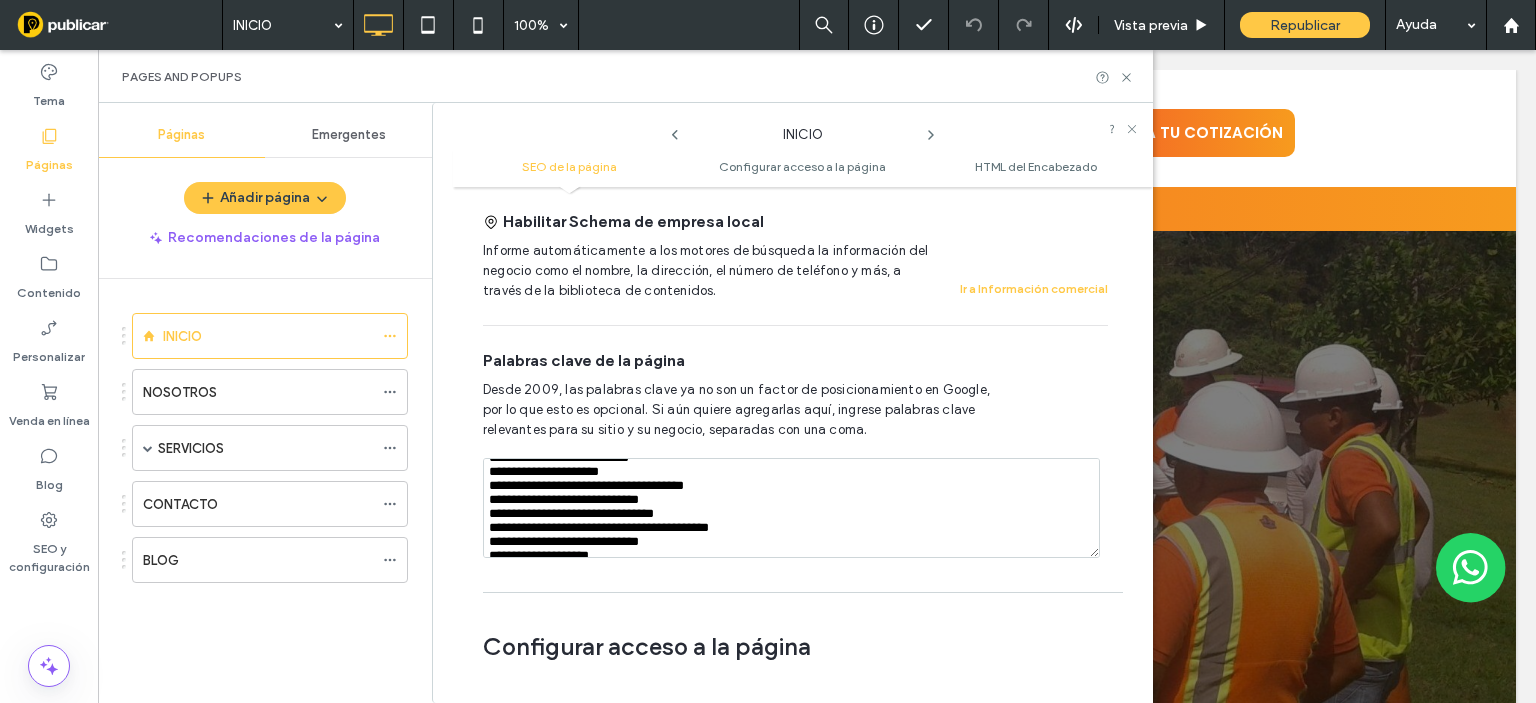 scroll, scrollTop: 16, scrollLeft: 0, axis: vertical 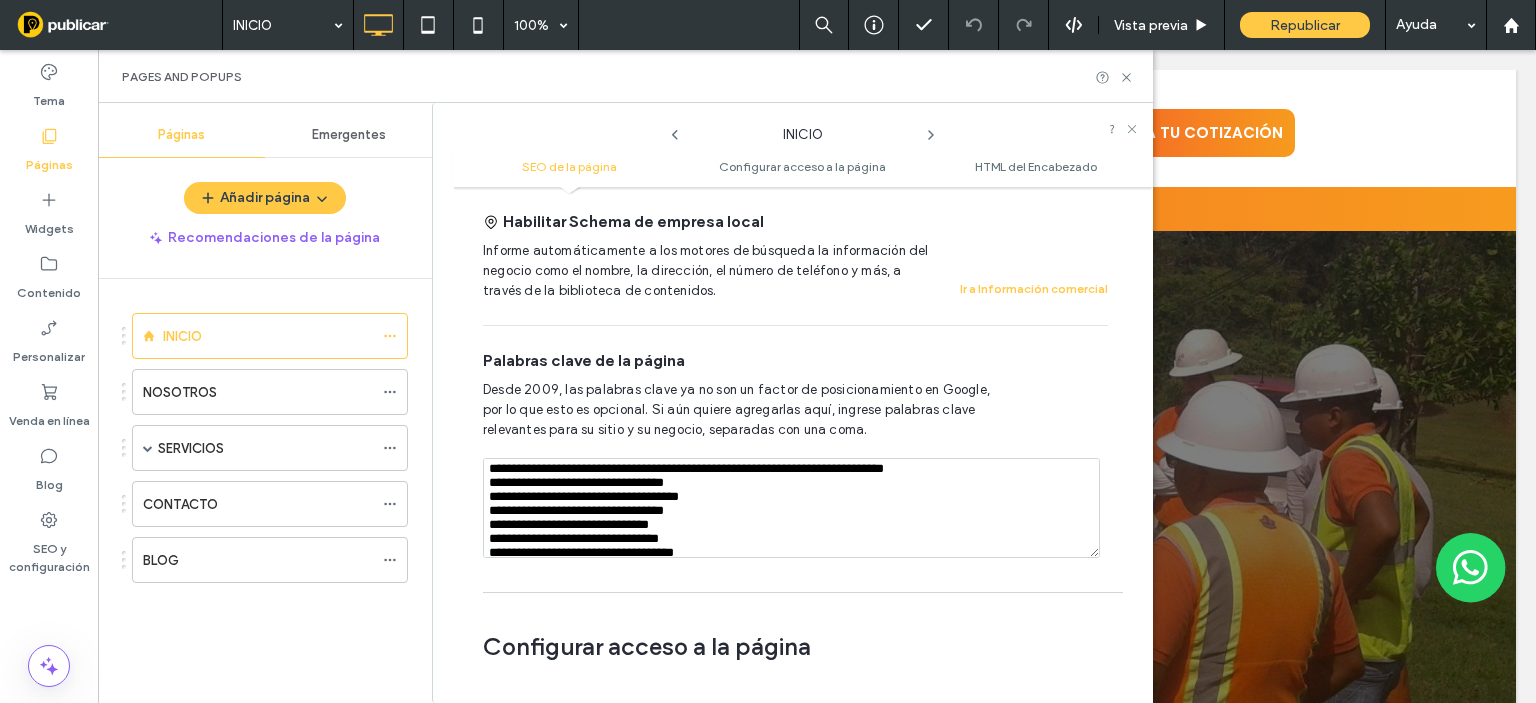 click at bounding box center [791, 508] 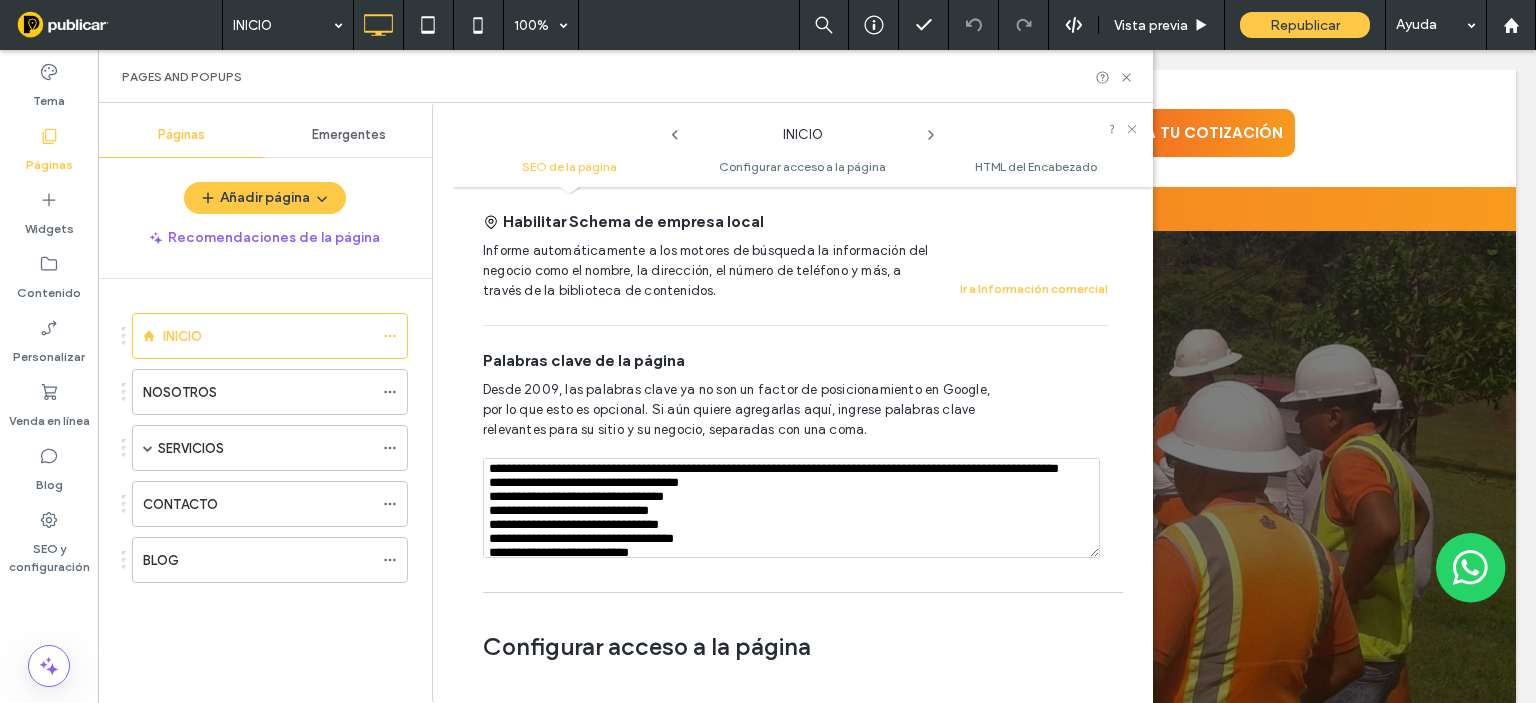 scroll, scrollTop: 0, scrollLeft: 0, axis: both 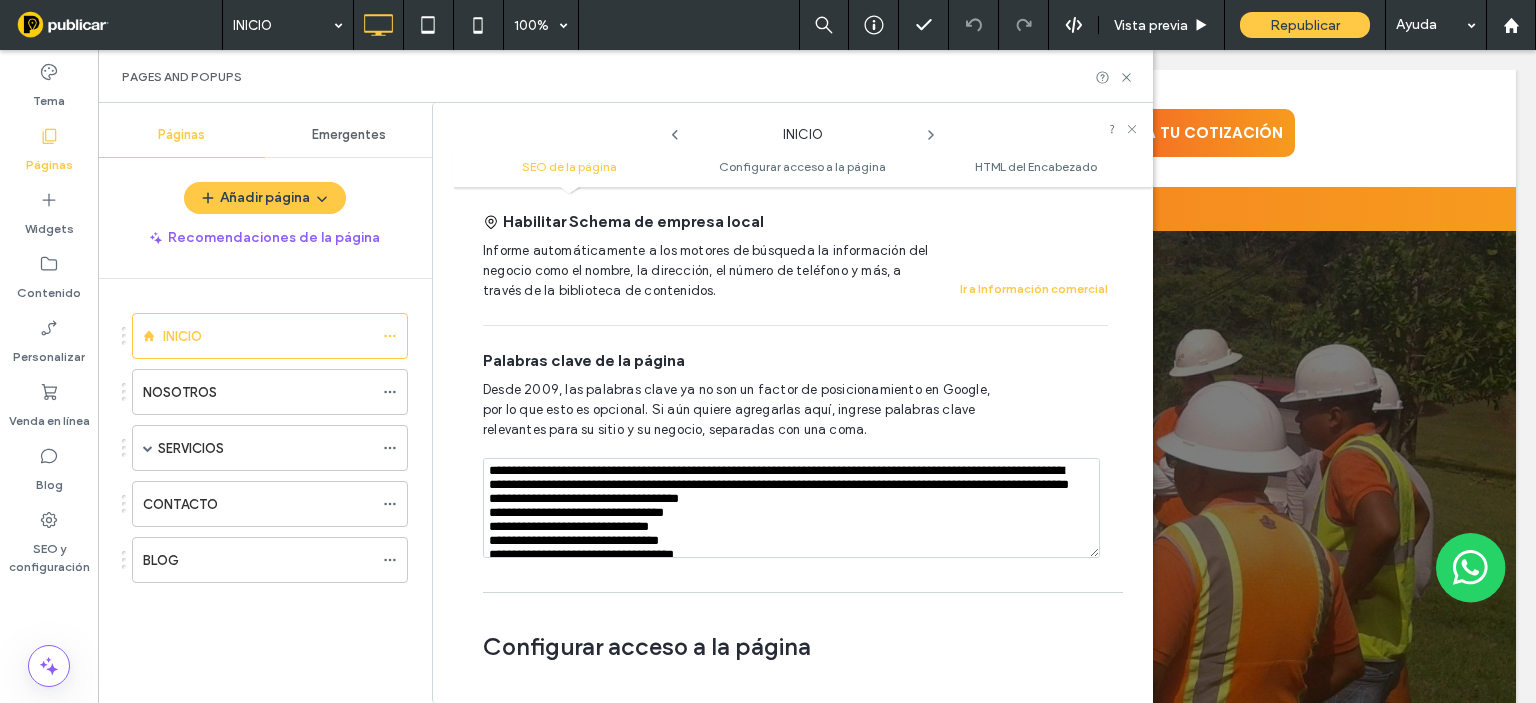 click at bounding box center (791, 508) 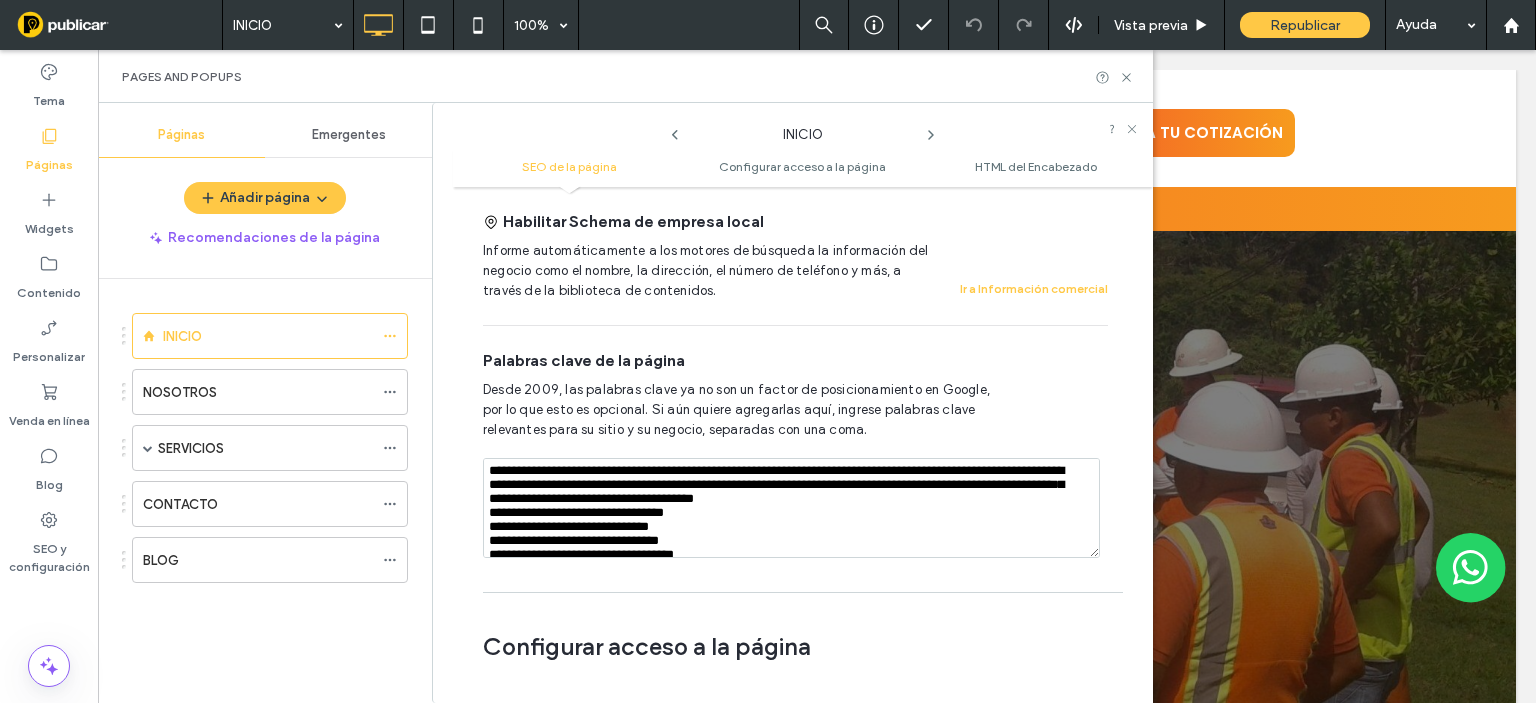 click at bounding box center [791, 508] 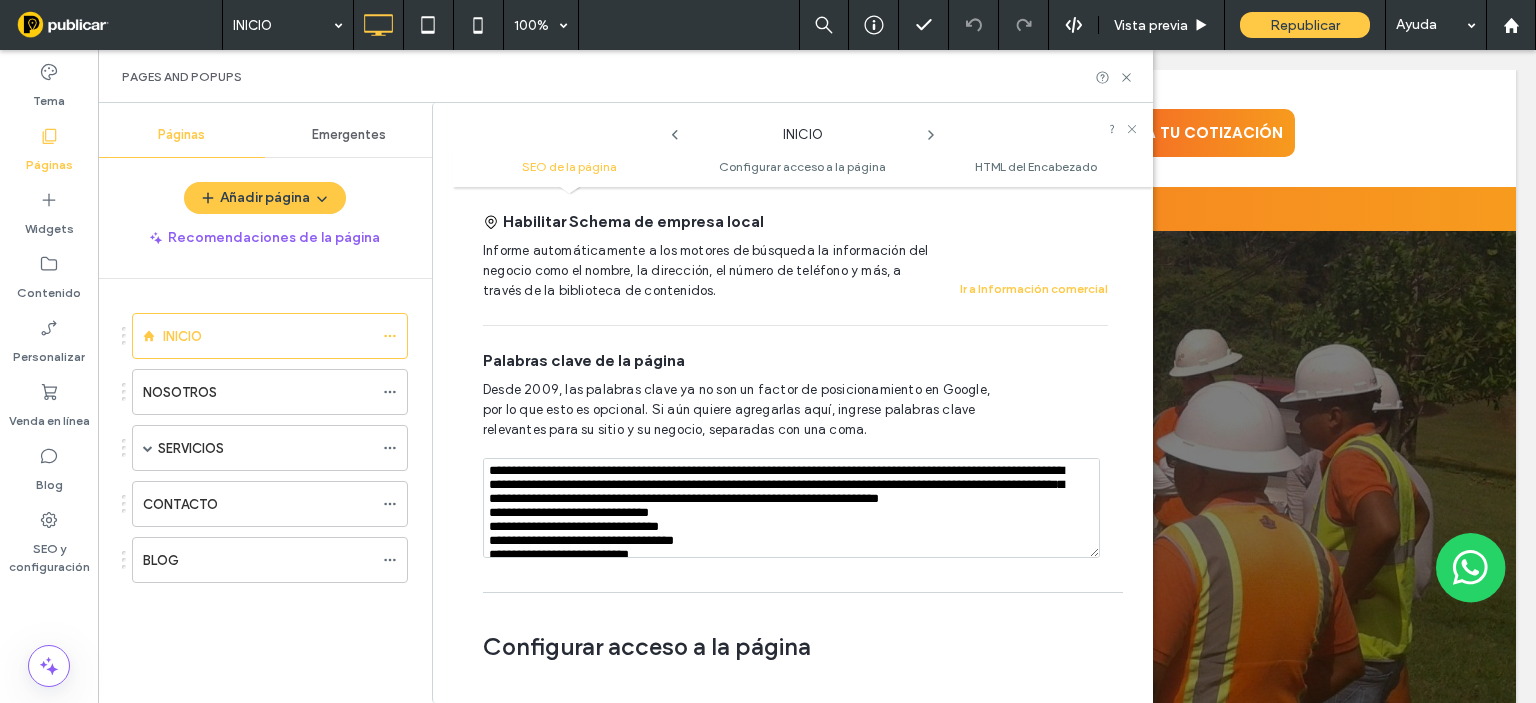 click at bounding box center (791, 508) 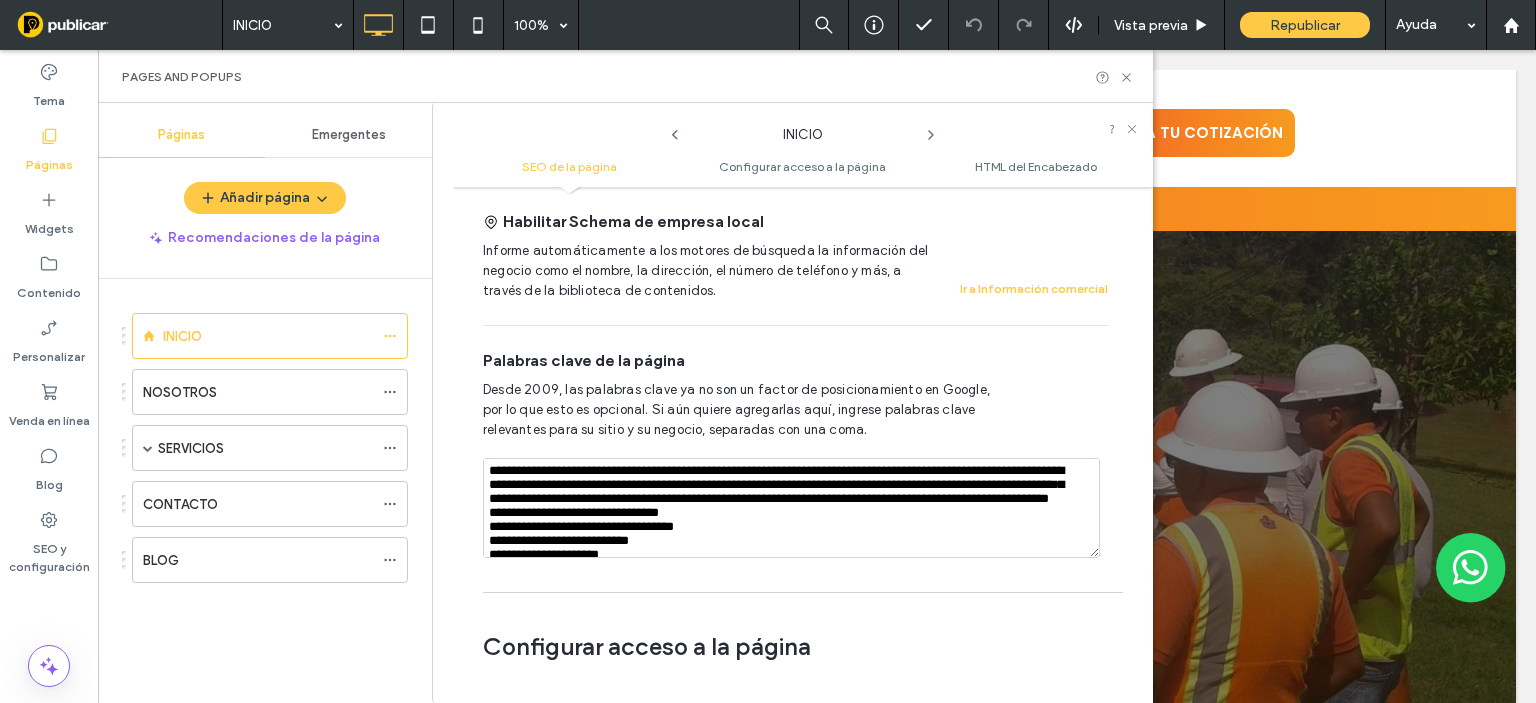 click at bounding box center (791, 508) 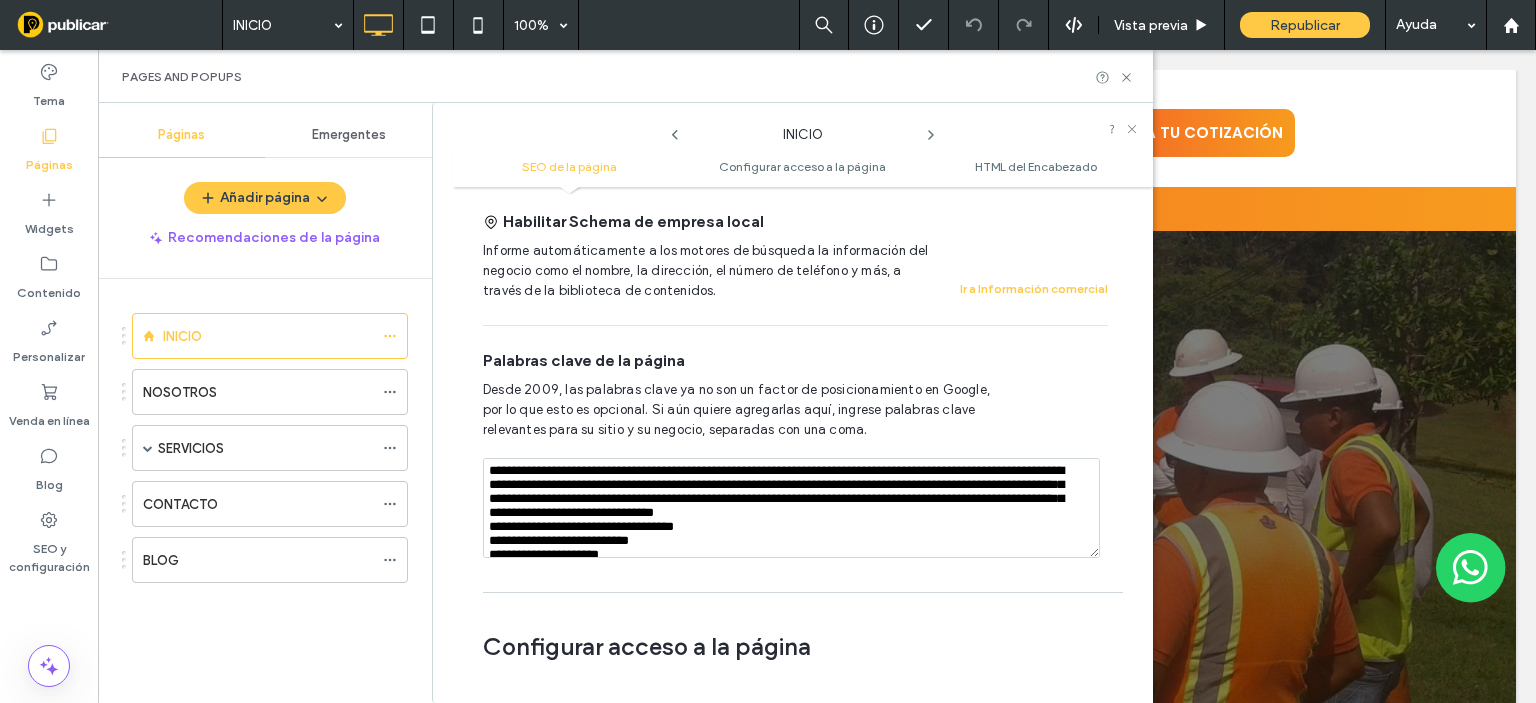 click at bounding box center (791, 508) 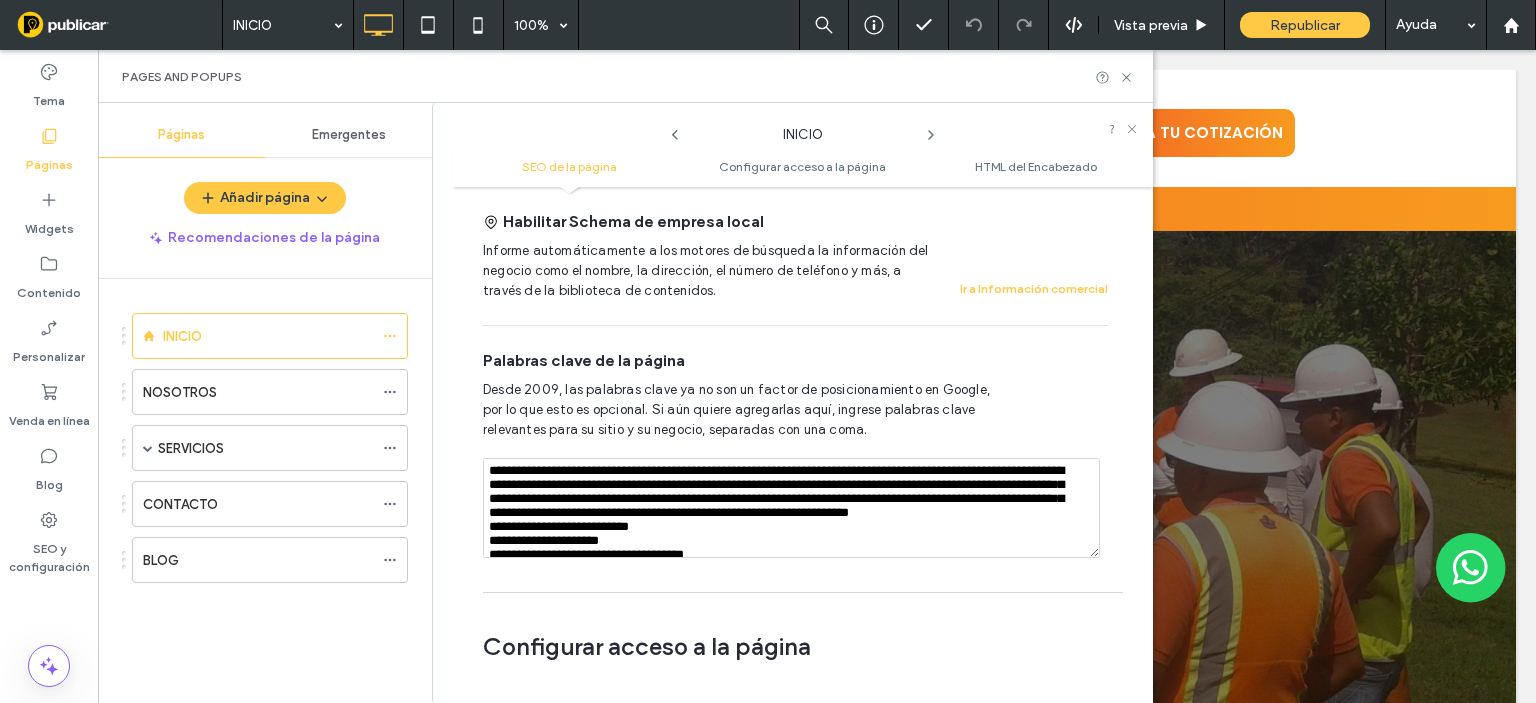 click at bounding box center (791, 508) 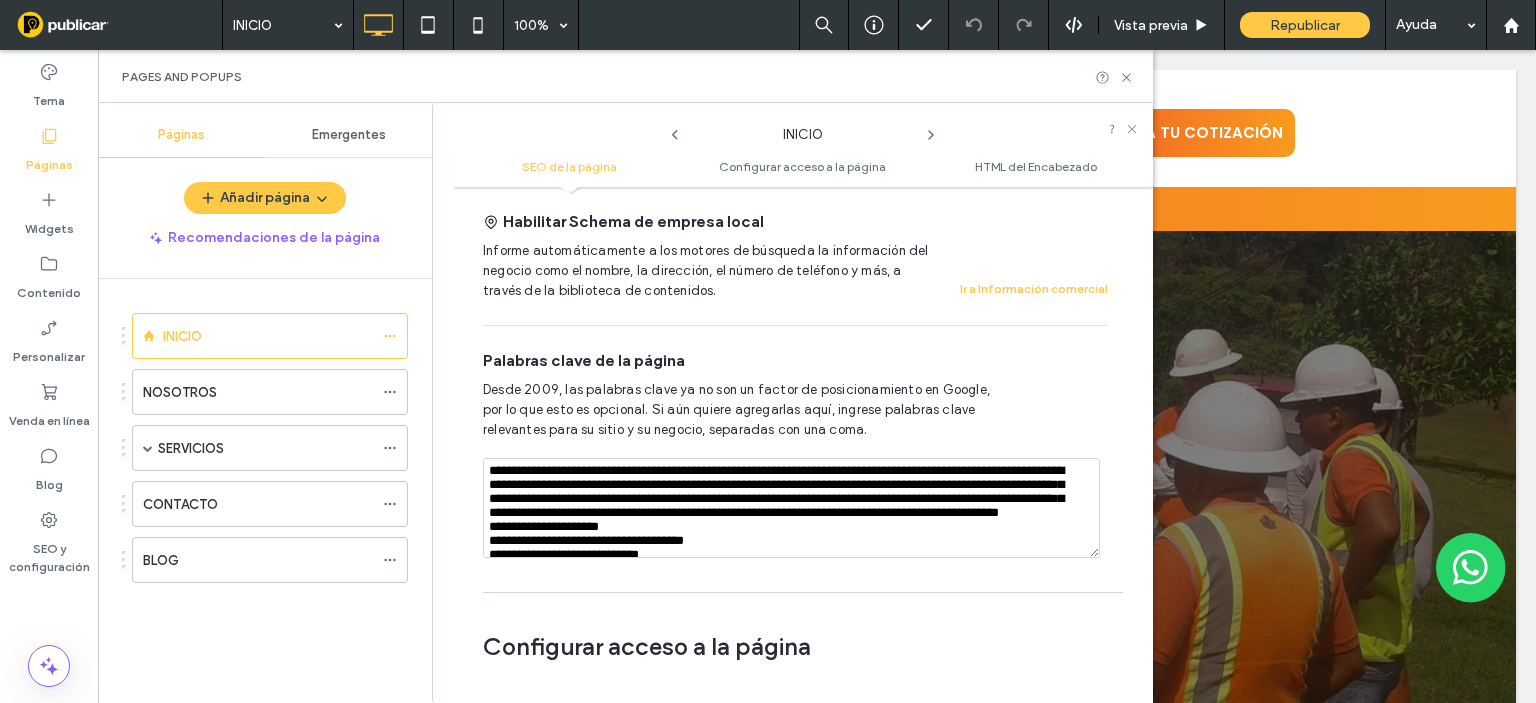 click at bounding box center (791, 508) 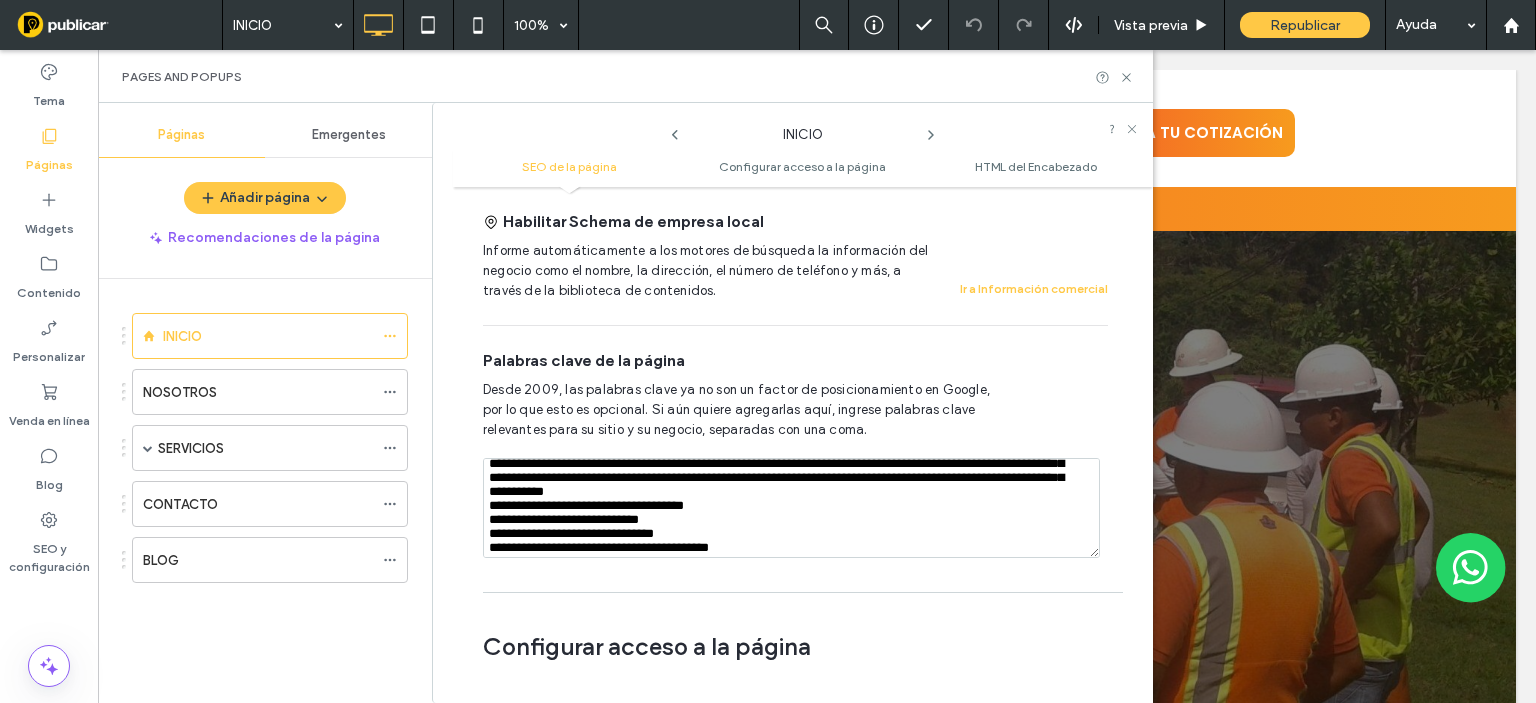 scroll, scrollTop: 0, scrollLeft: 0, axis: both 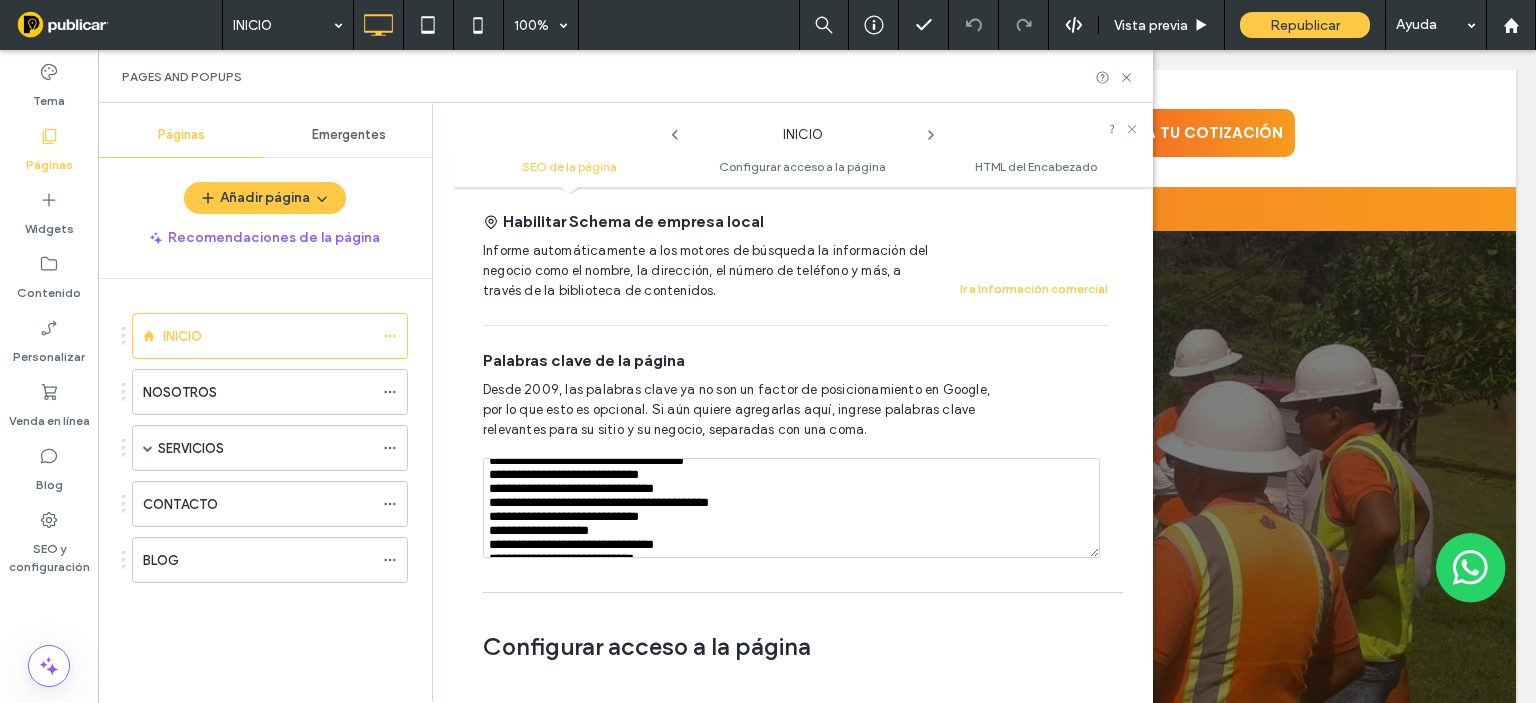 click at bounding box center [791, 508] 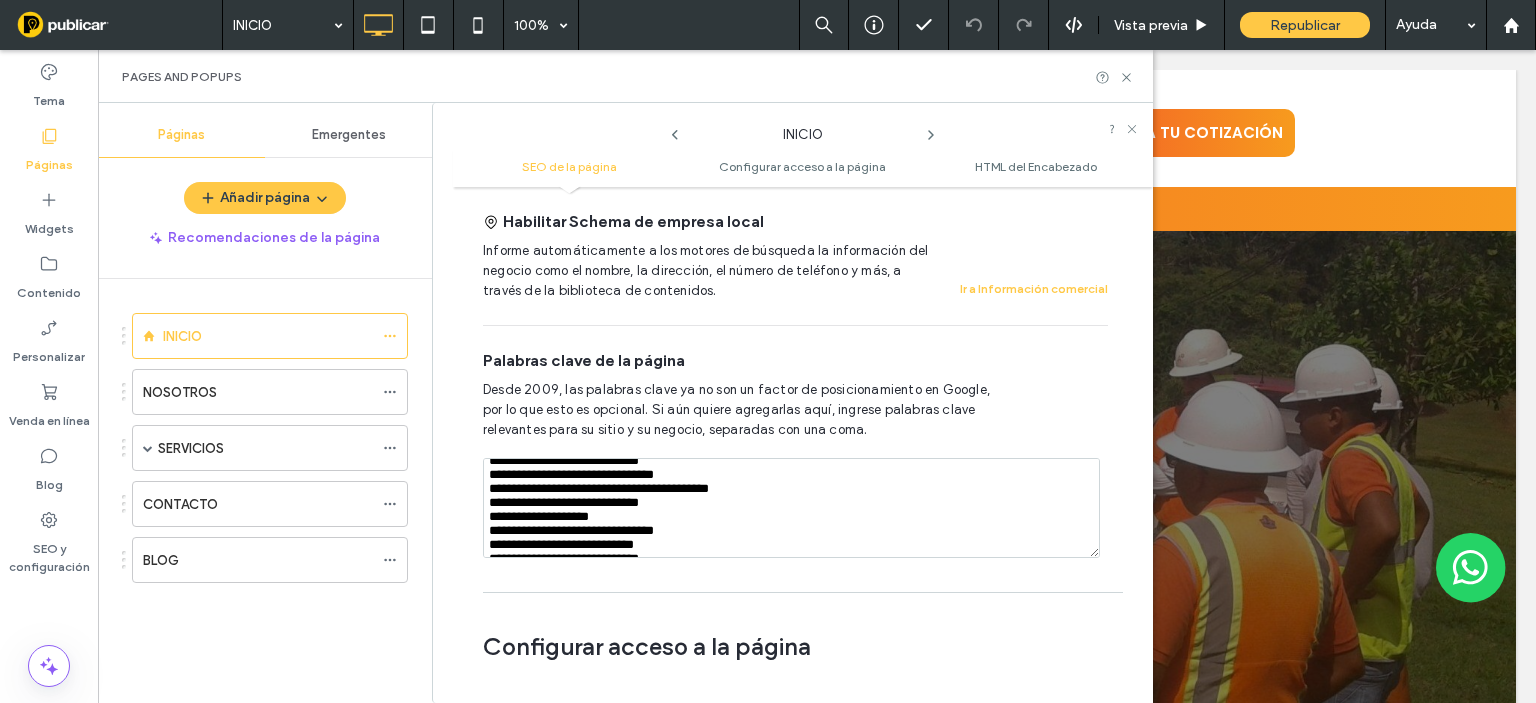 scroll, scrollTop: 64, scrollLeft: 0, axis: vertical 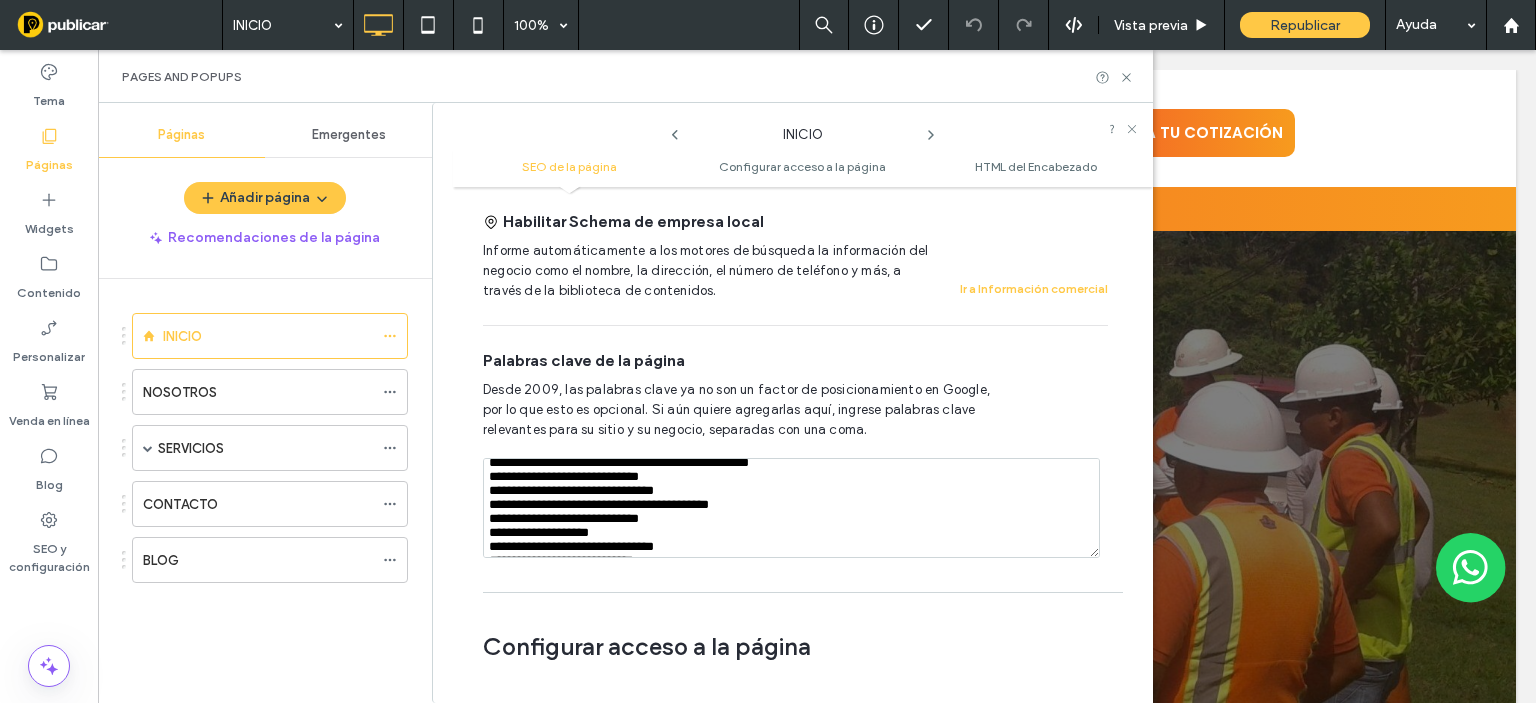 click at bounding box center (791, 508) 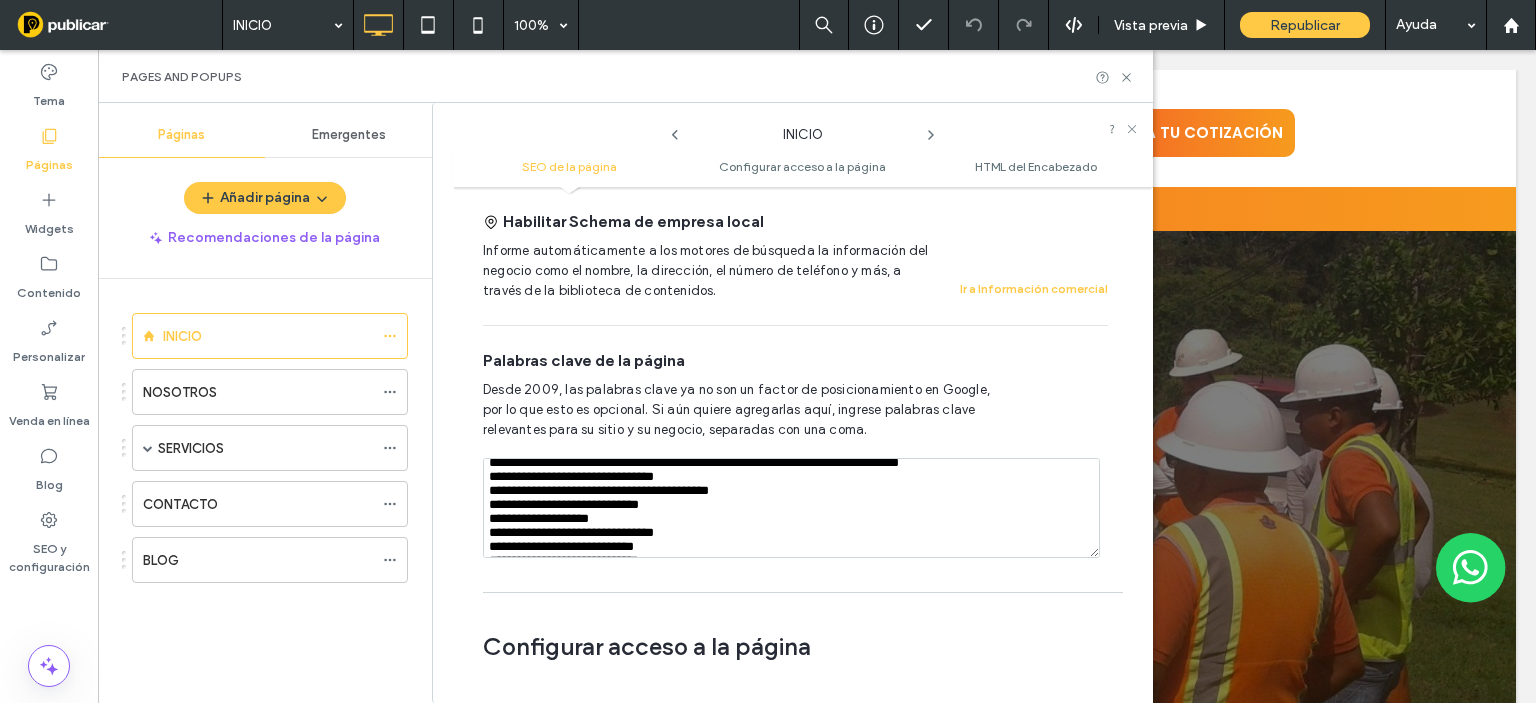 scroll, scrollTop: 48, scrollLeft: 0, axis: vertical 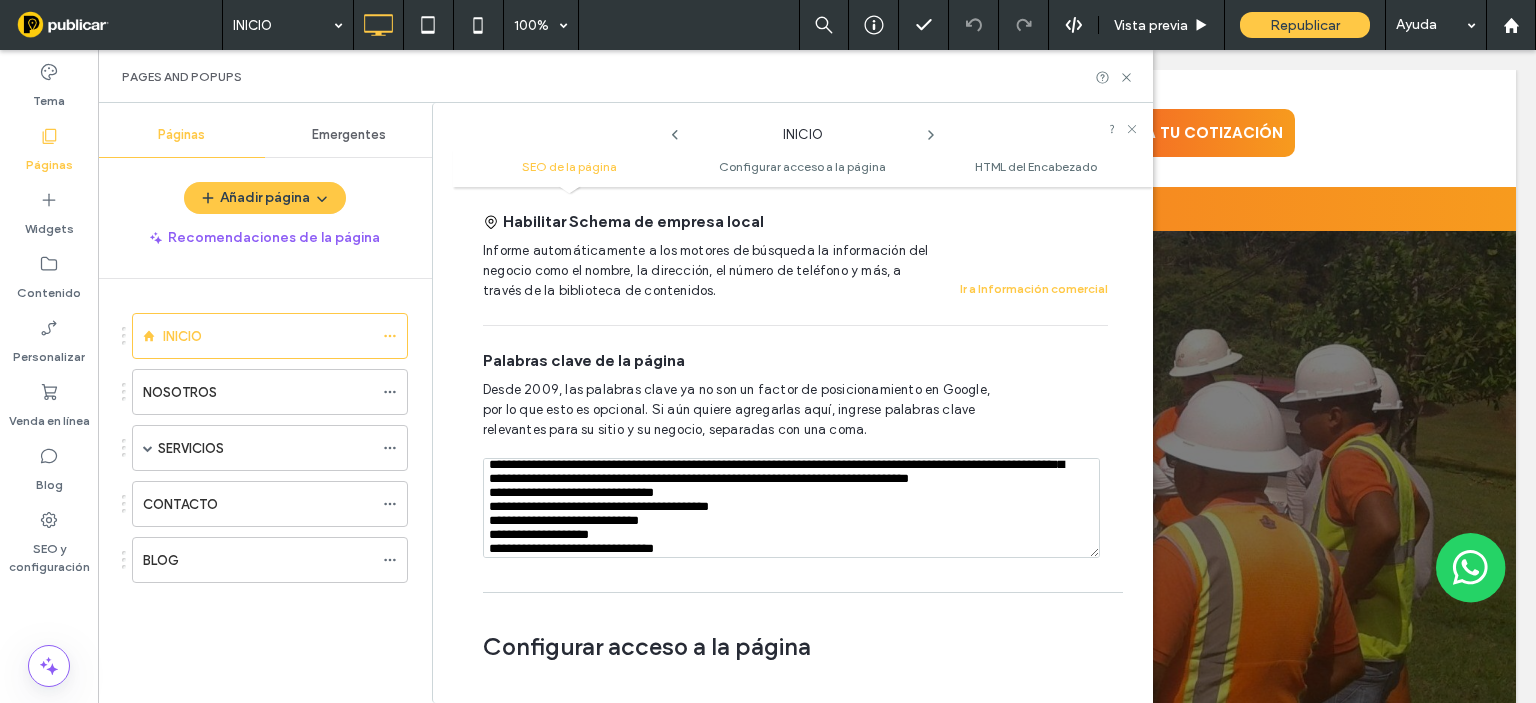 click at bounding box center (791, 508) 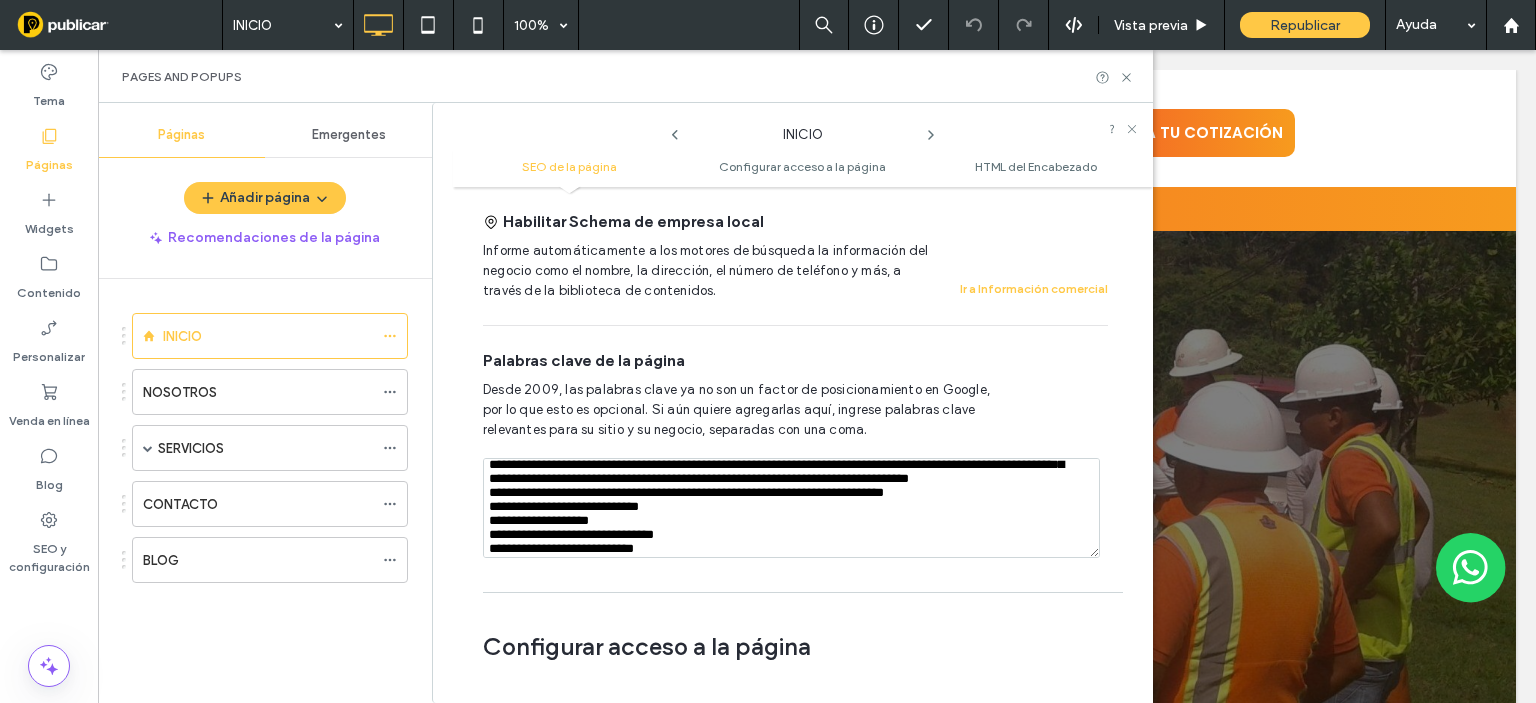 click at bounding box center [791, 508] 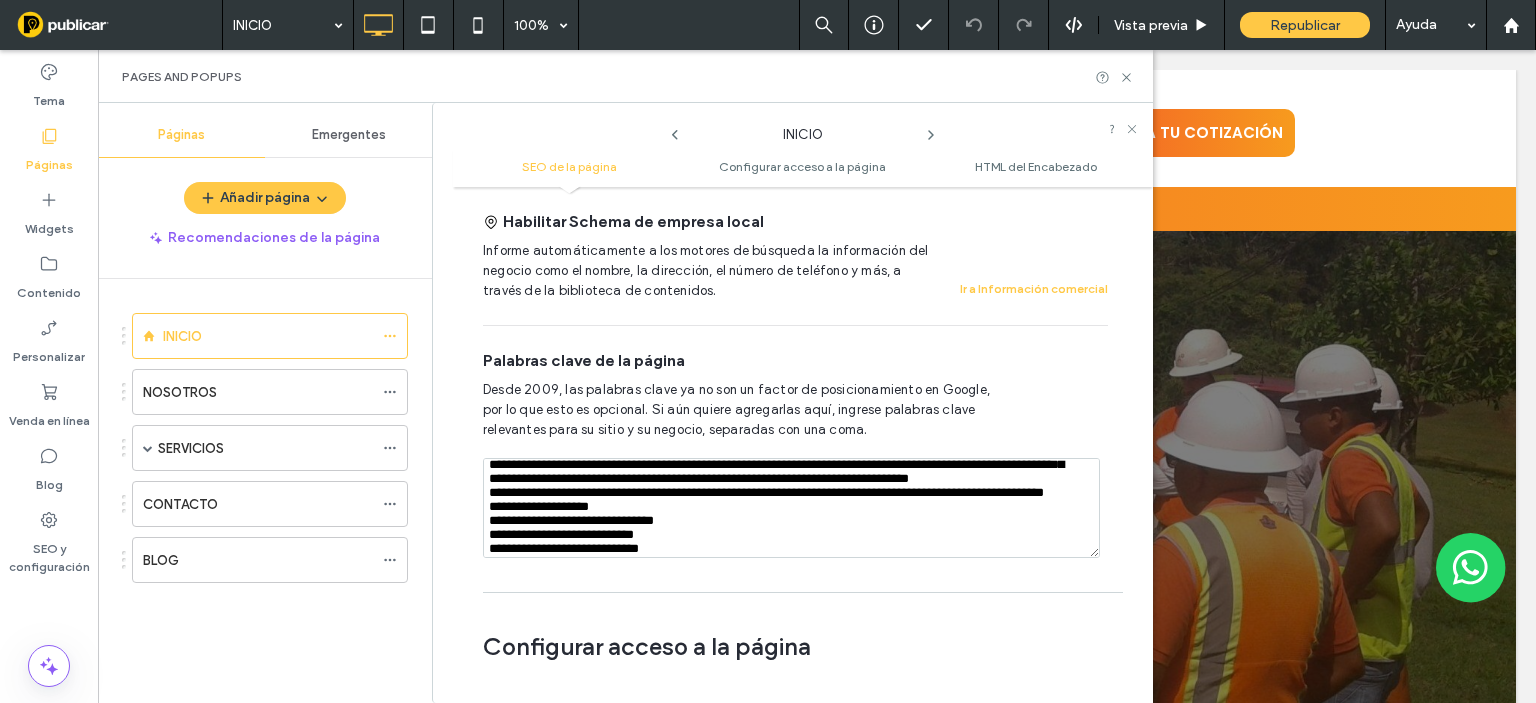 click at bounding box center (791, 508) 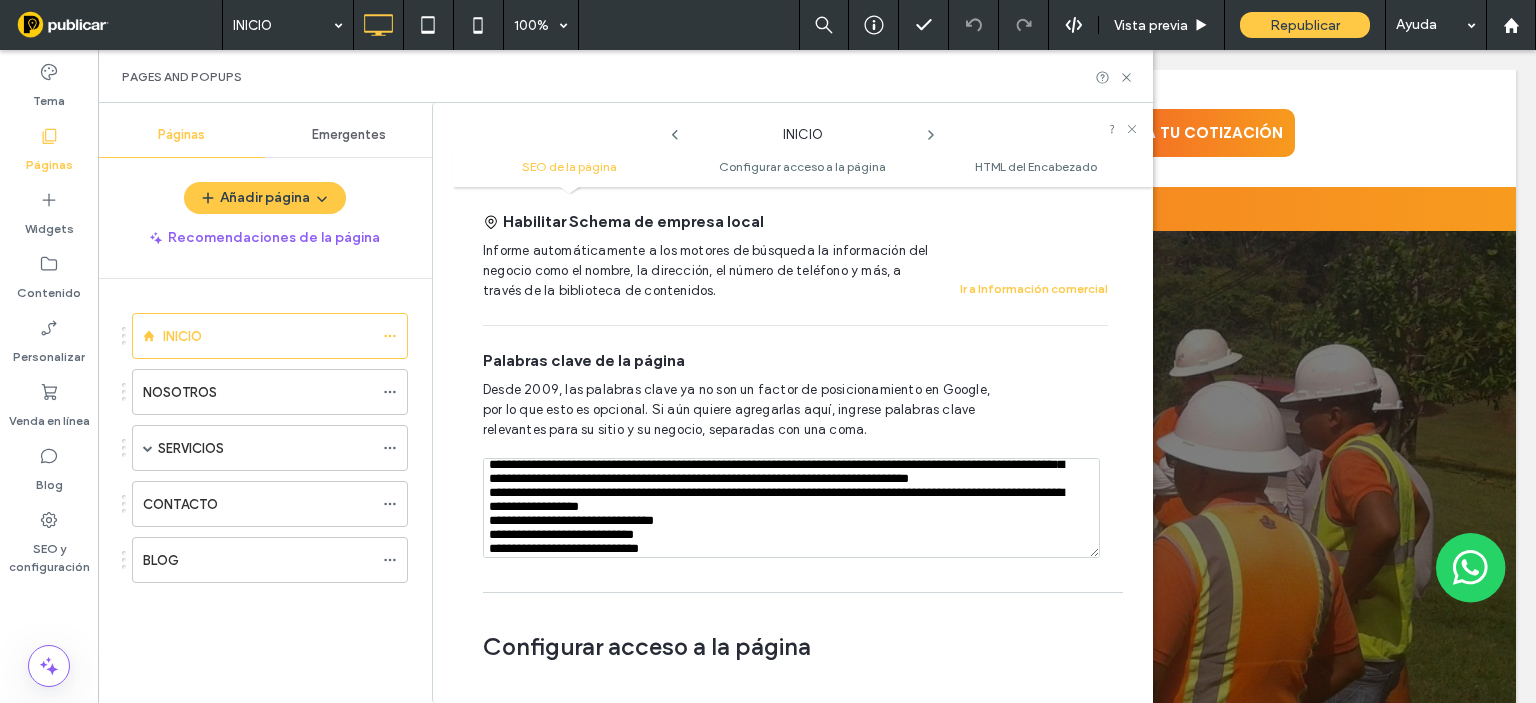 click at bounding box center [791, 508] 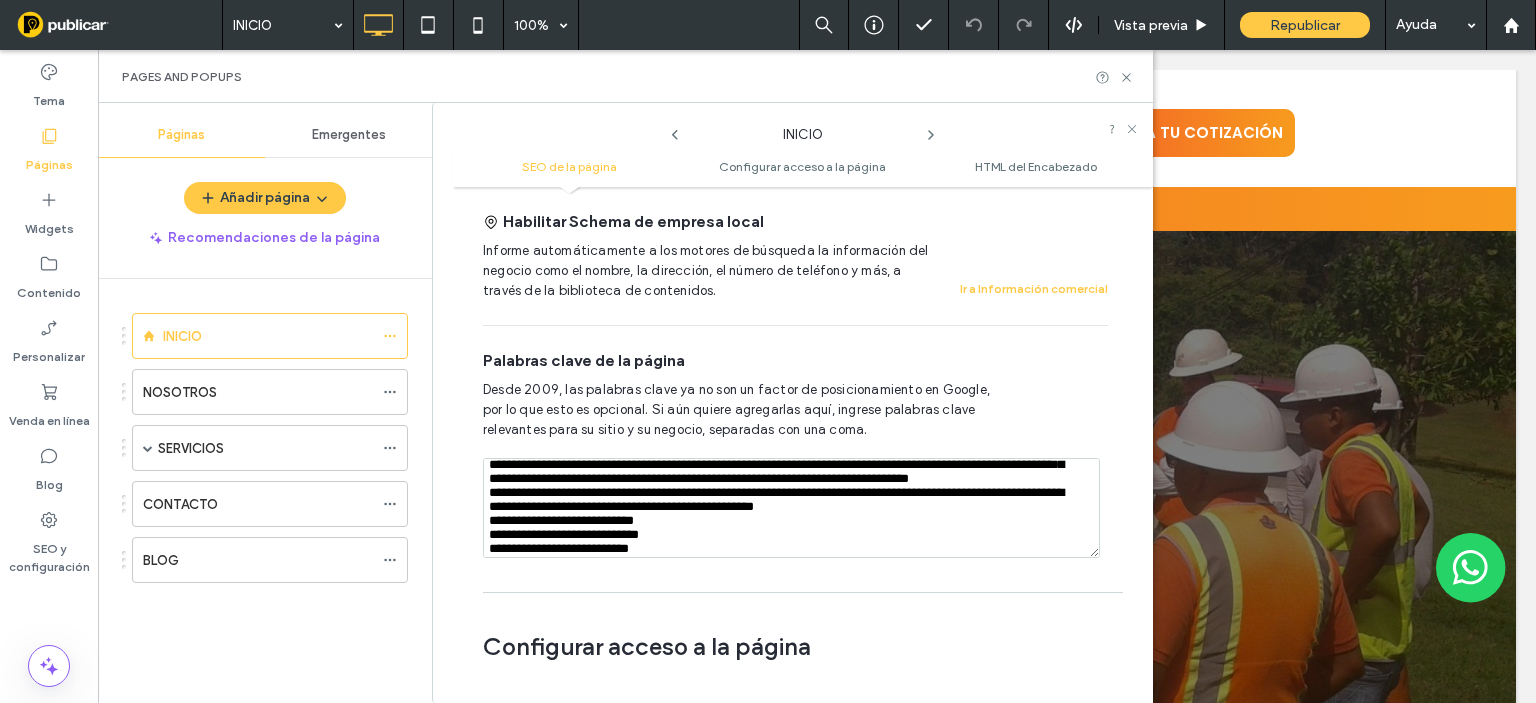 click at bounding box center [791, 508] 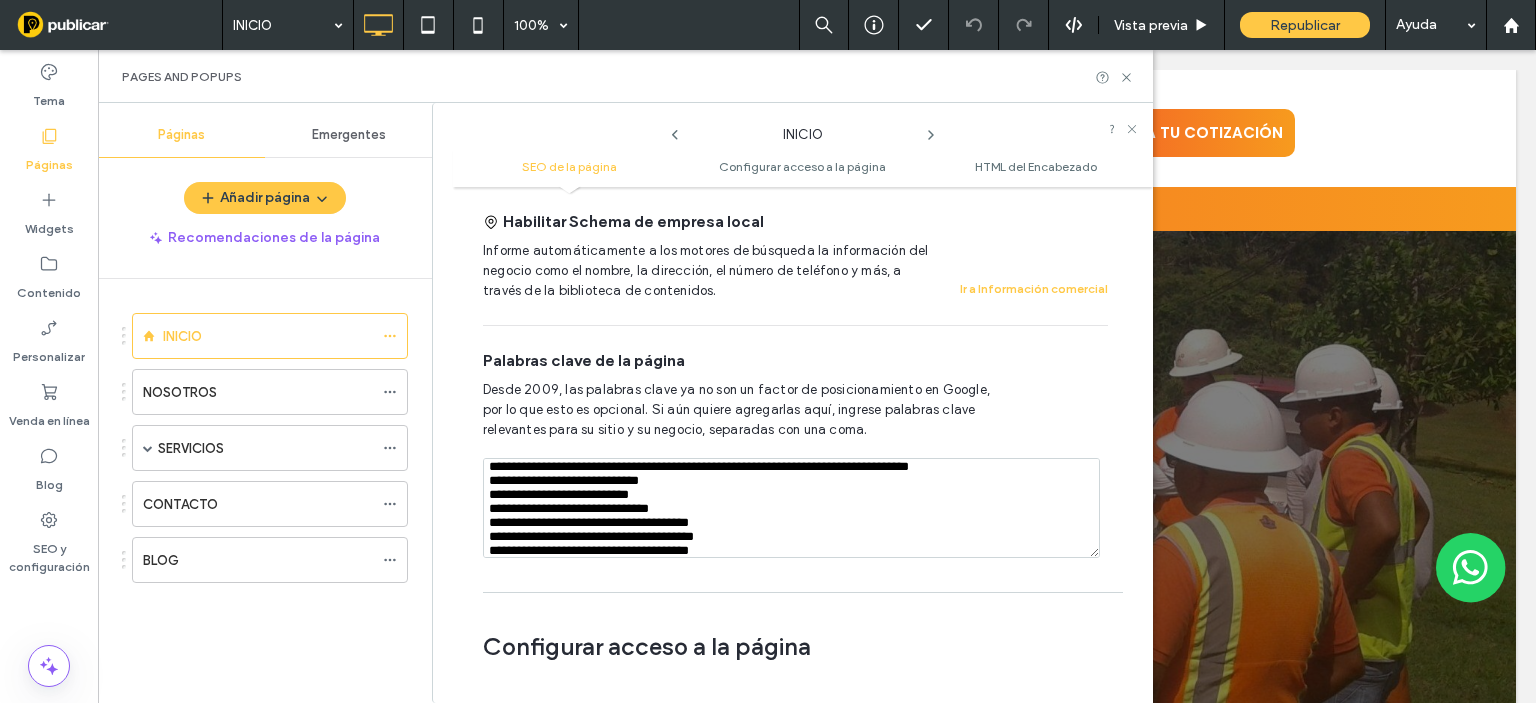 scroll, scrollTop: 128, scrollLeft: 0, axis: vertical 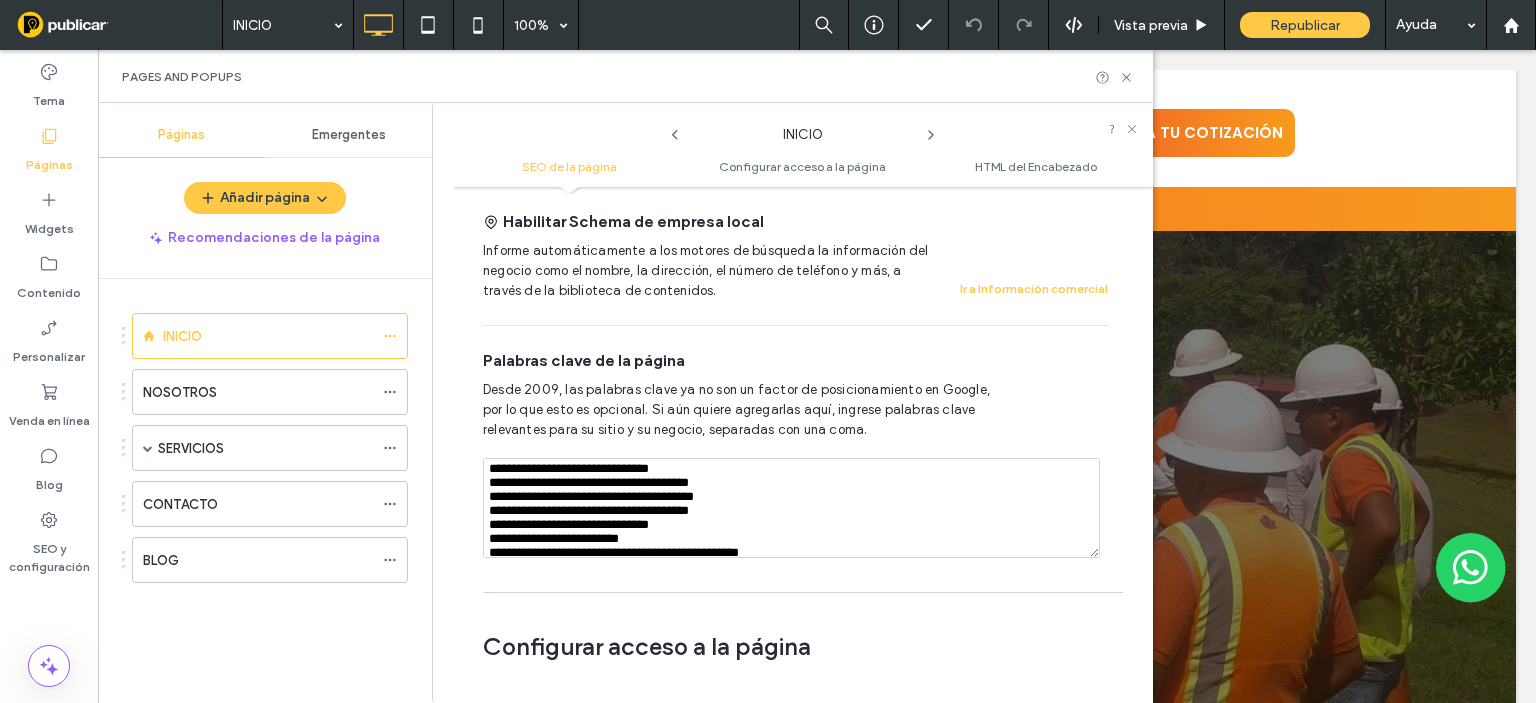 click at bounding box center [791, 508] 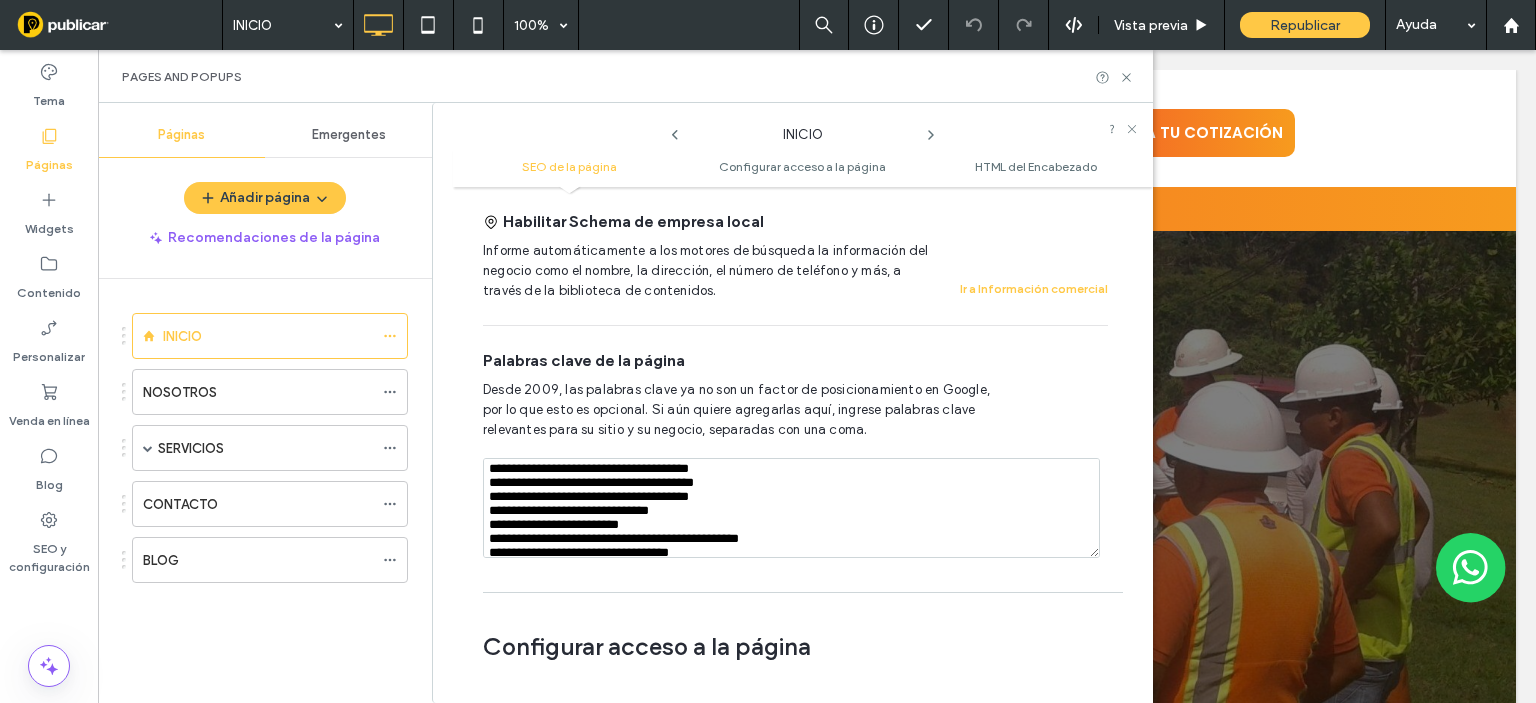 scroll, scrollTop: 112, scrollLeft: 0, axis: vertical 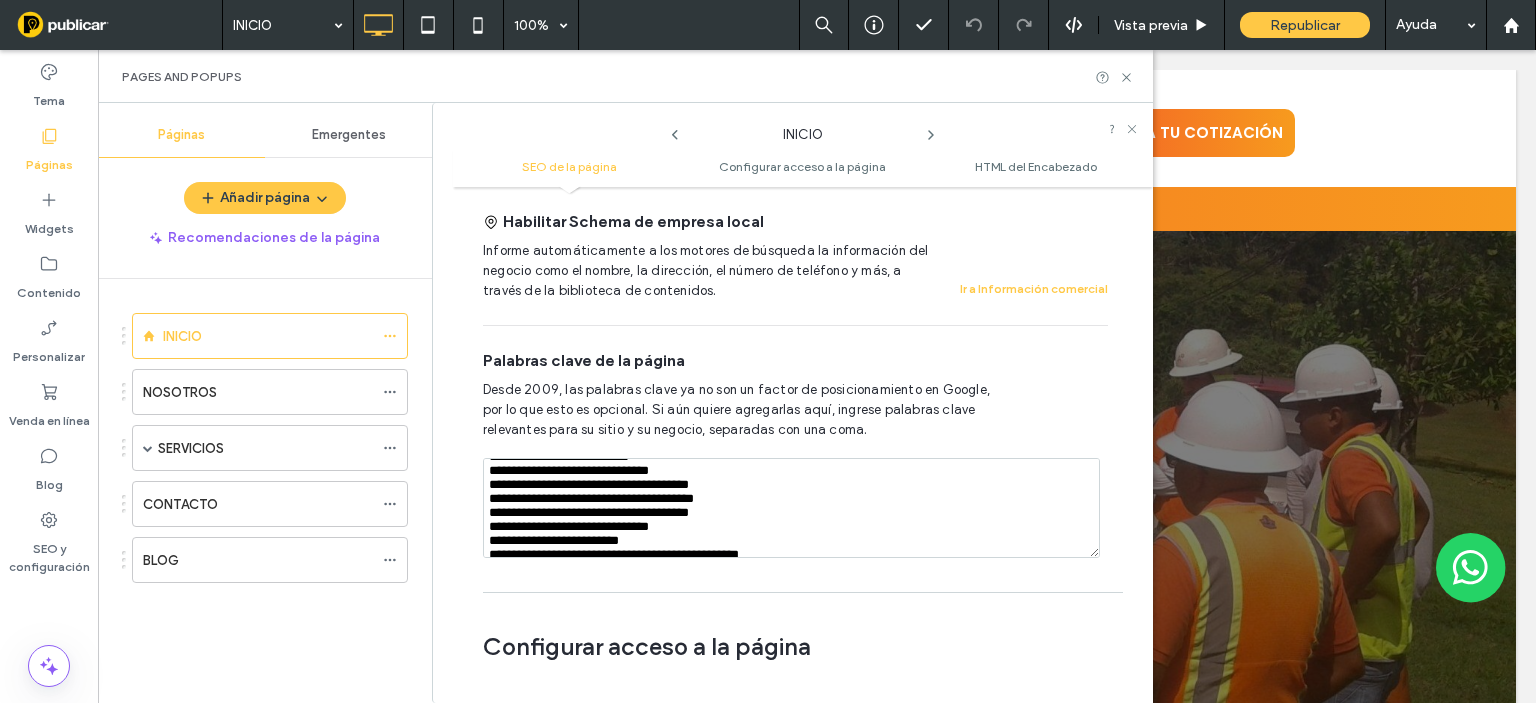 click at bounding box center [791, 508] 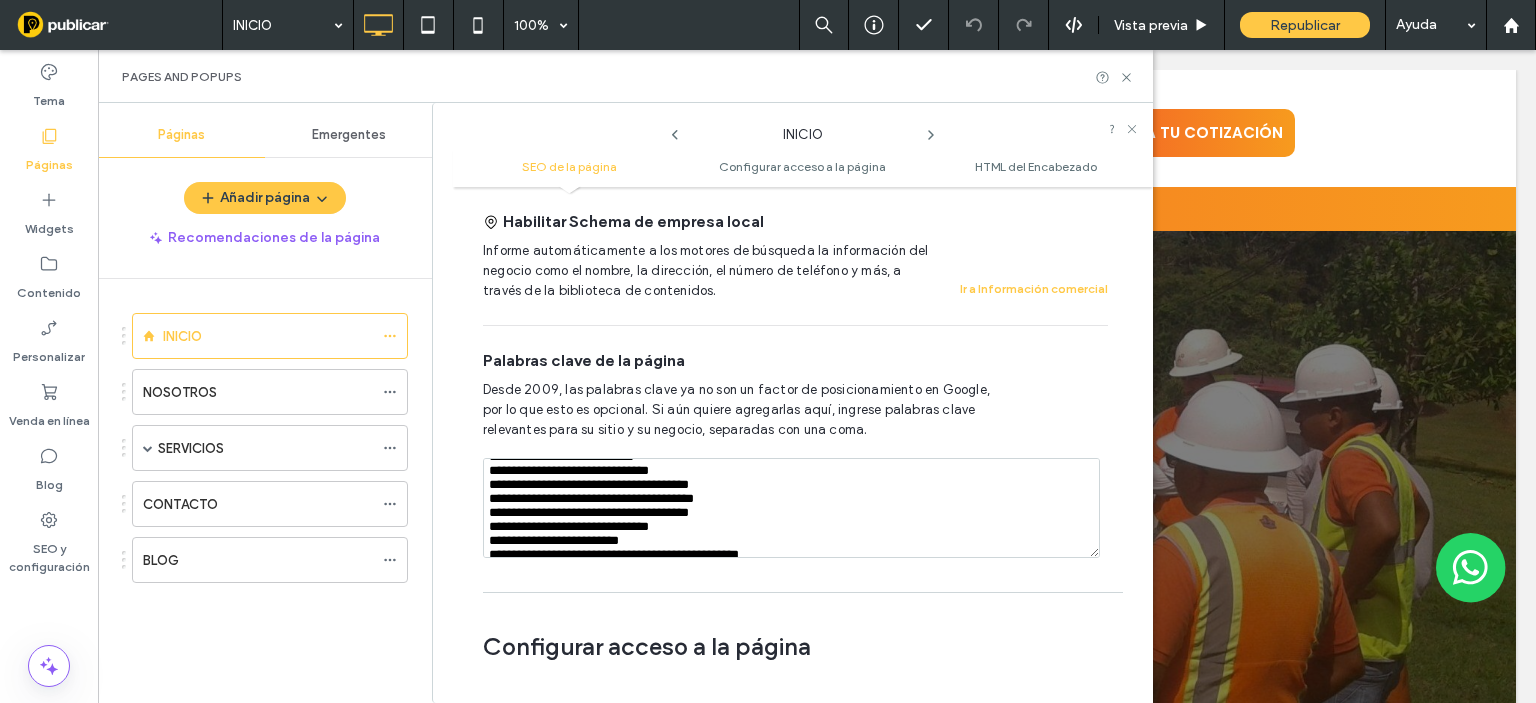 scroll, scrollTop: 96, scrollLeft: 0, axis: vertical 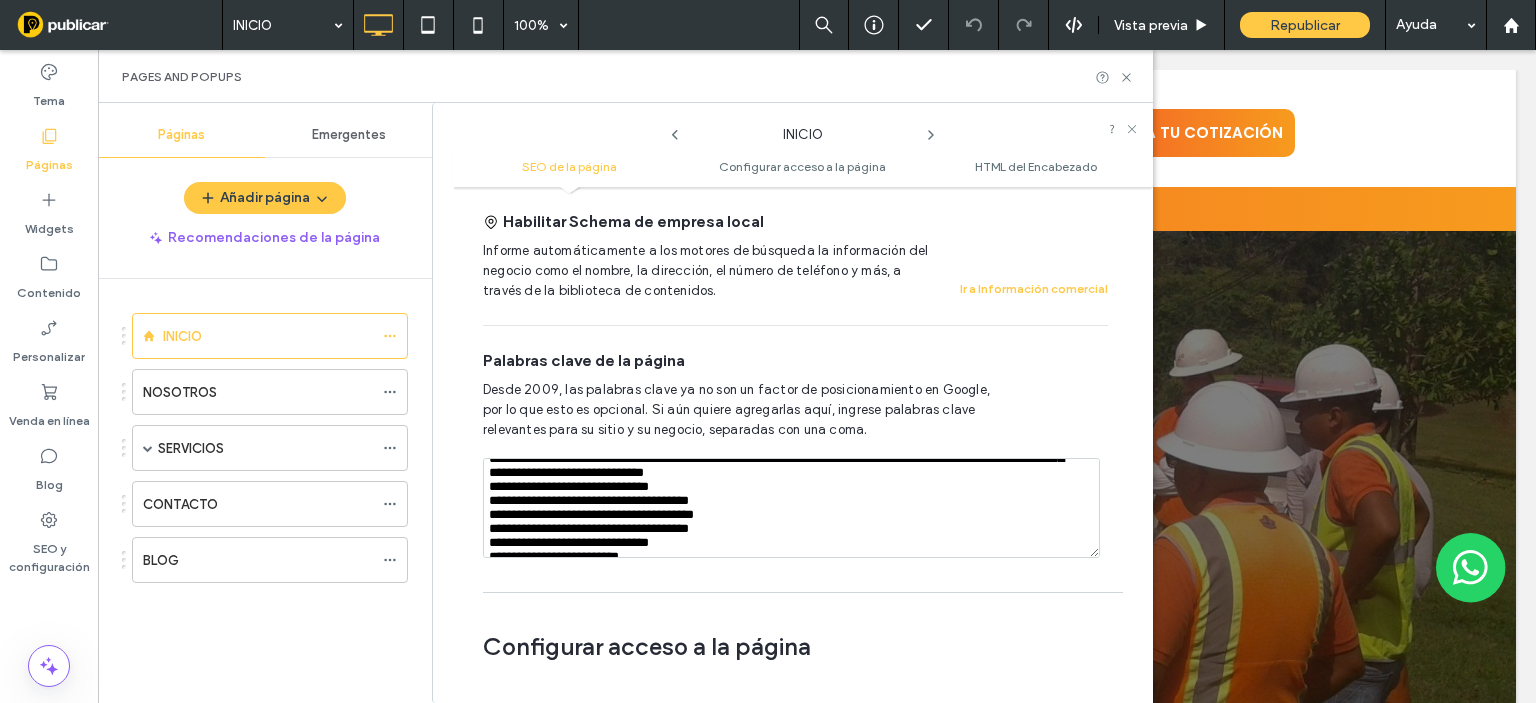 click at bounding box center [791, 508] 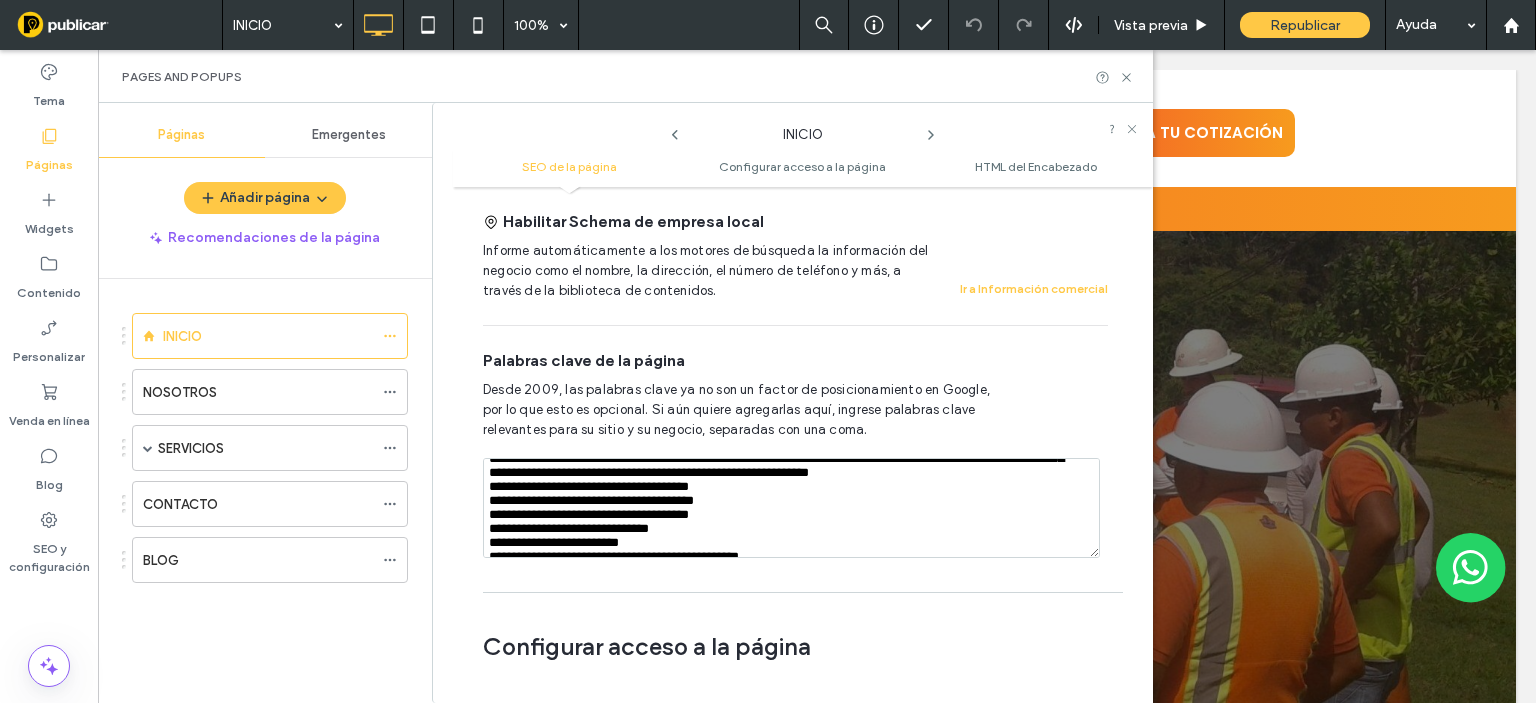 click at bounding box center (791, 508) 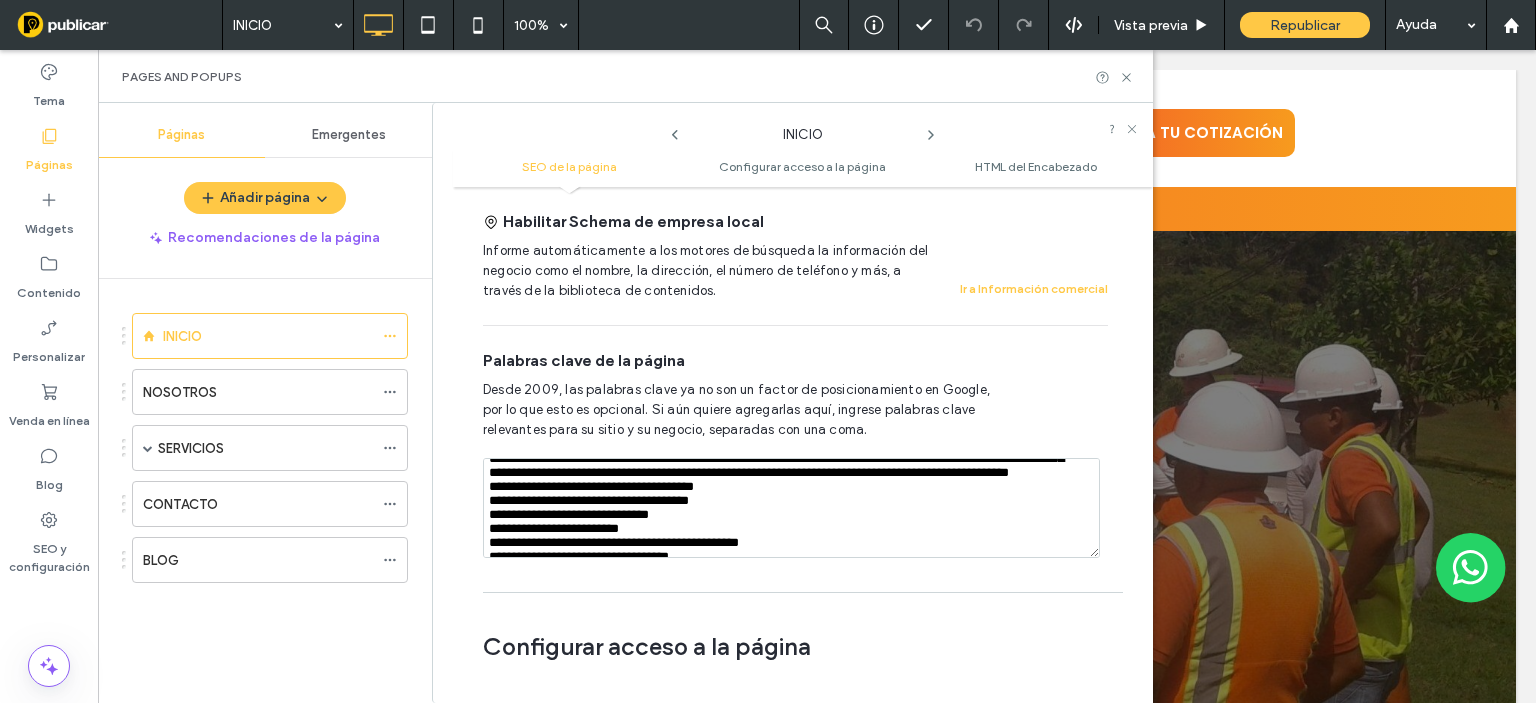 click at bounding box center [791, 508] 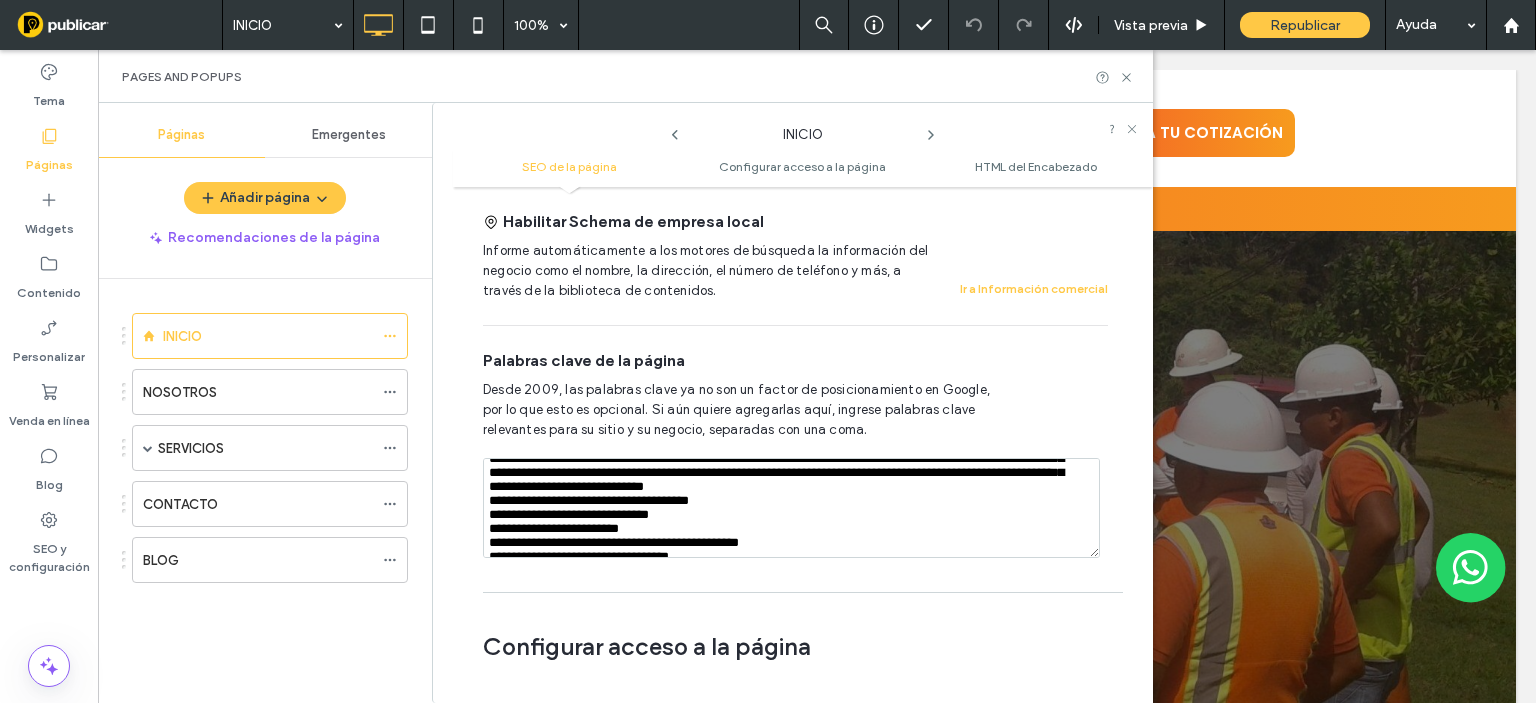 click at bounding box center (791, 508) 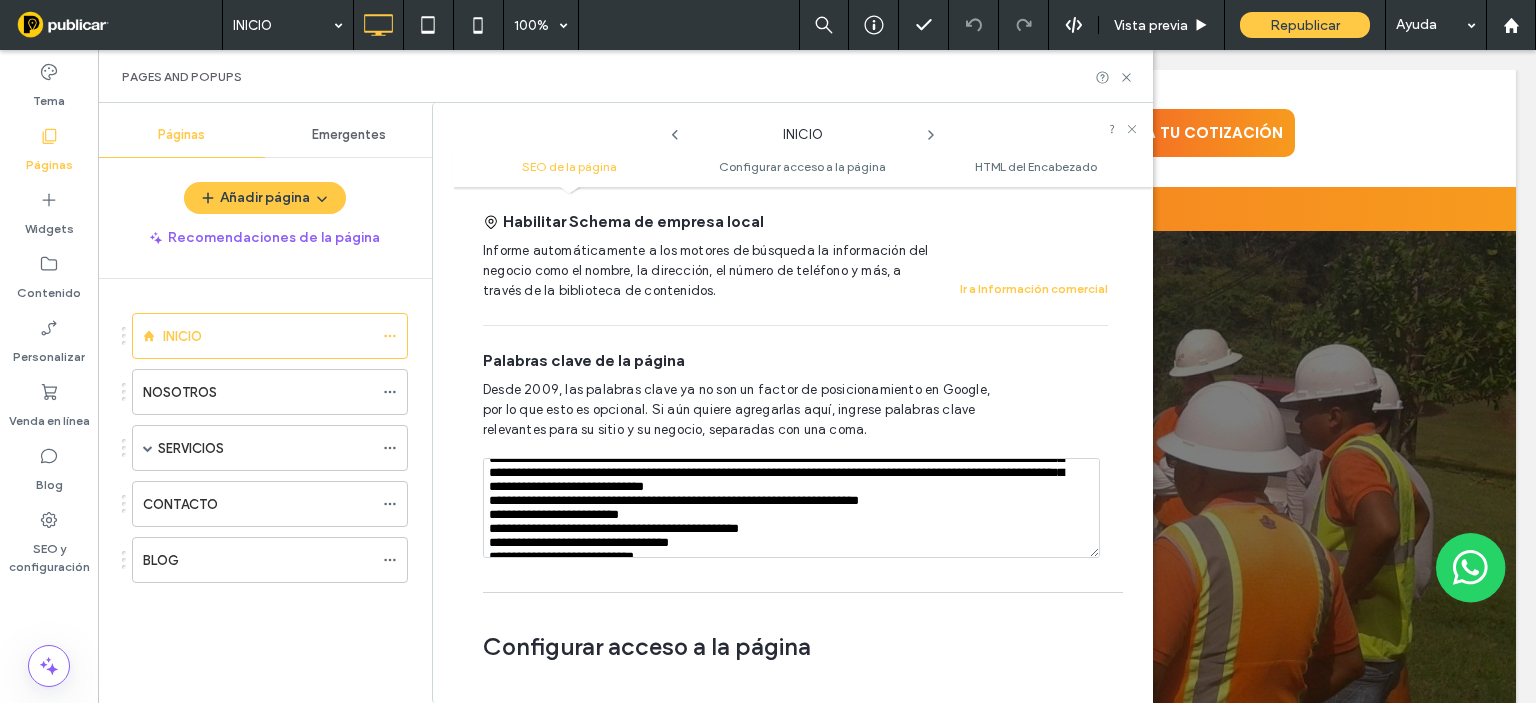 click at bounding box center [791, 508] 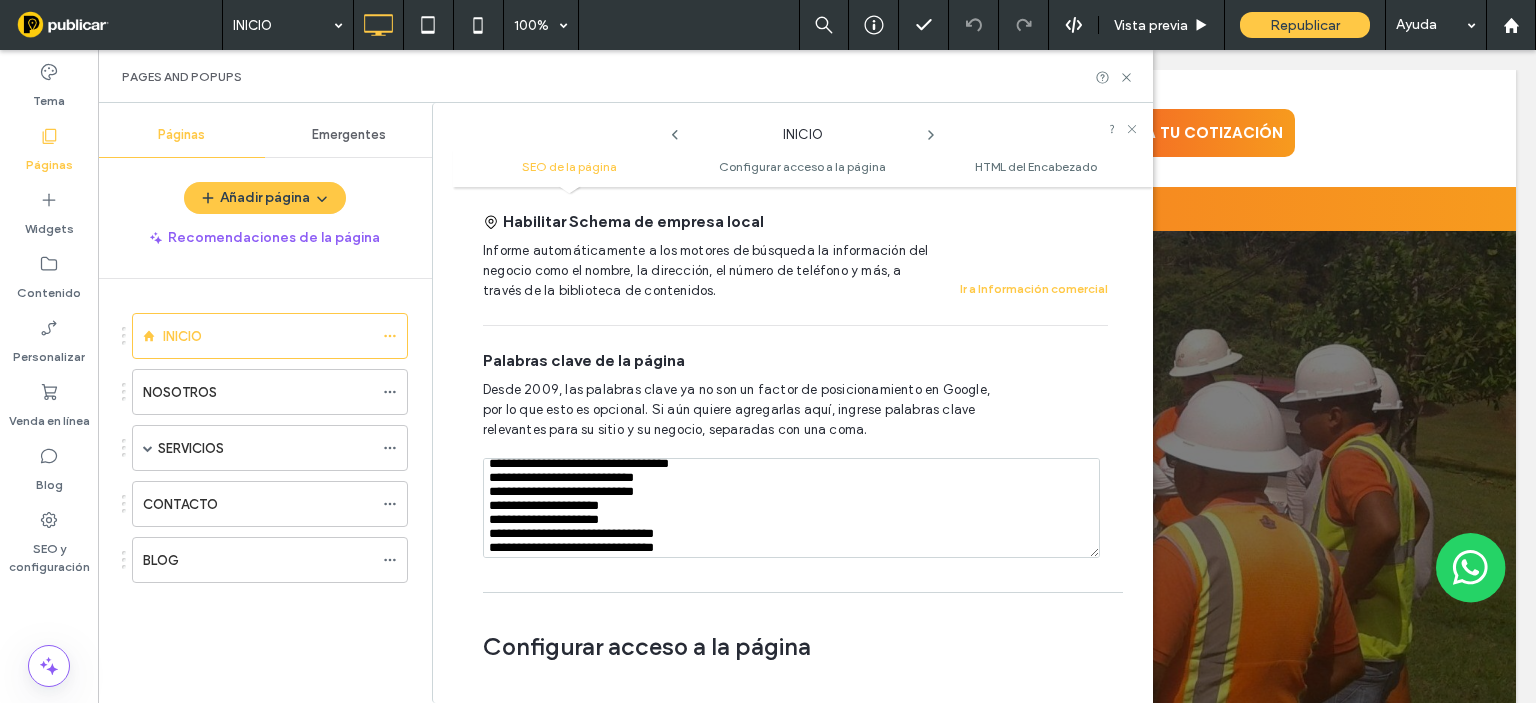 scroll, scrollTop: 196, scrollLeft: 0, axis: vertical 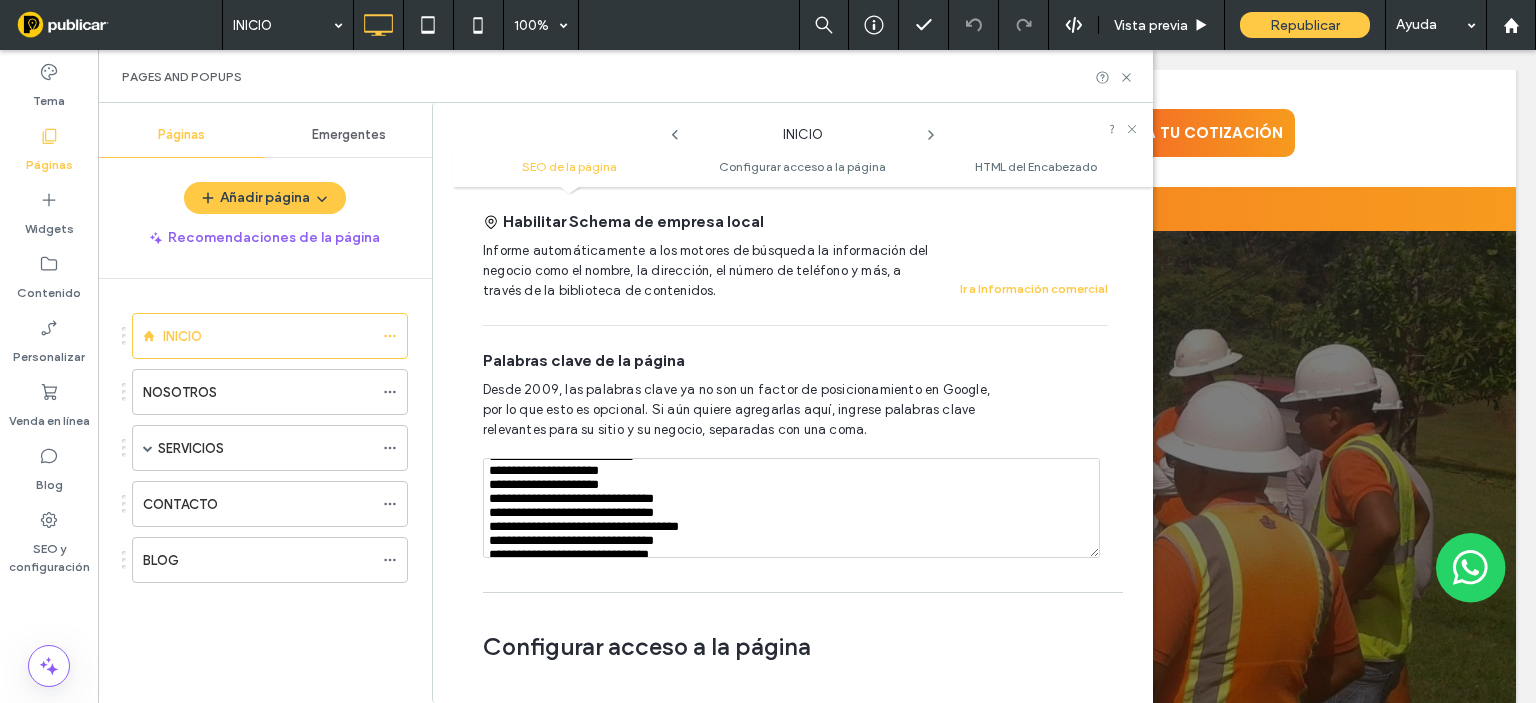 click at bounding box center (791, 508) 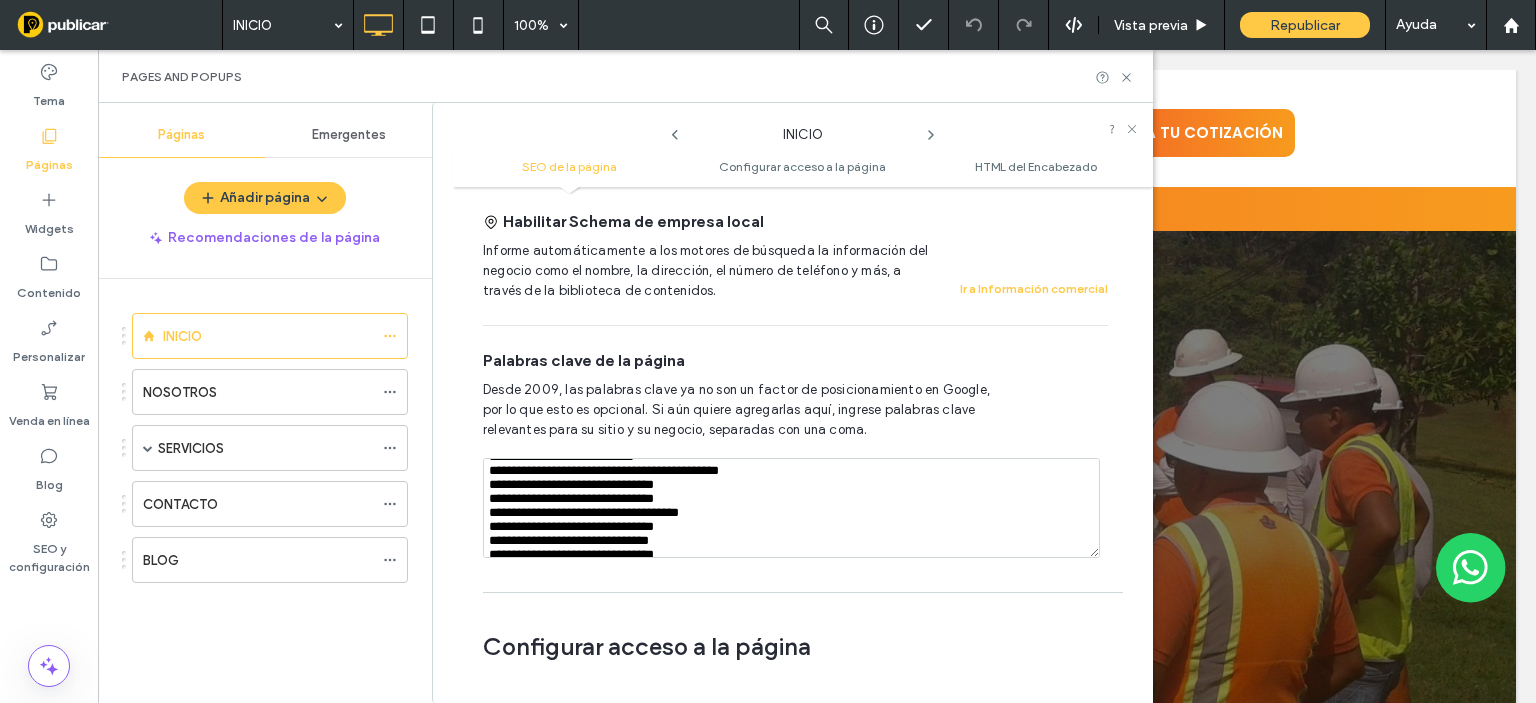 click at bounding box center [791, 508] 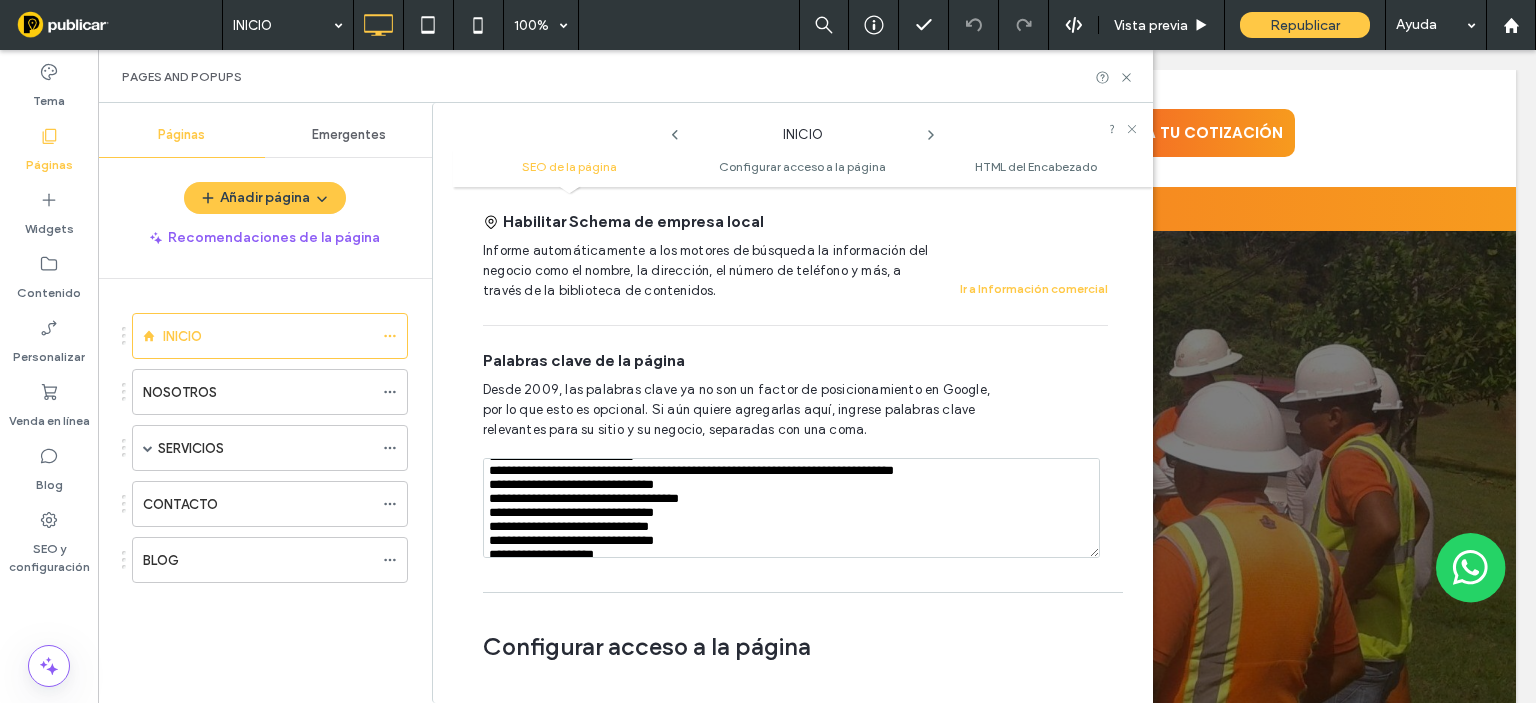 click at bounding box center (791, 508) 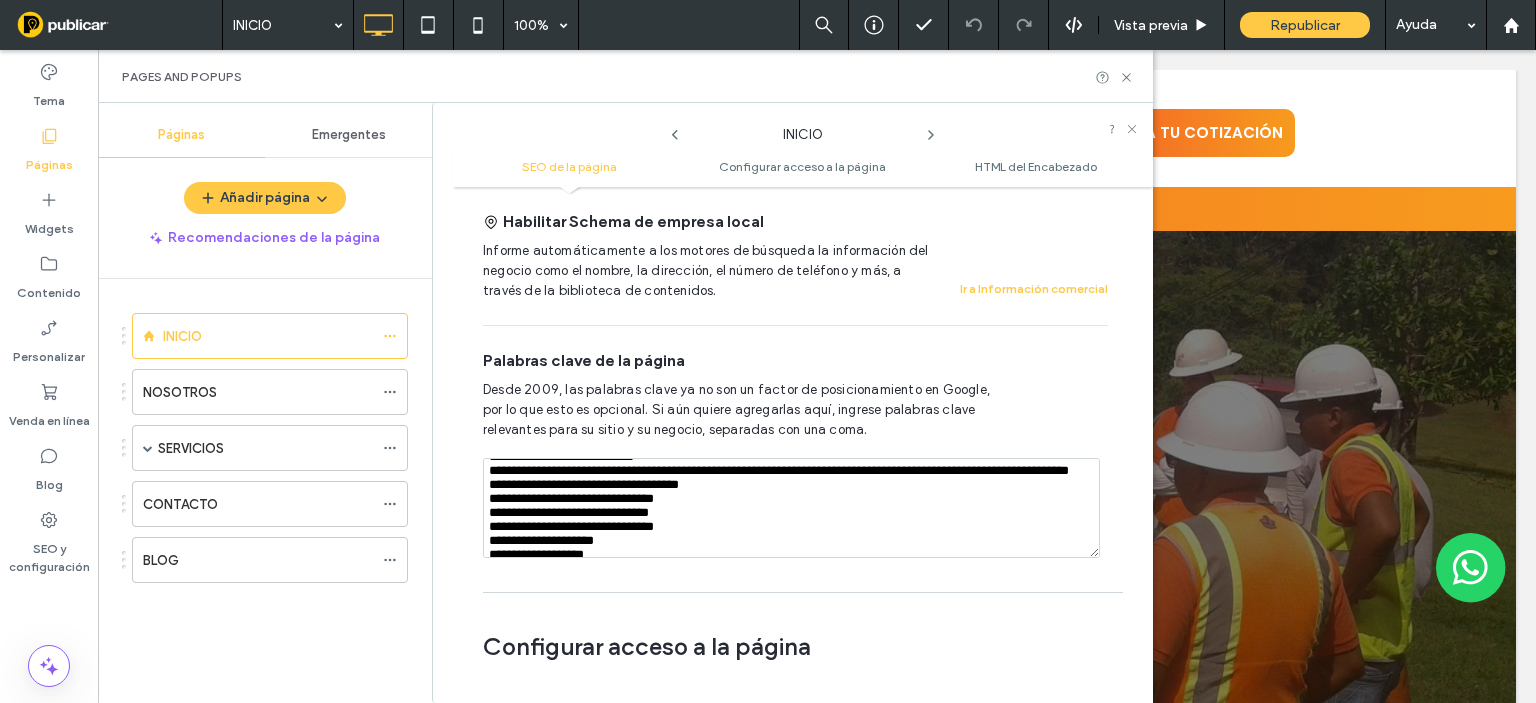click at bounding box center (791, 508) 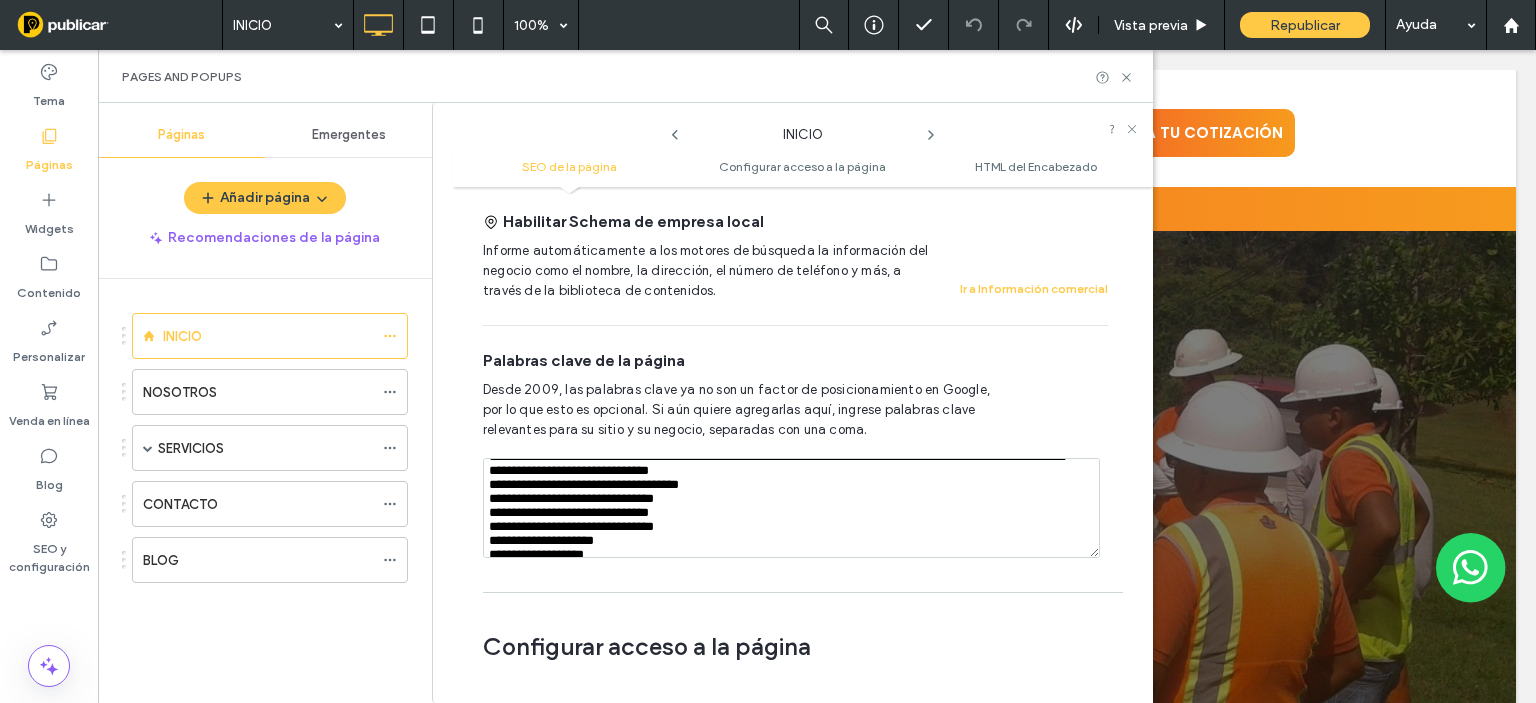 click at bounding box center (791, 508) 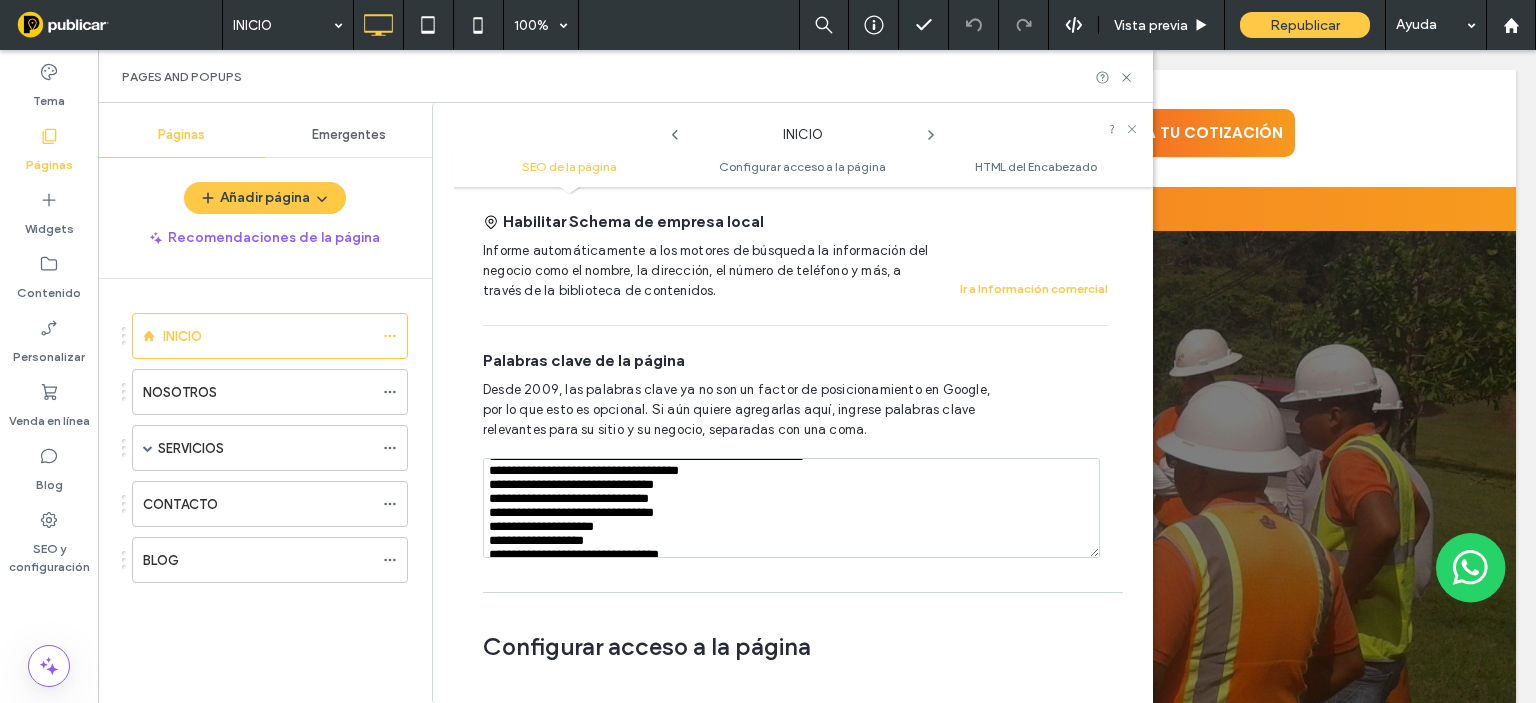 click at bounding box center (791, 508) 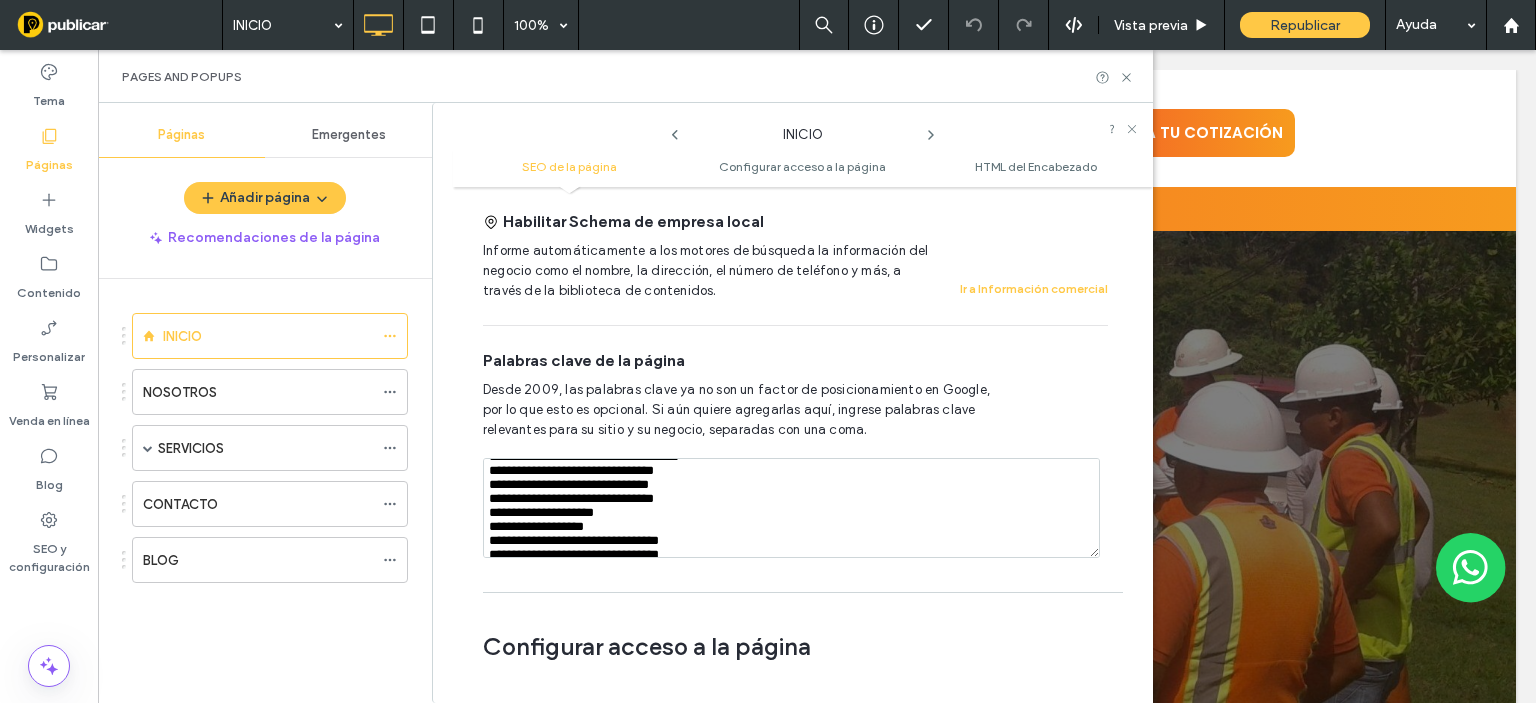 click at bounding box center [791, 508] 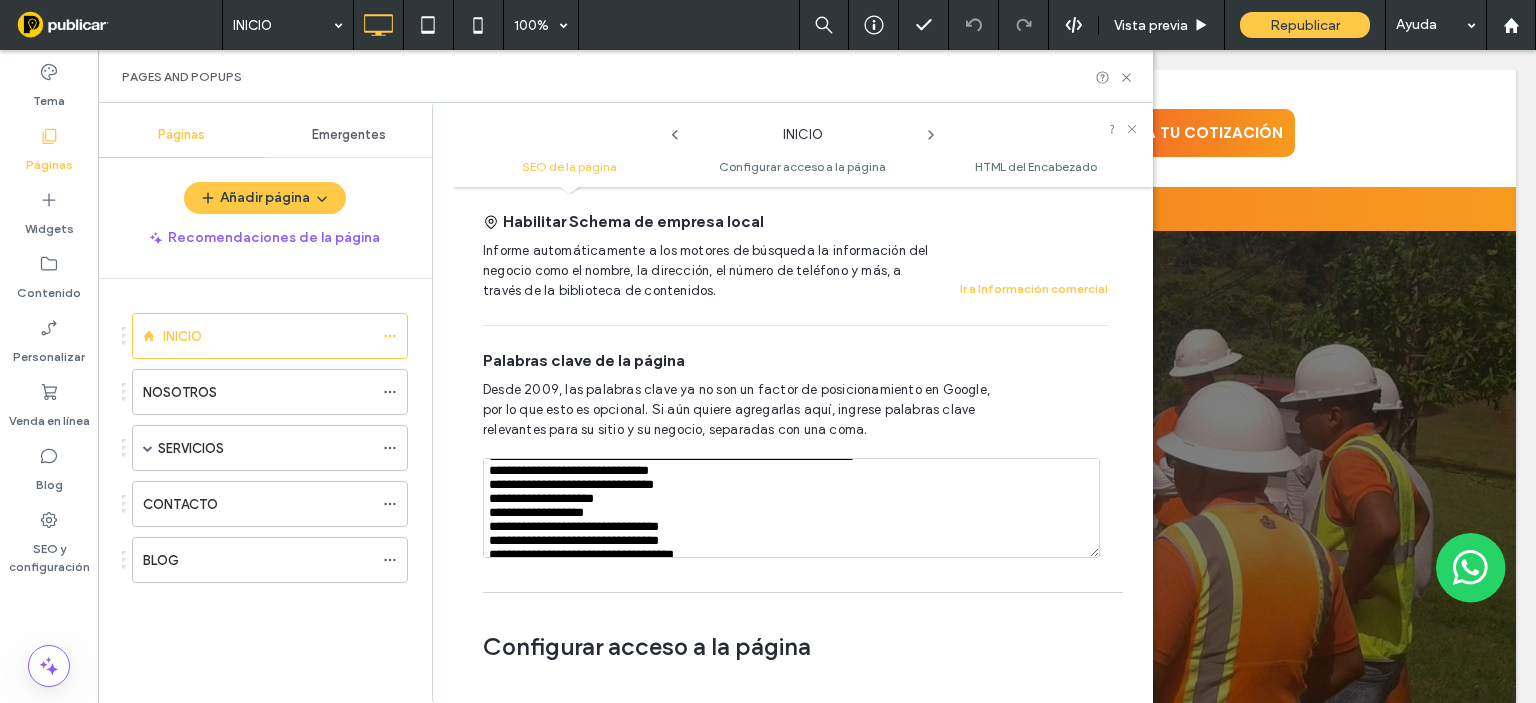 click at bounding box center (791, 508) 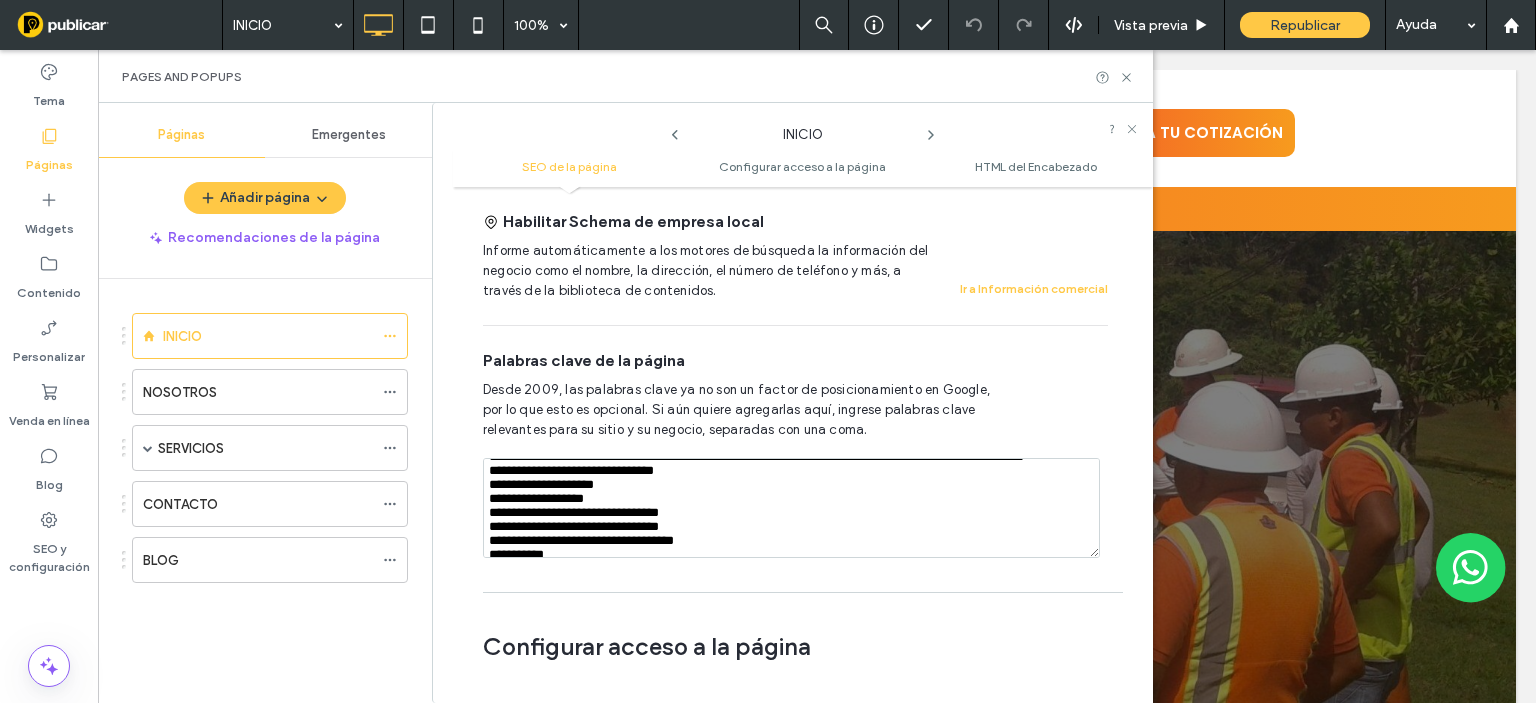 click at bounding box center (791, 508) 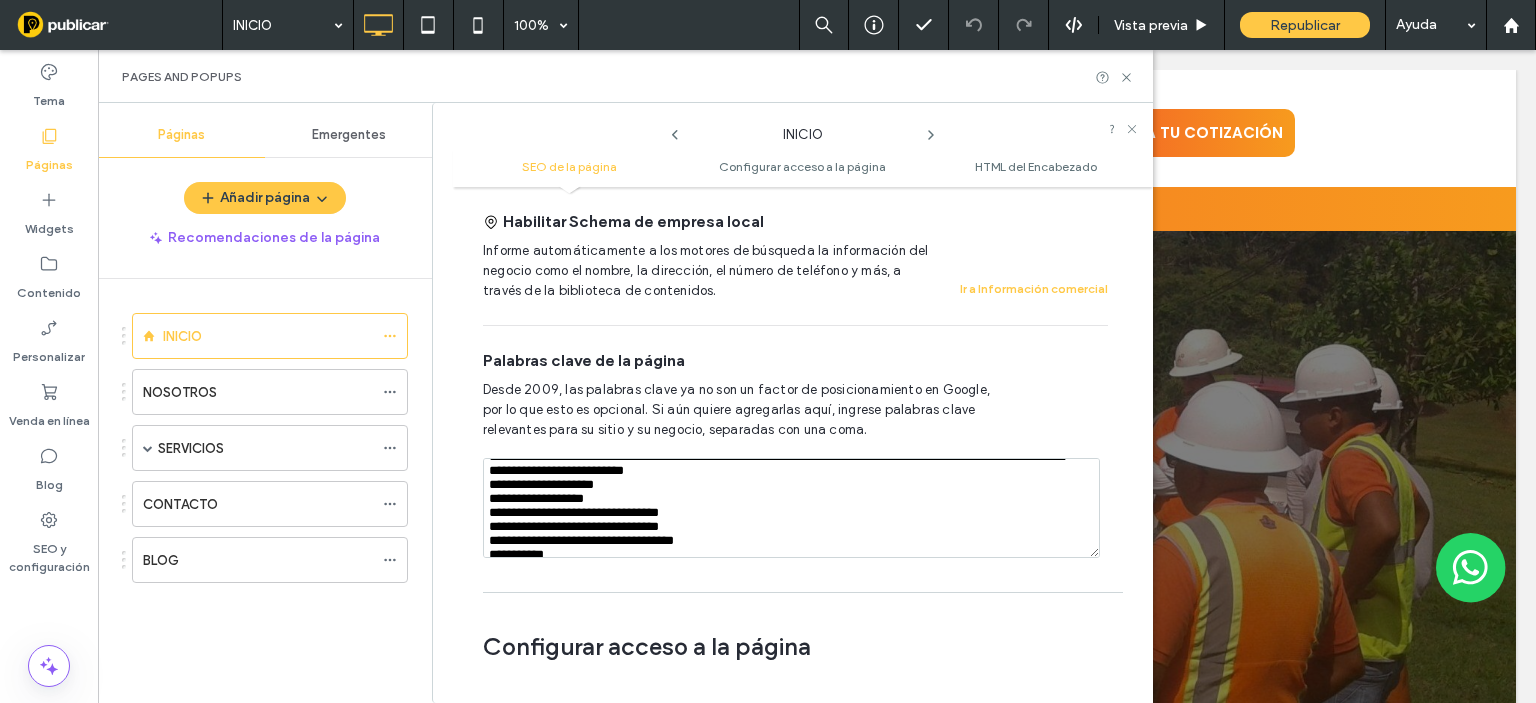 click at bounding box center [791, 508] 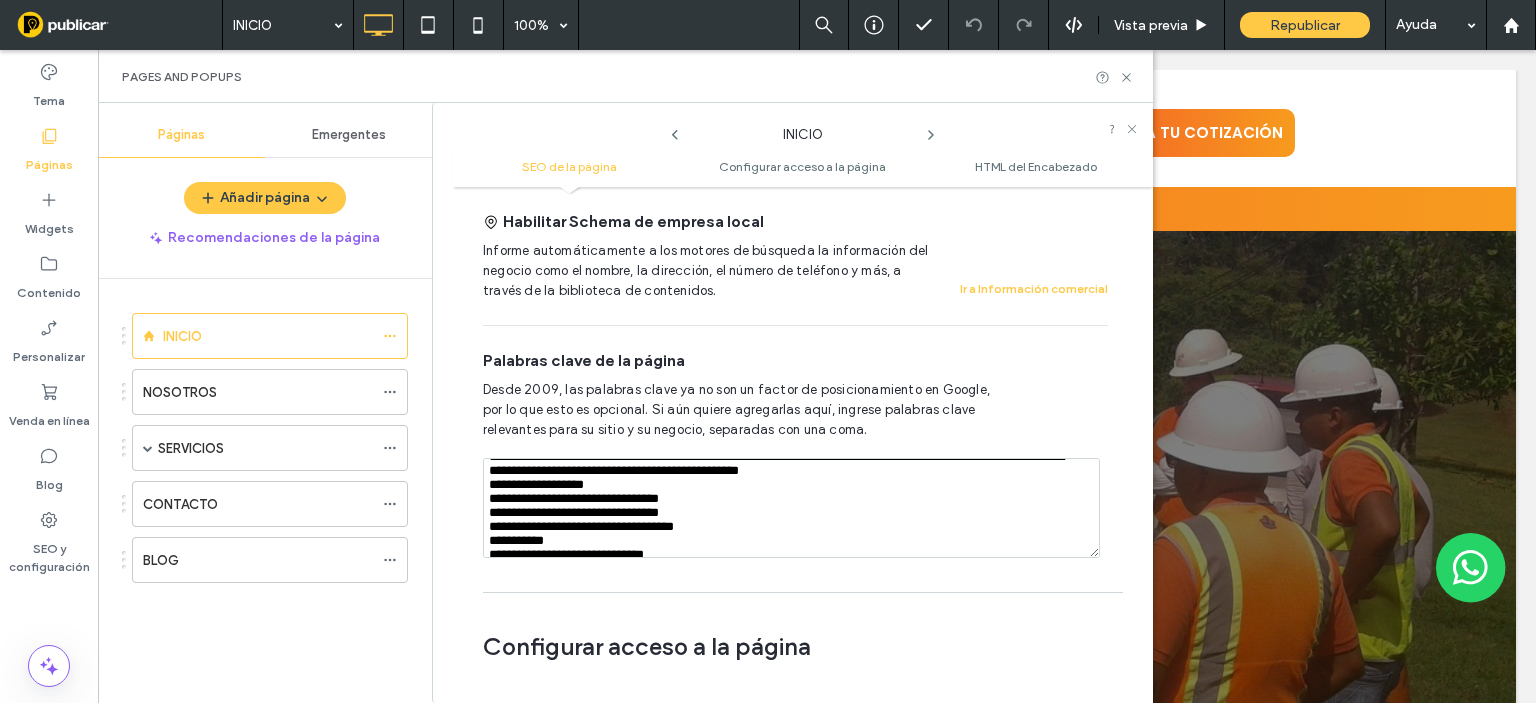 click at bounding box center [791, 508] 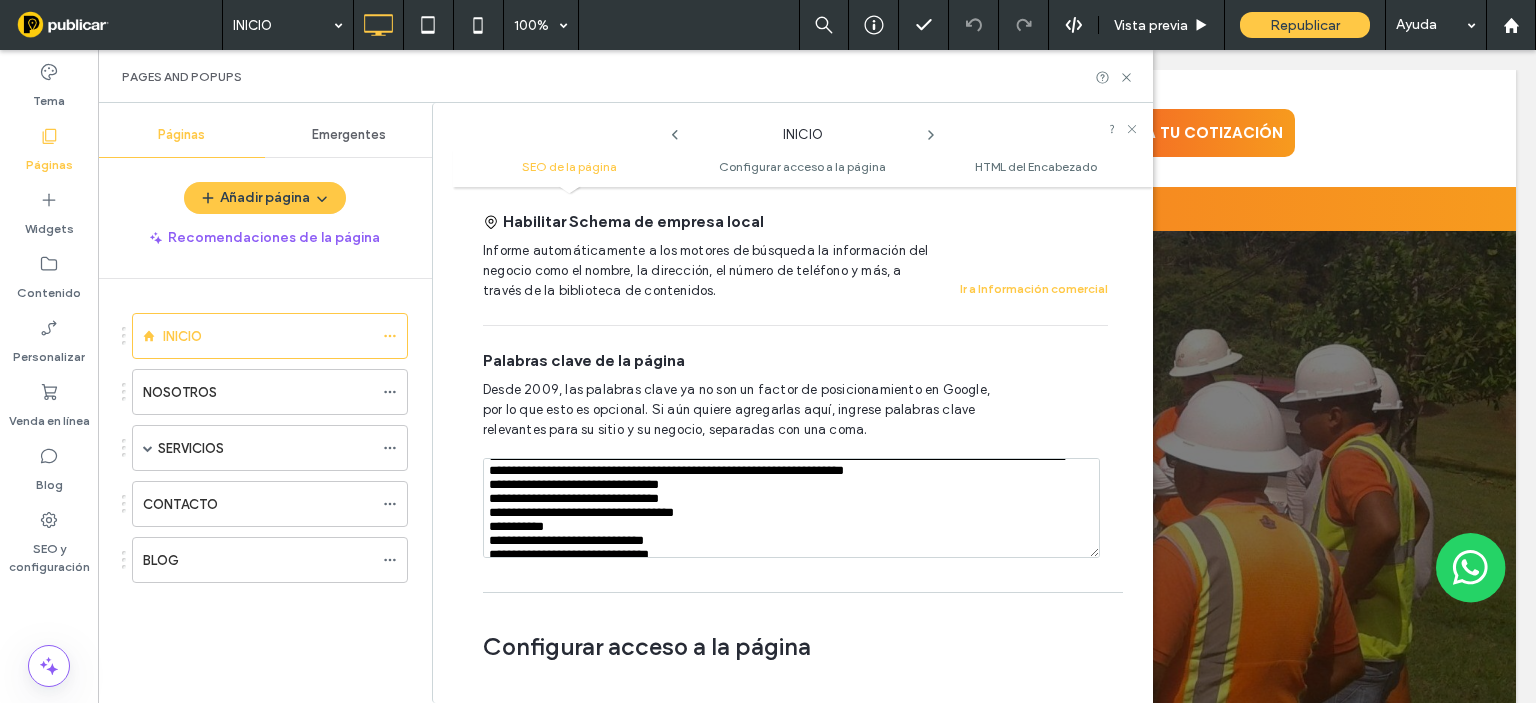 click at bounding box center [791, 508] 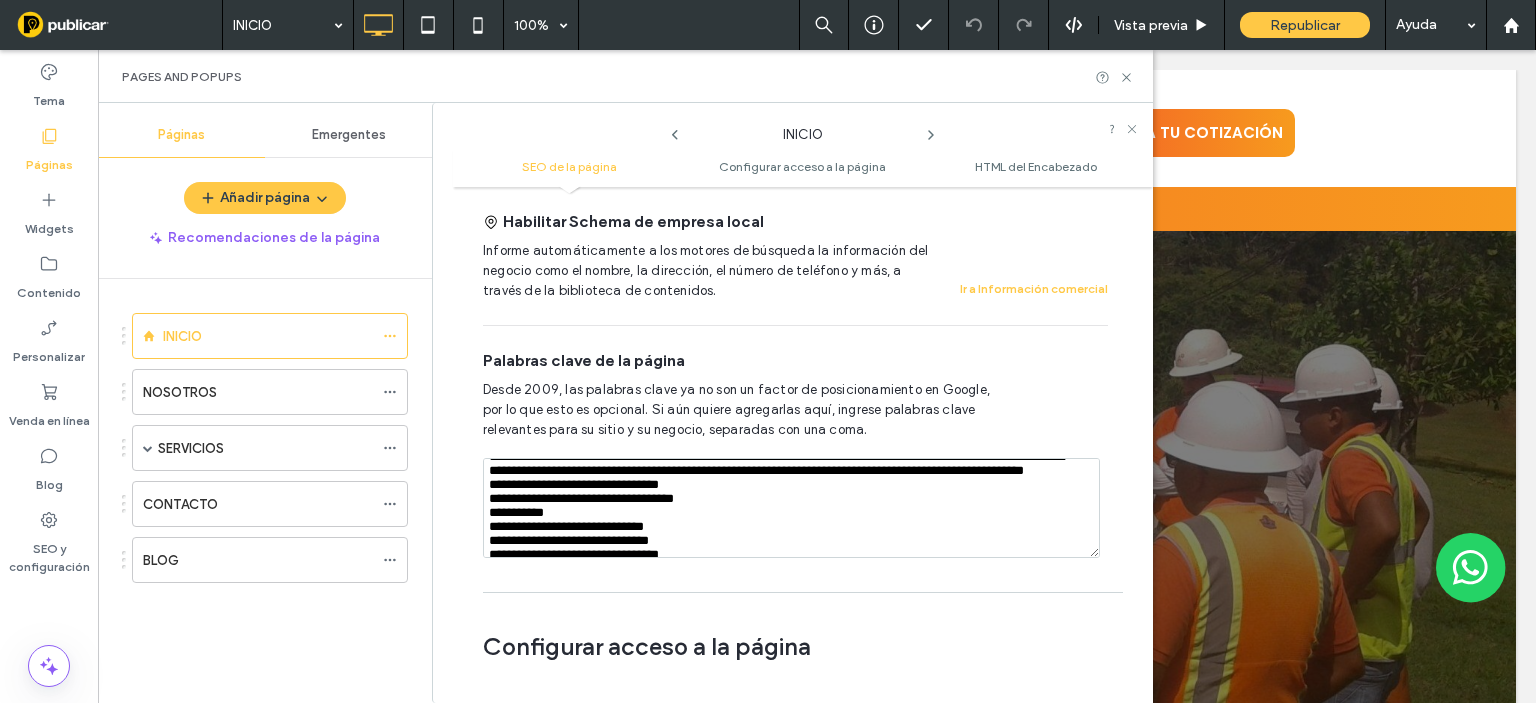 click at bounding box center (791, 508) 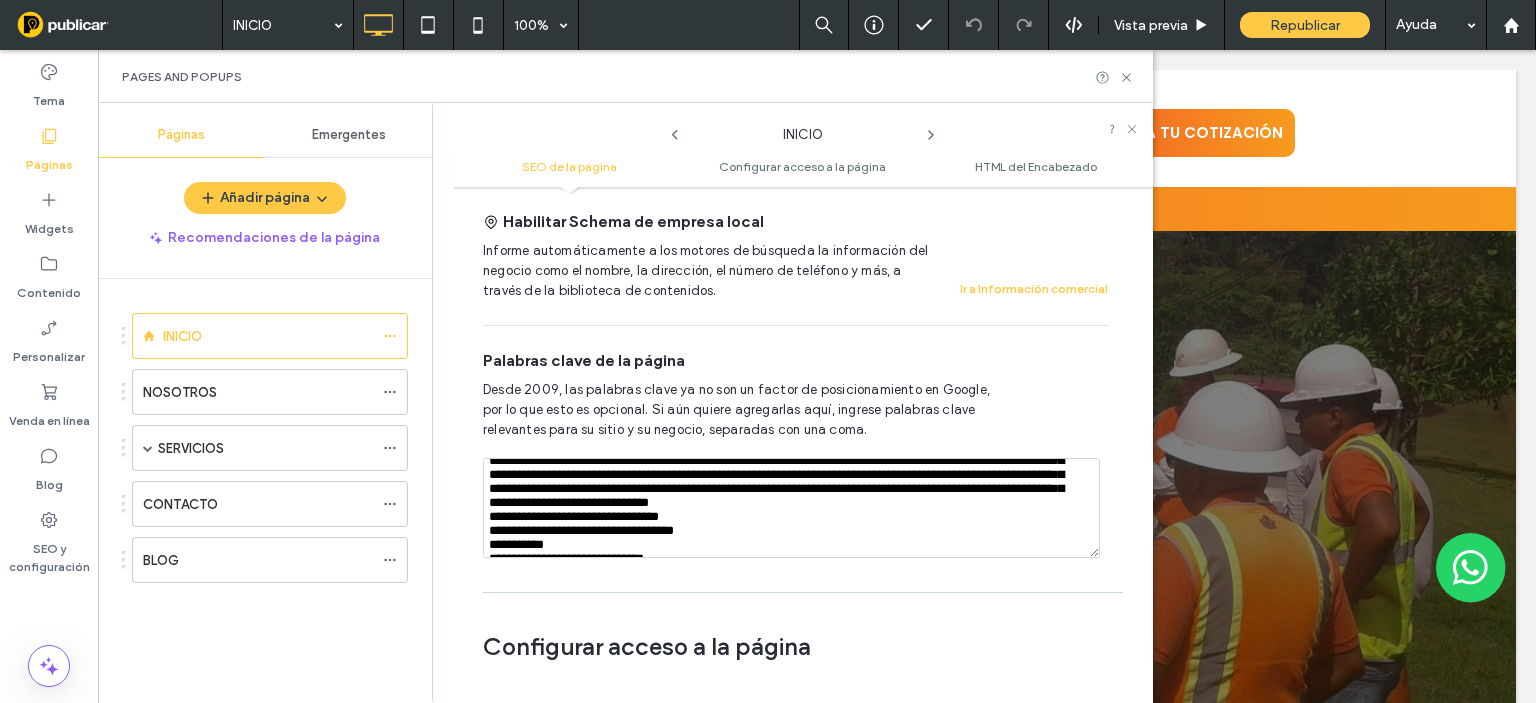 scroll, scrollTop: 200, scrollLeft: 0, axis: vertical 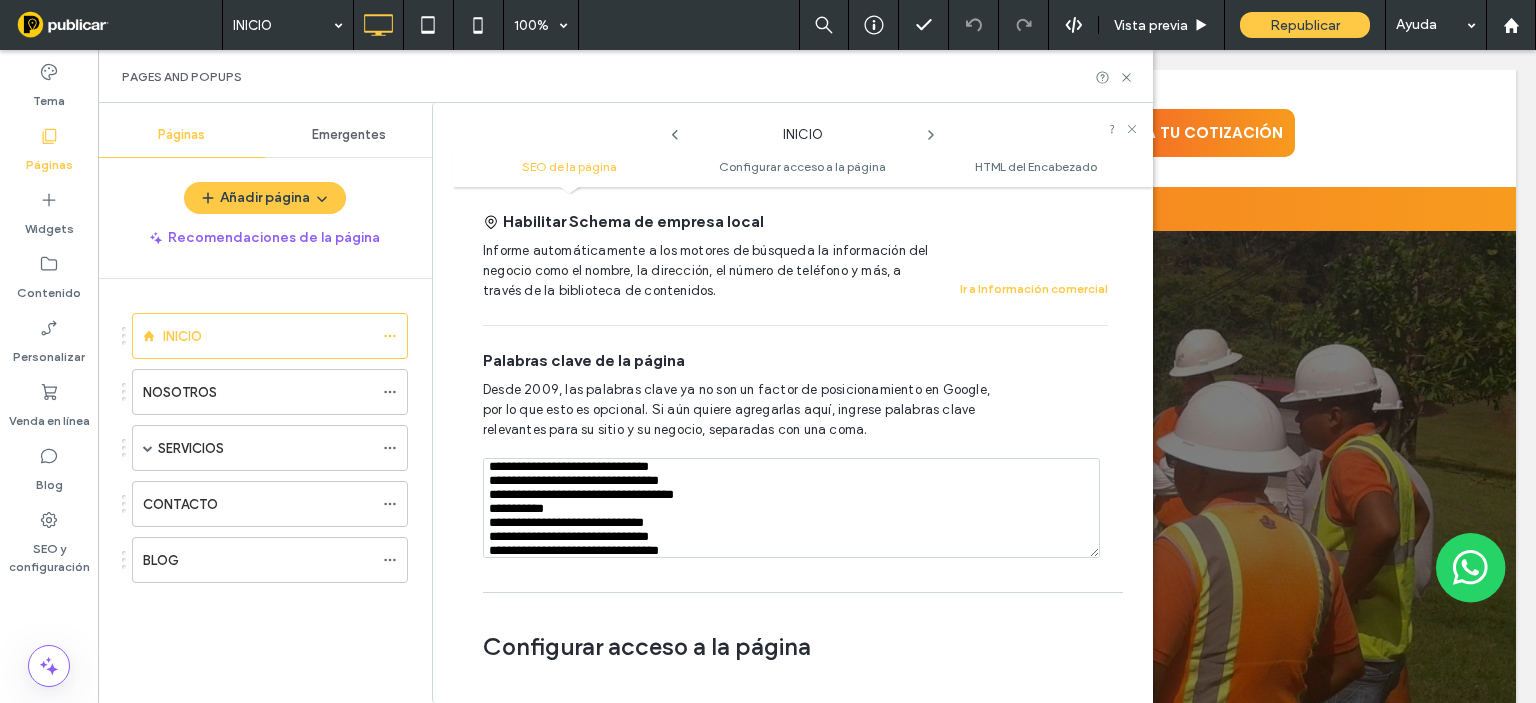 click at bounding box center [791, 508] 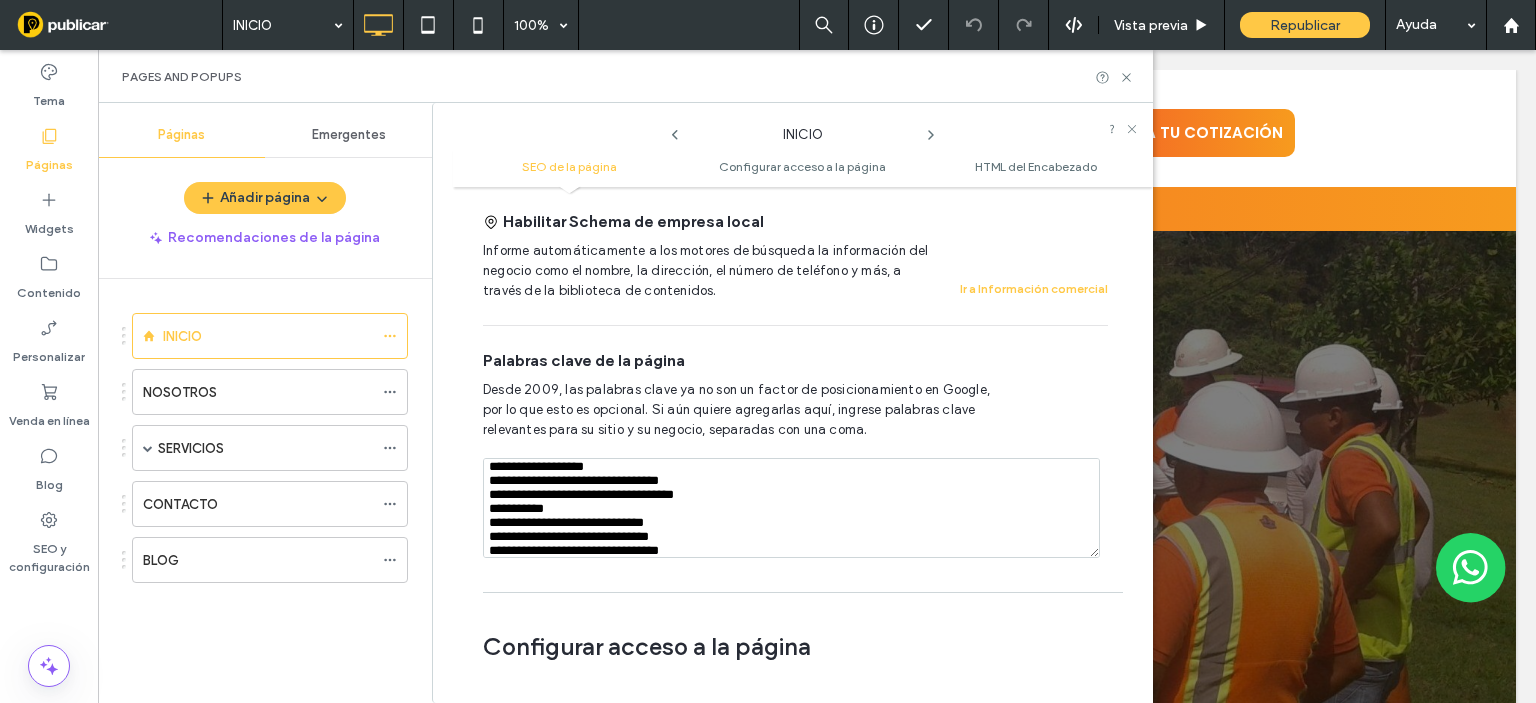 scroll, scrollTop: 180, scrollLeft: 0, axis: vertical 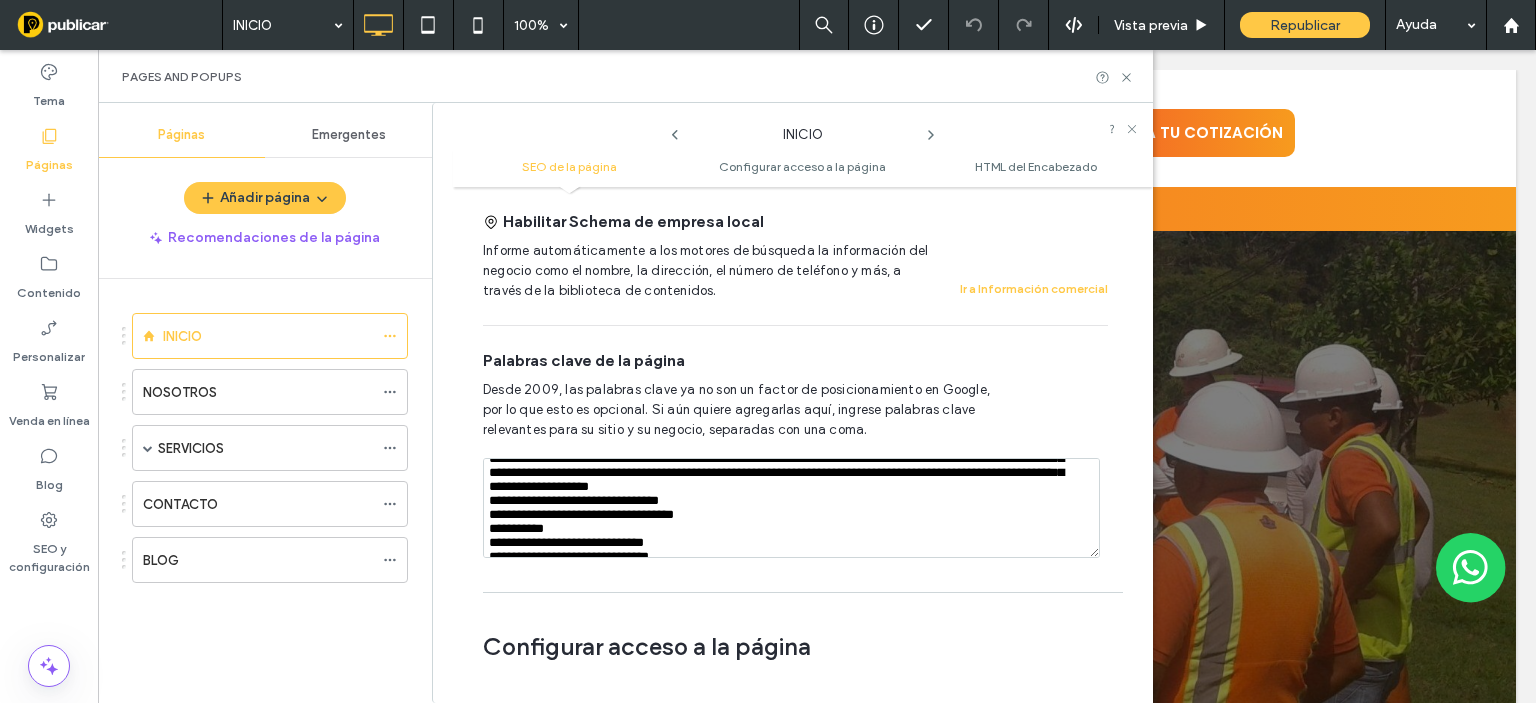 type on "**********" 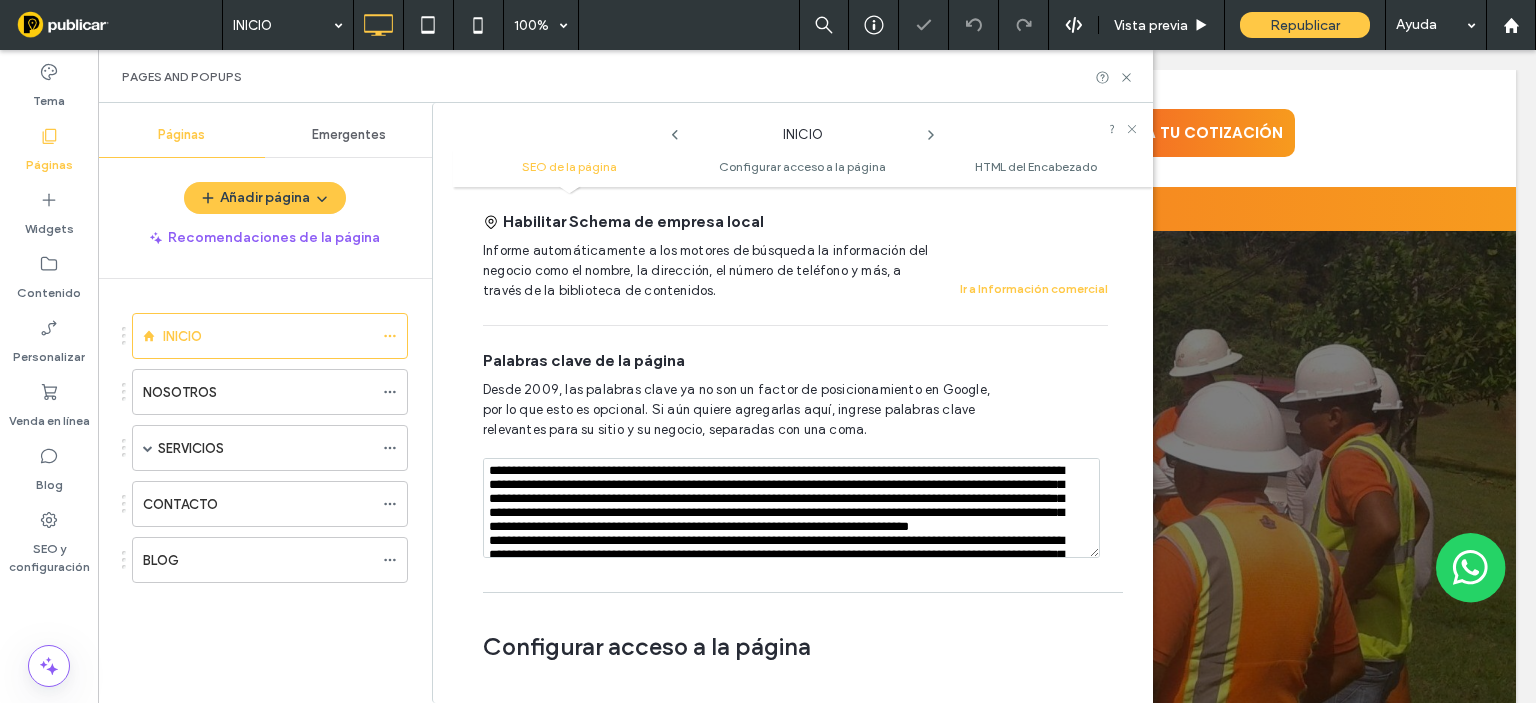 click on "**********" at bounding box center (803, -166) 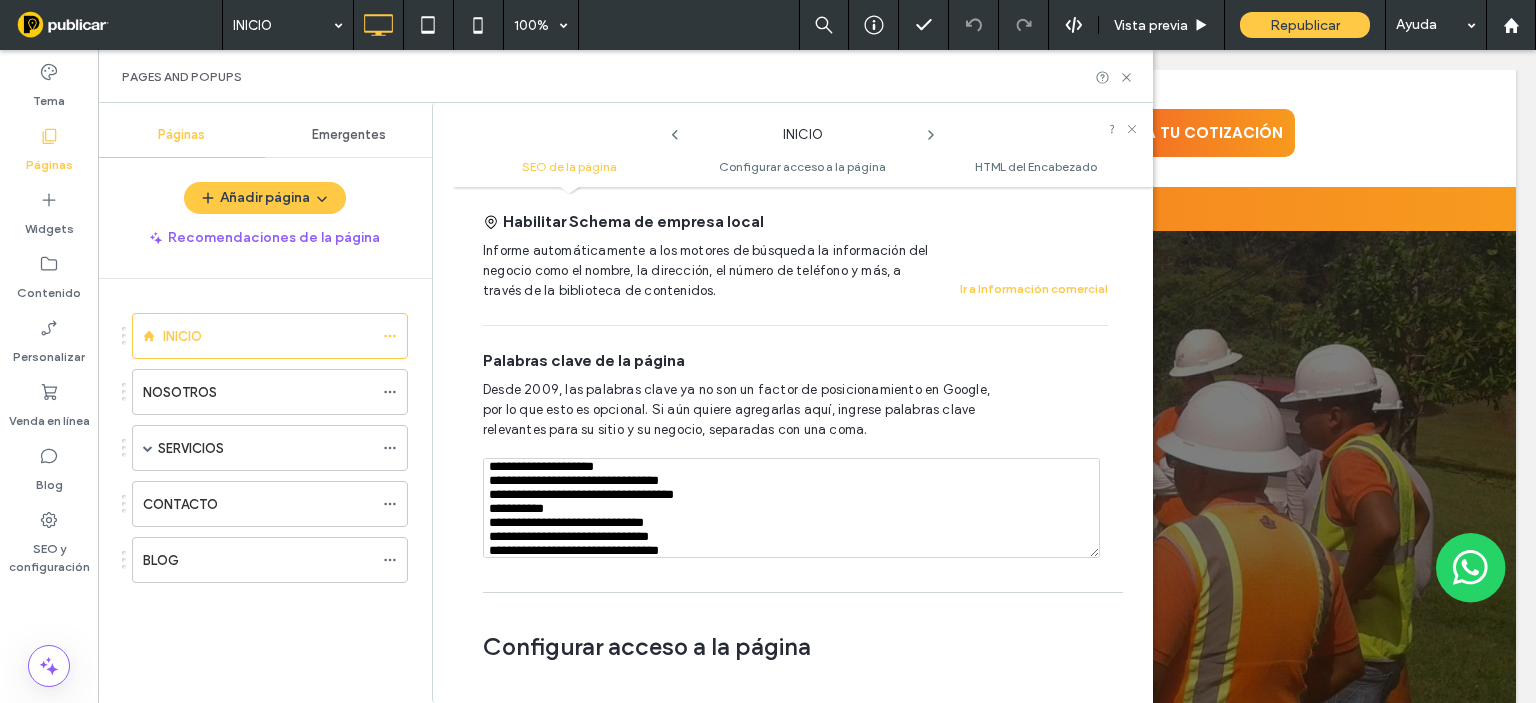 scroll, scrollTop: 240, scrollLeft: 0, axis: vertical 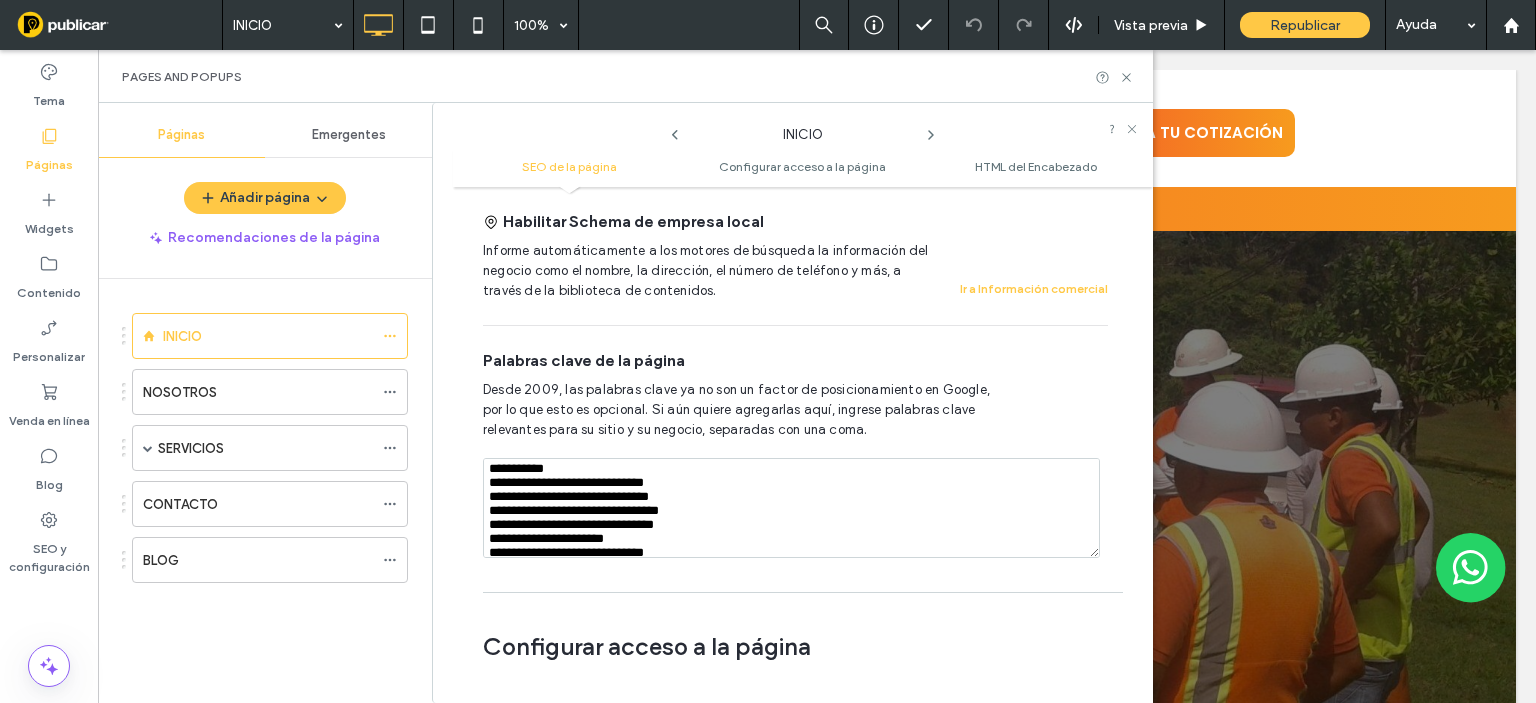 click at bounding box center [791, 508] 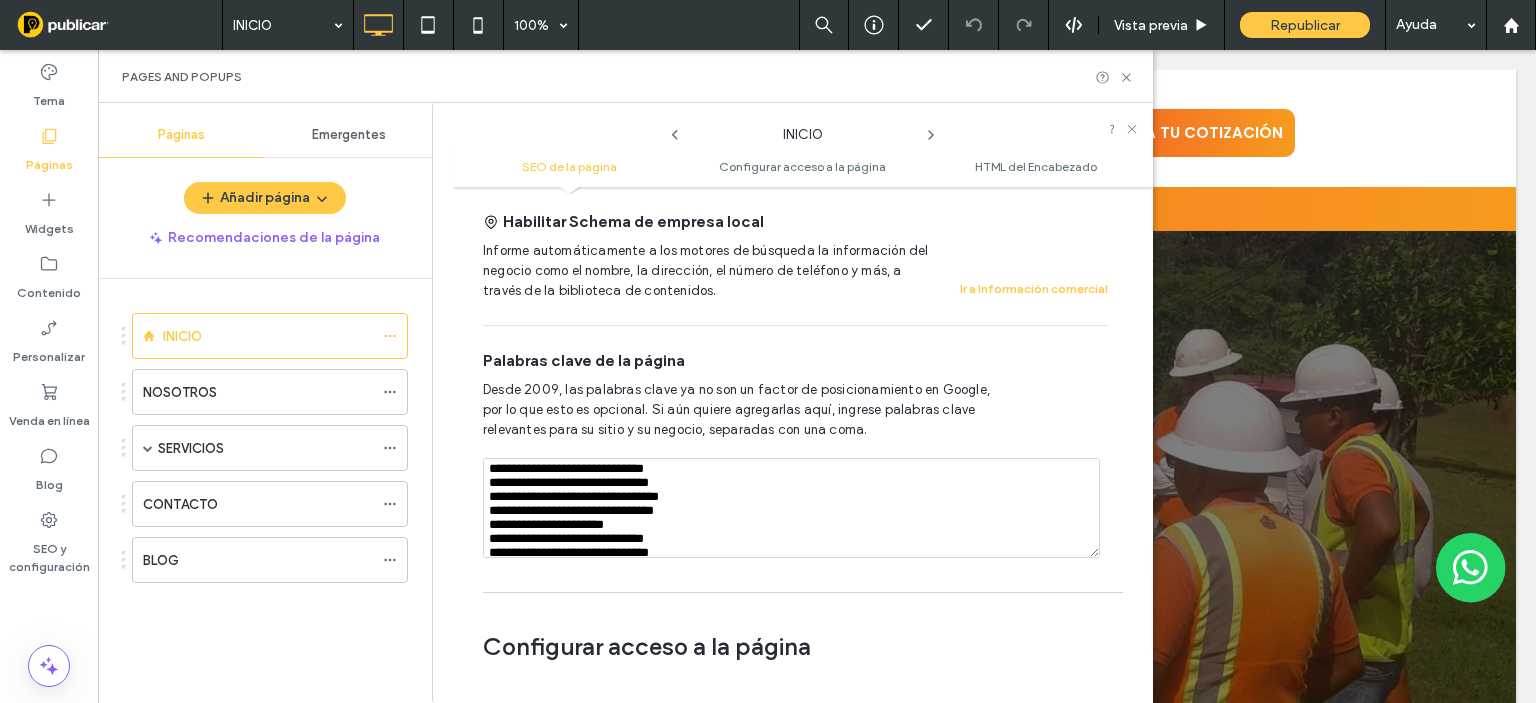 scroll, scrollTop: 224, scrollLeft: 0, axis: vertical 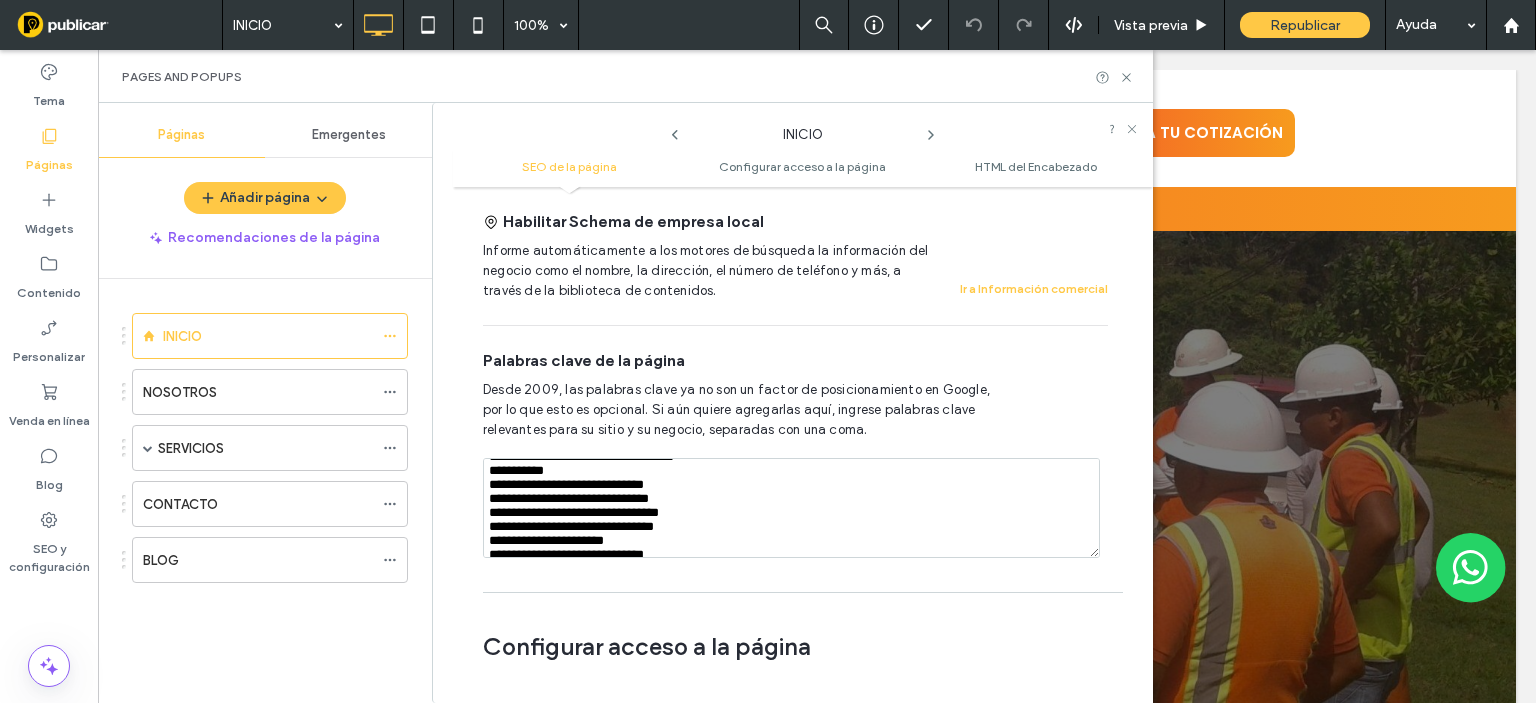 click at bounding box center [791, 508] 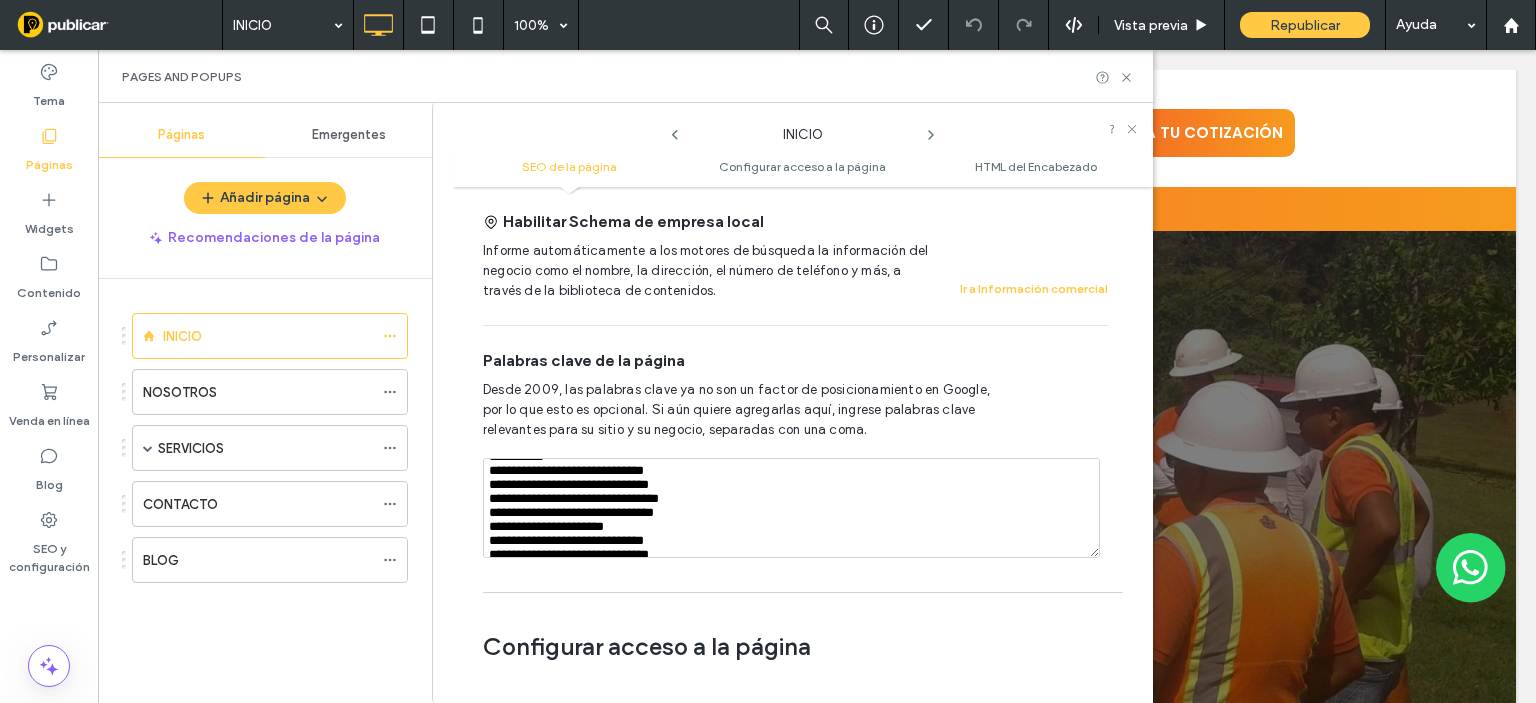 scroll, scrollTop: 208, scrollLeft: 0, axis: vertical 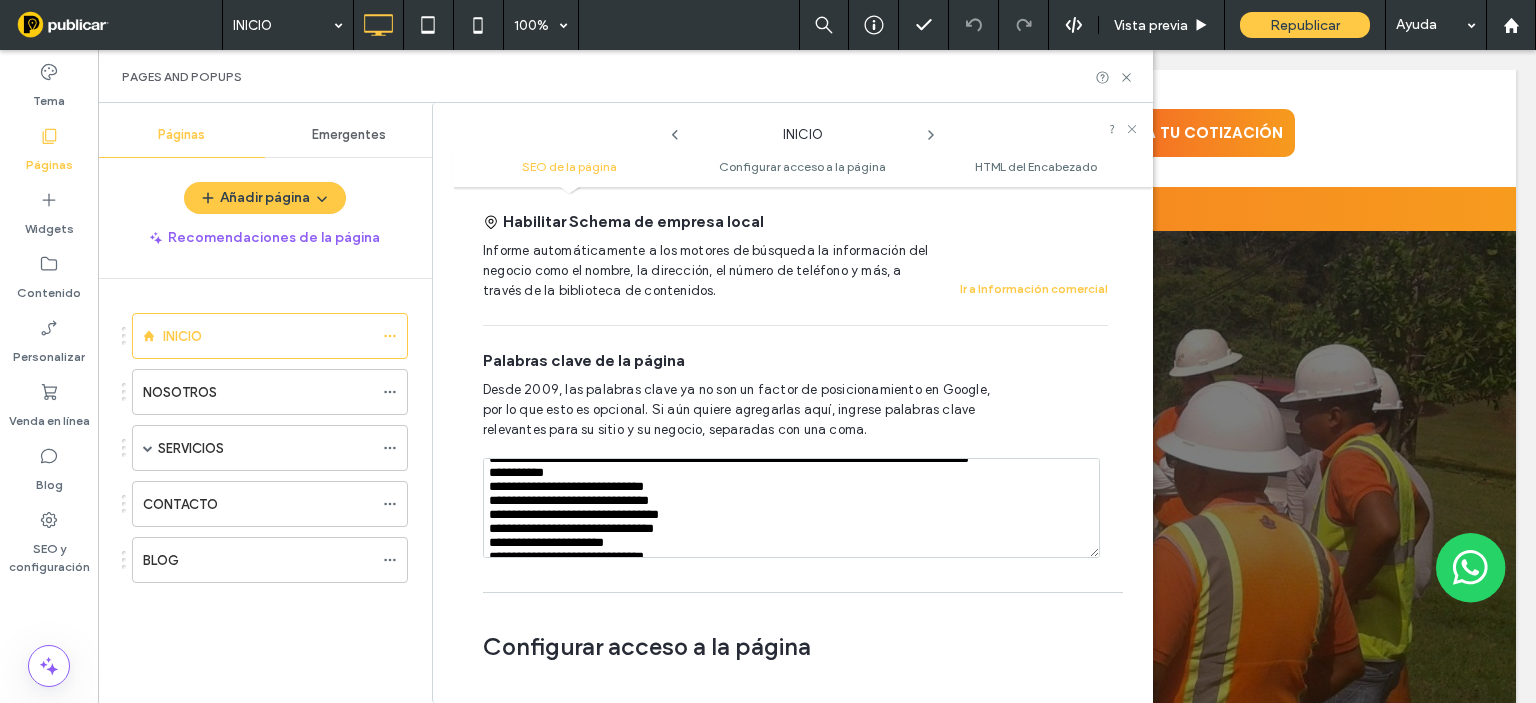 click at bounding box center [791, 508] 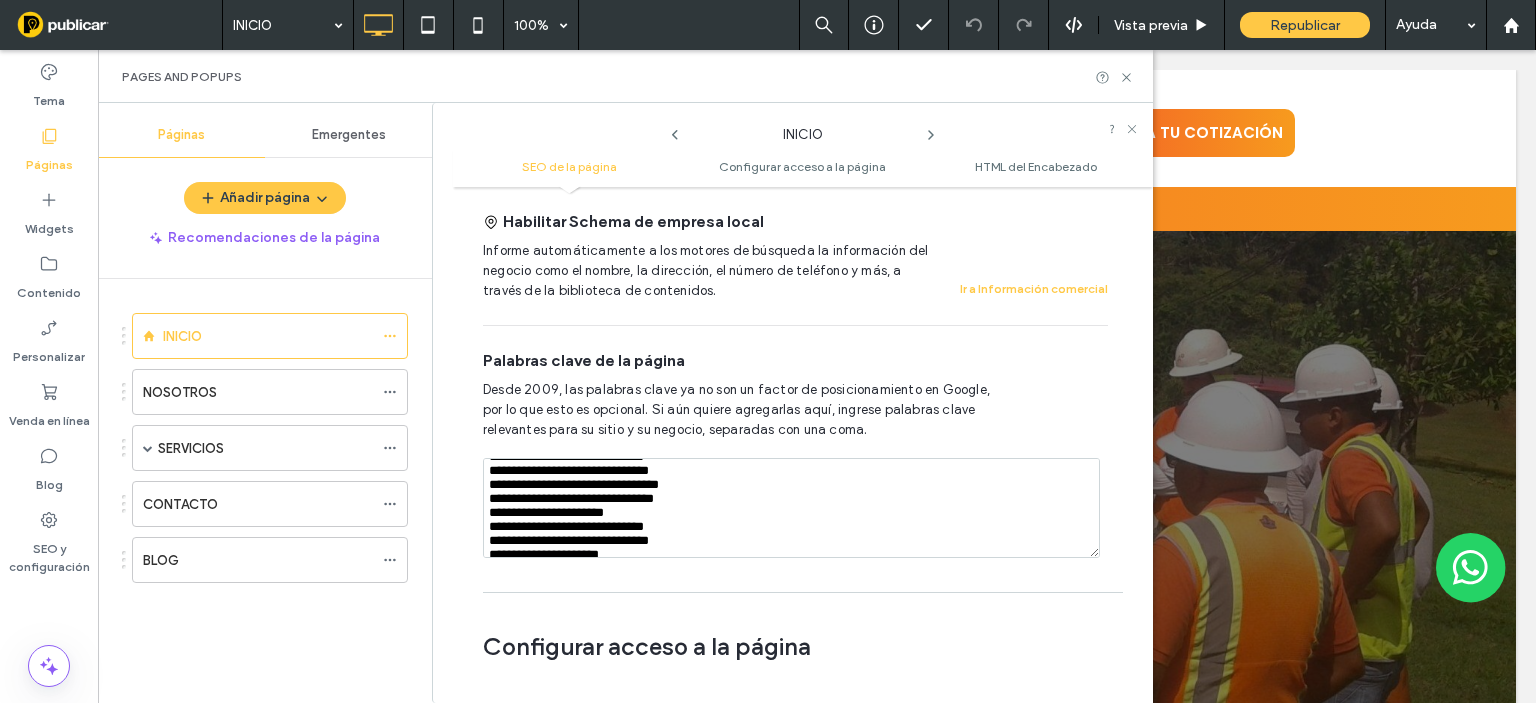scroll, scrollTop: 235, scrollLeft: 0, axis: vertical 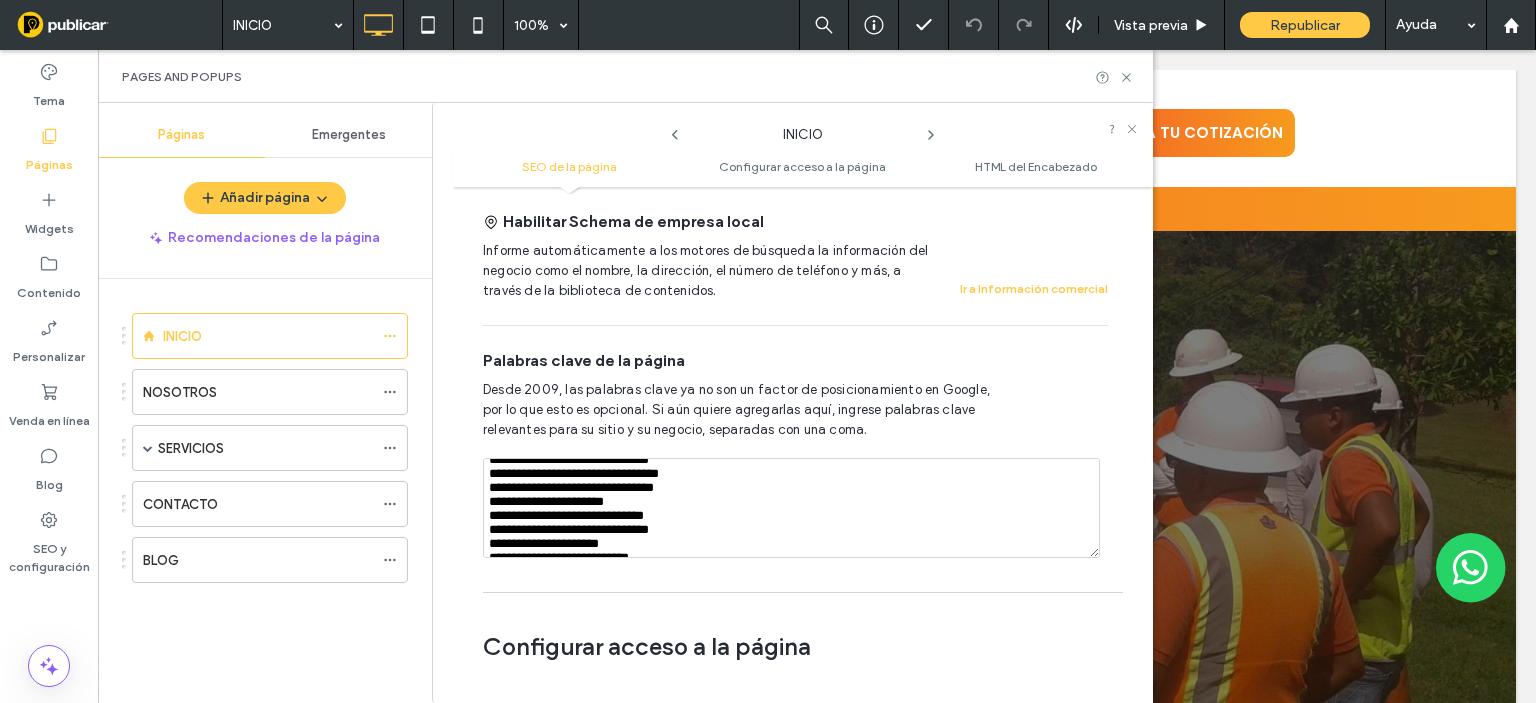 click at bounding box center [791, 508] 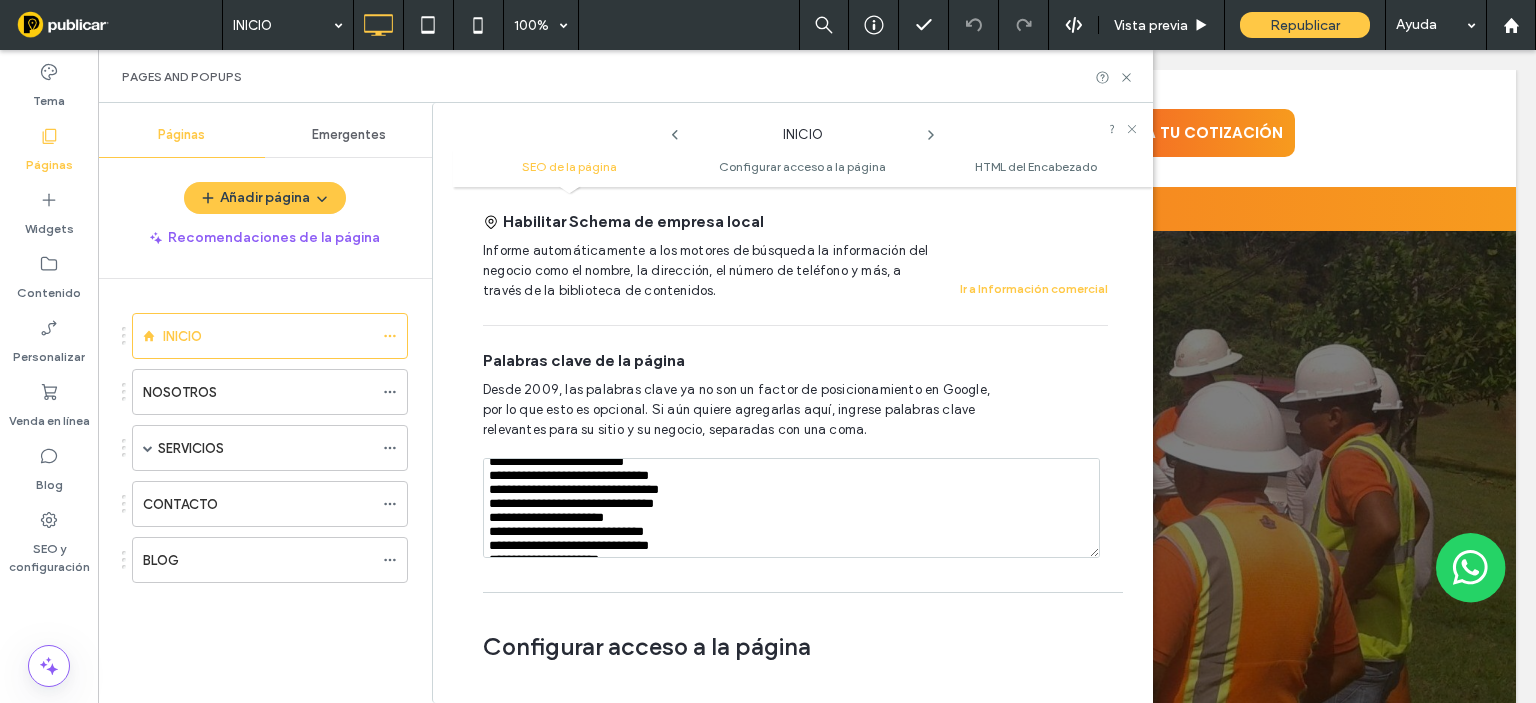 click at bounding box center [791, 508] 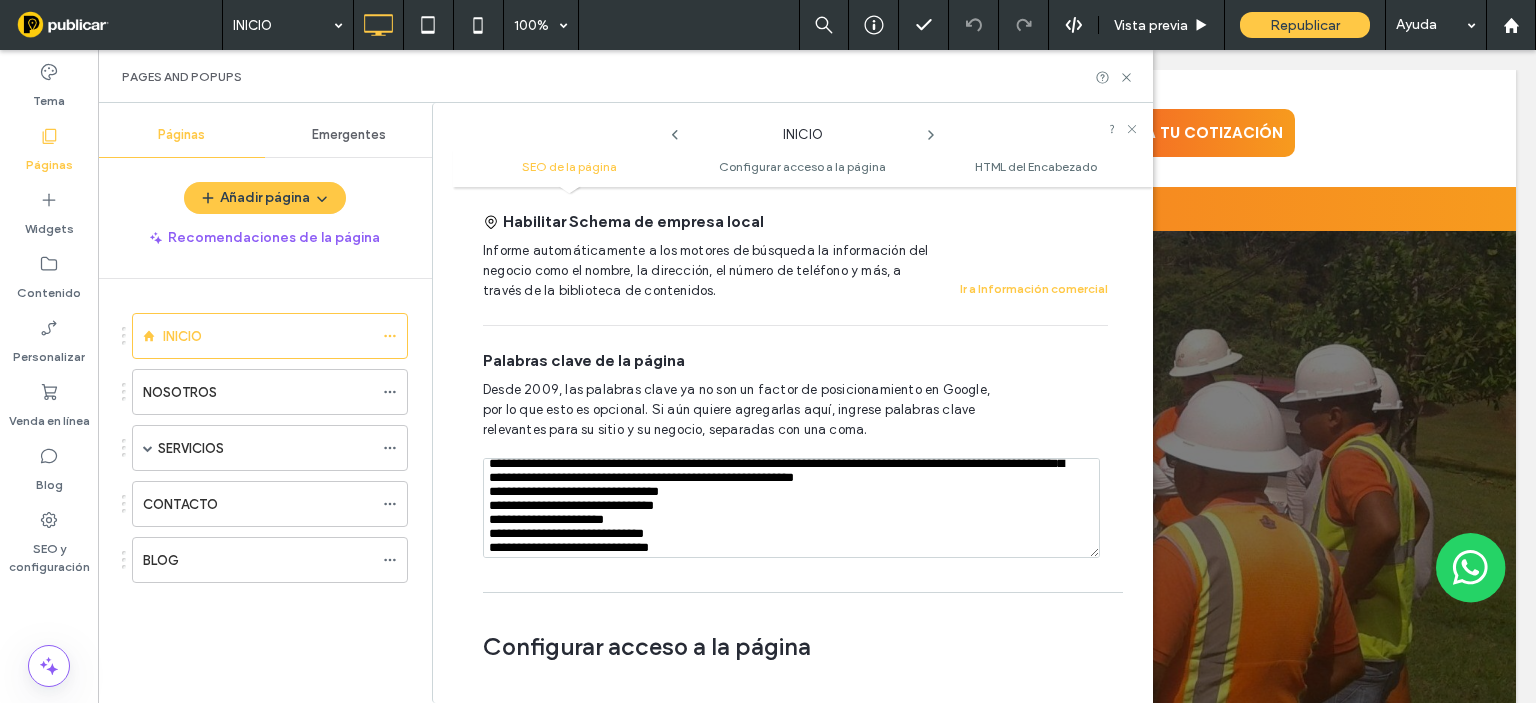scroll, scrollTop: 243, scrollLeft: 0, axis: vertical 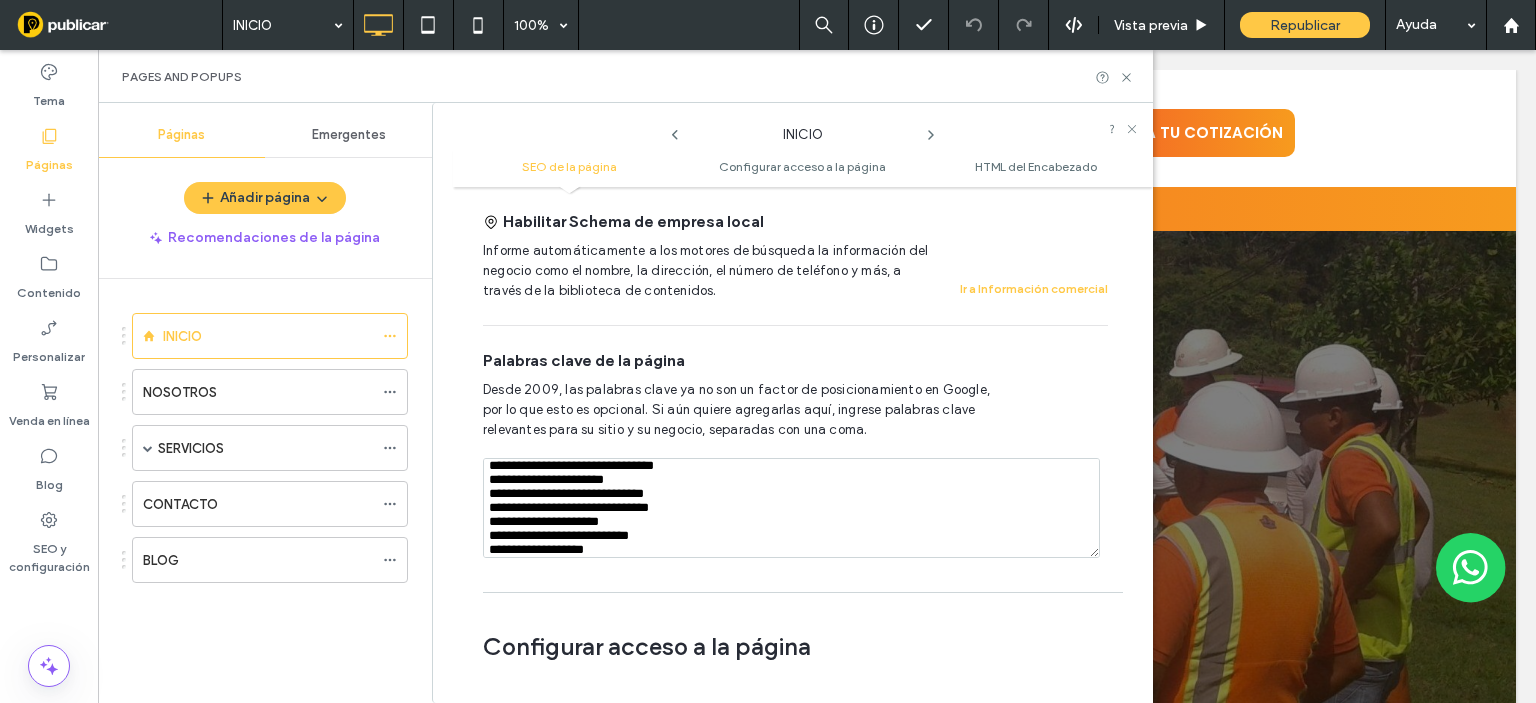 click at bounding box center [791, 508] 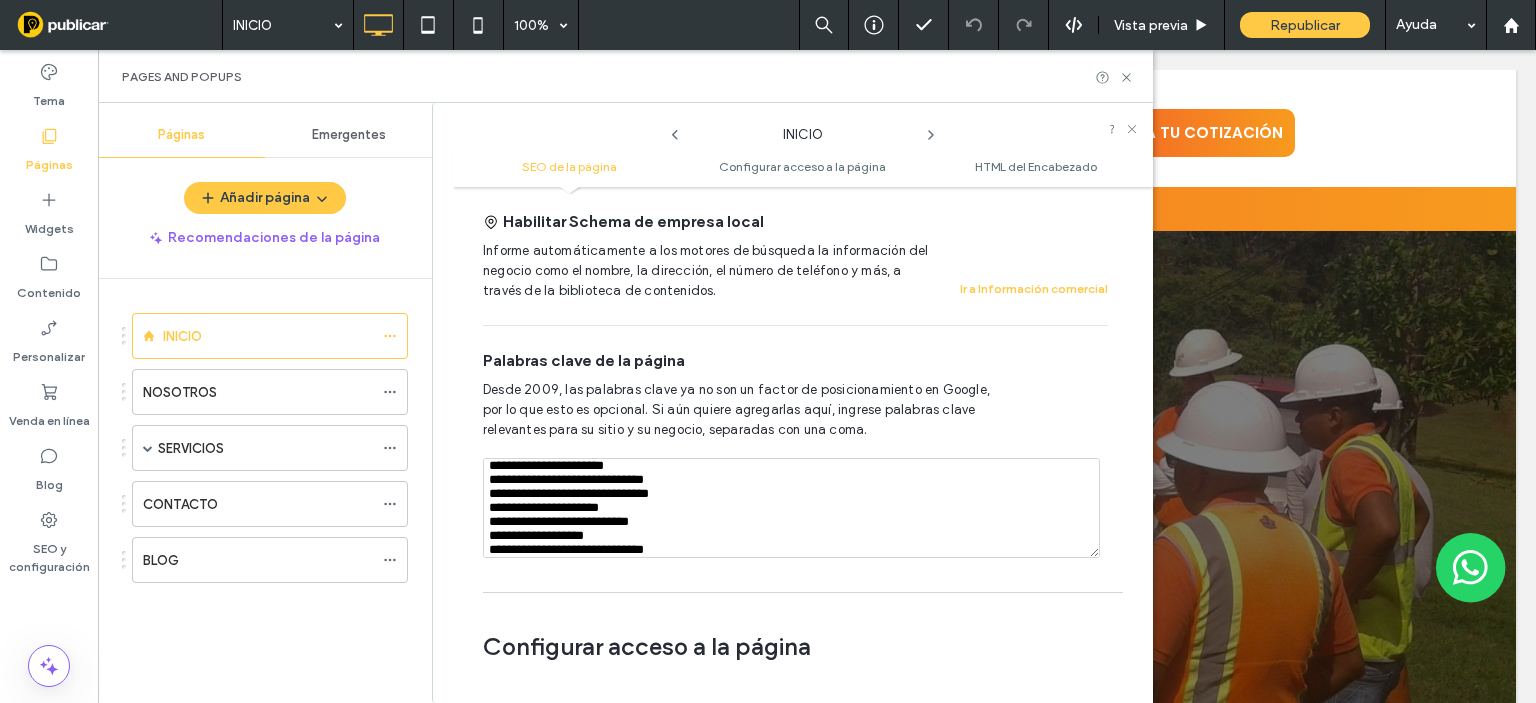 click at bounding box center [791, 508] 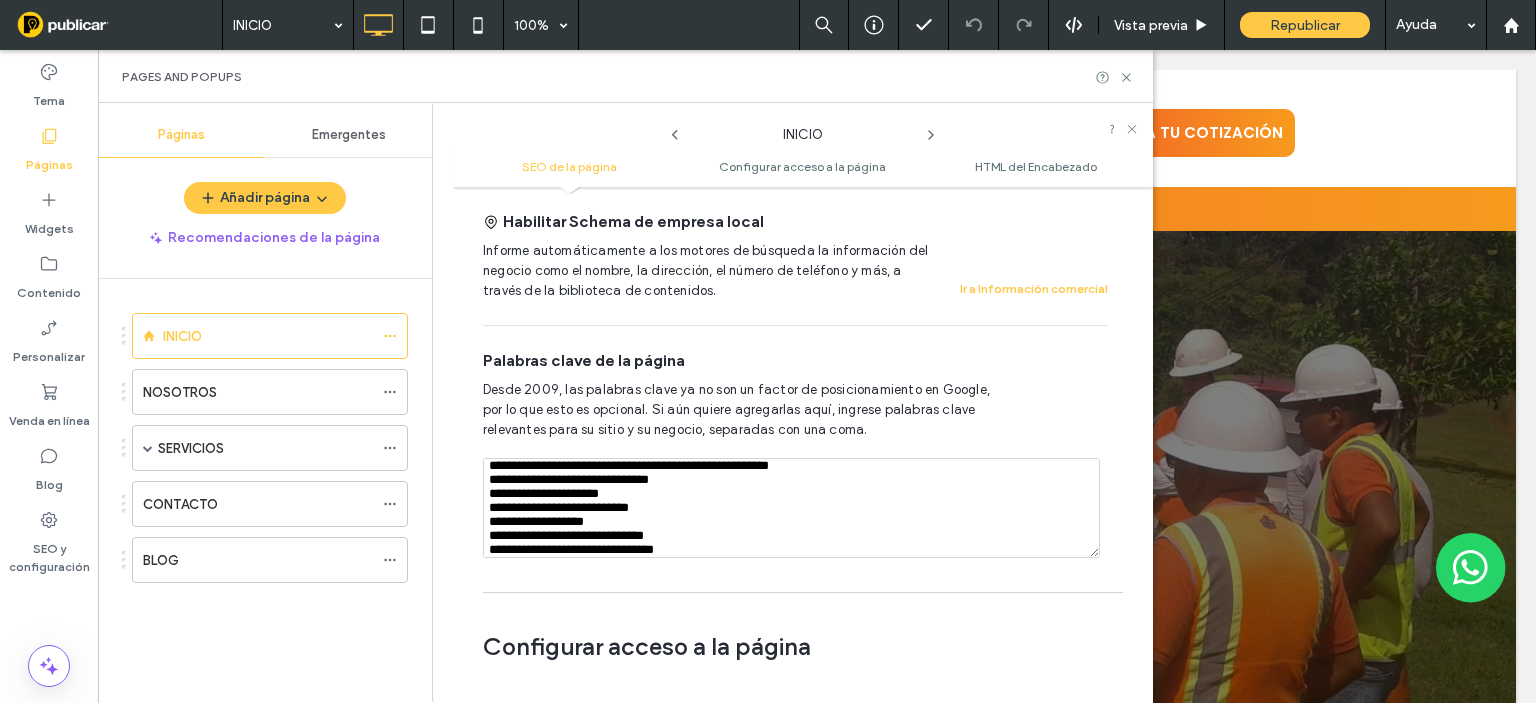 click at bounding box center (791, 508) 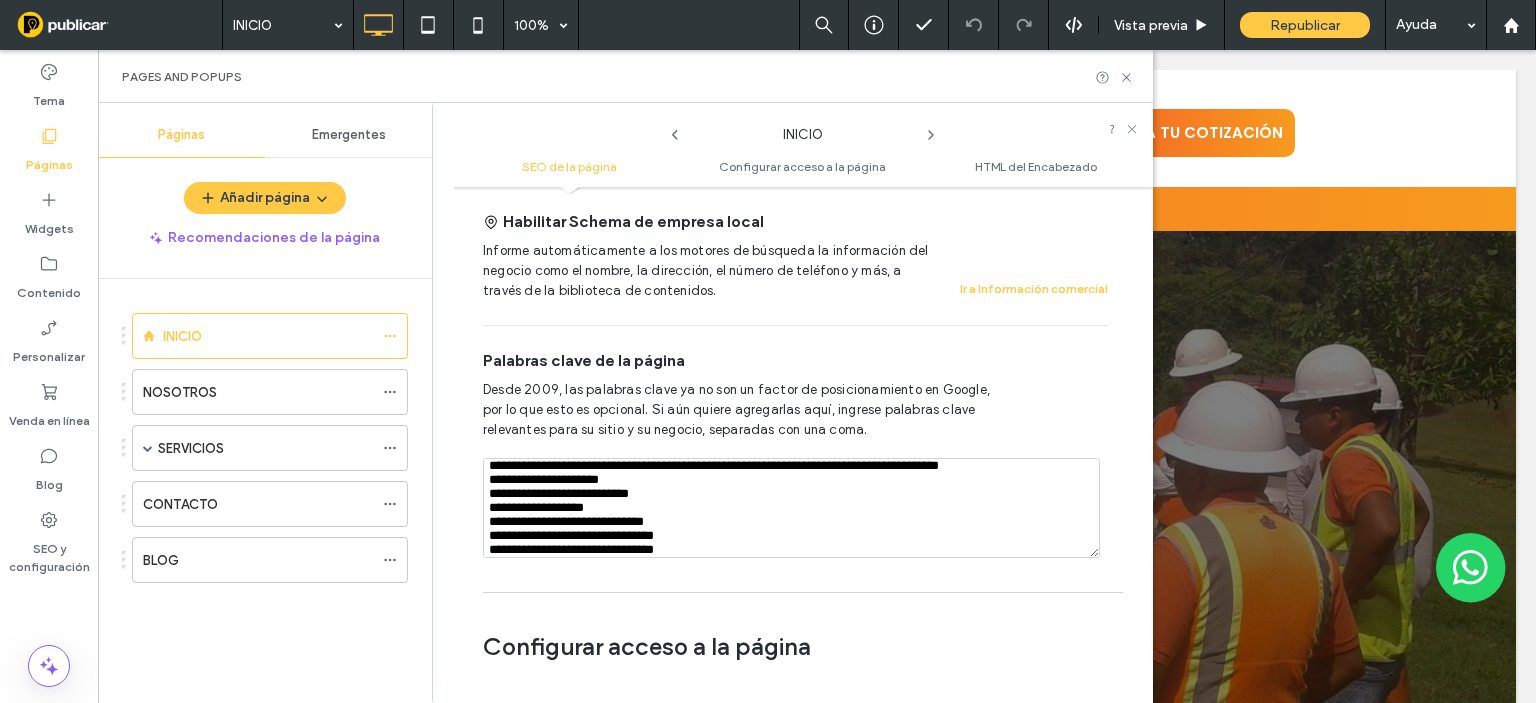 click at bounding box center [791, 508] 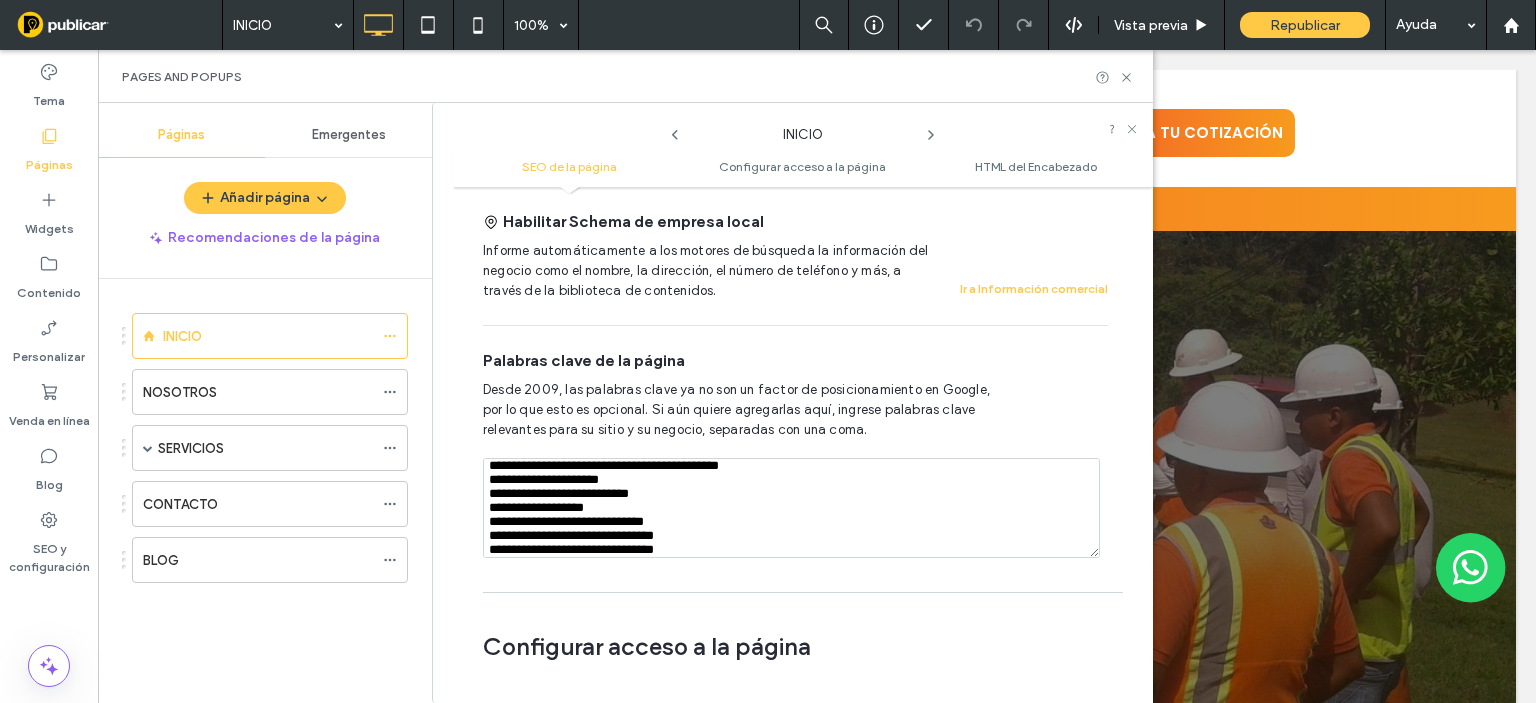 click at bounding box center (791, 508) 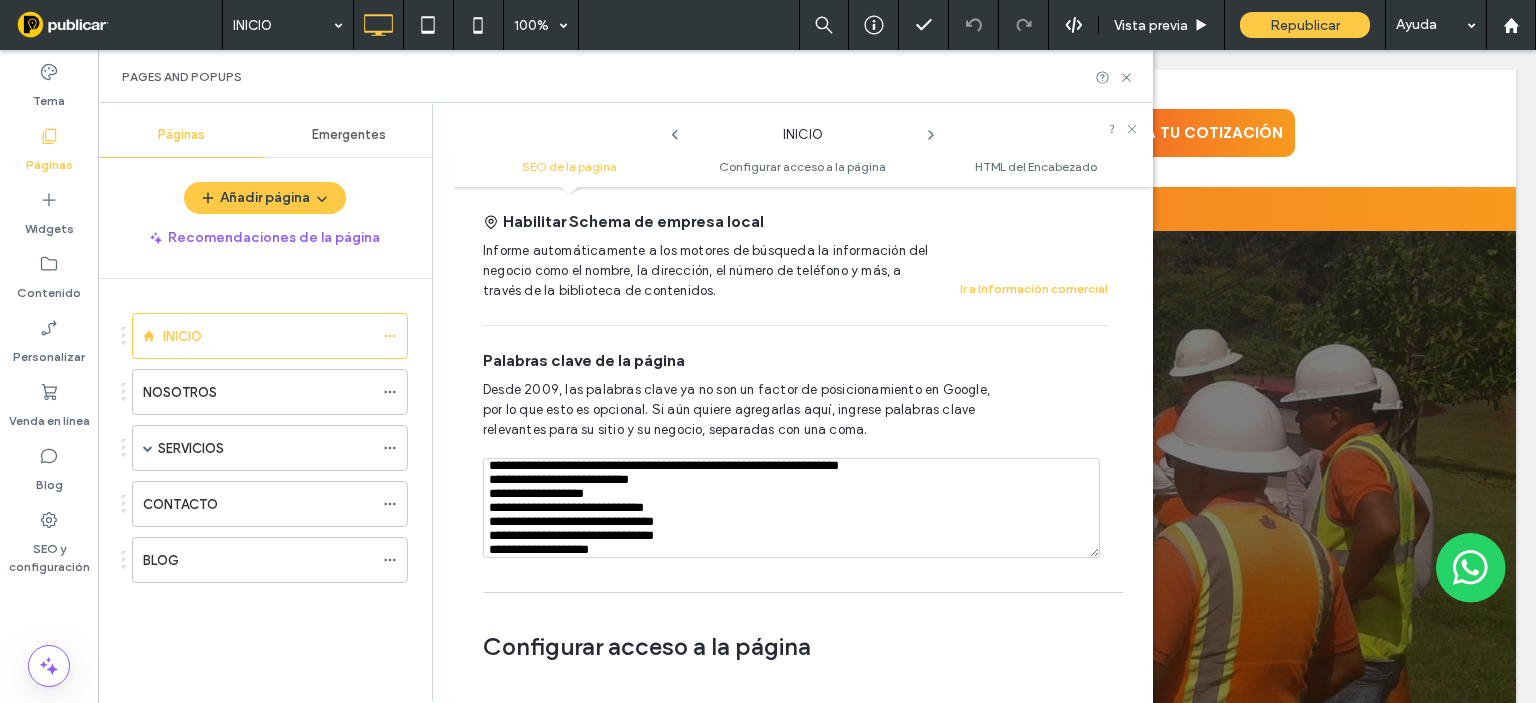 click at bounding box center [791, 508] 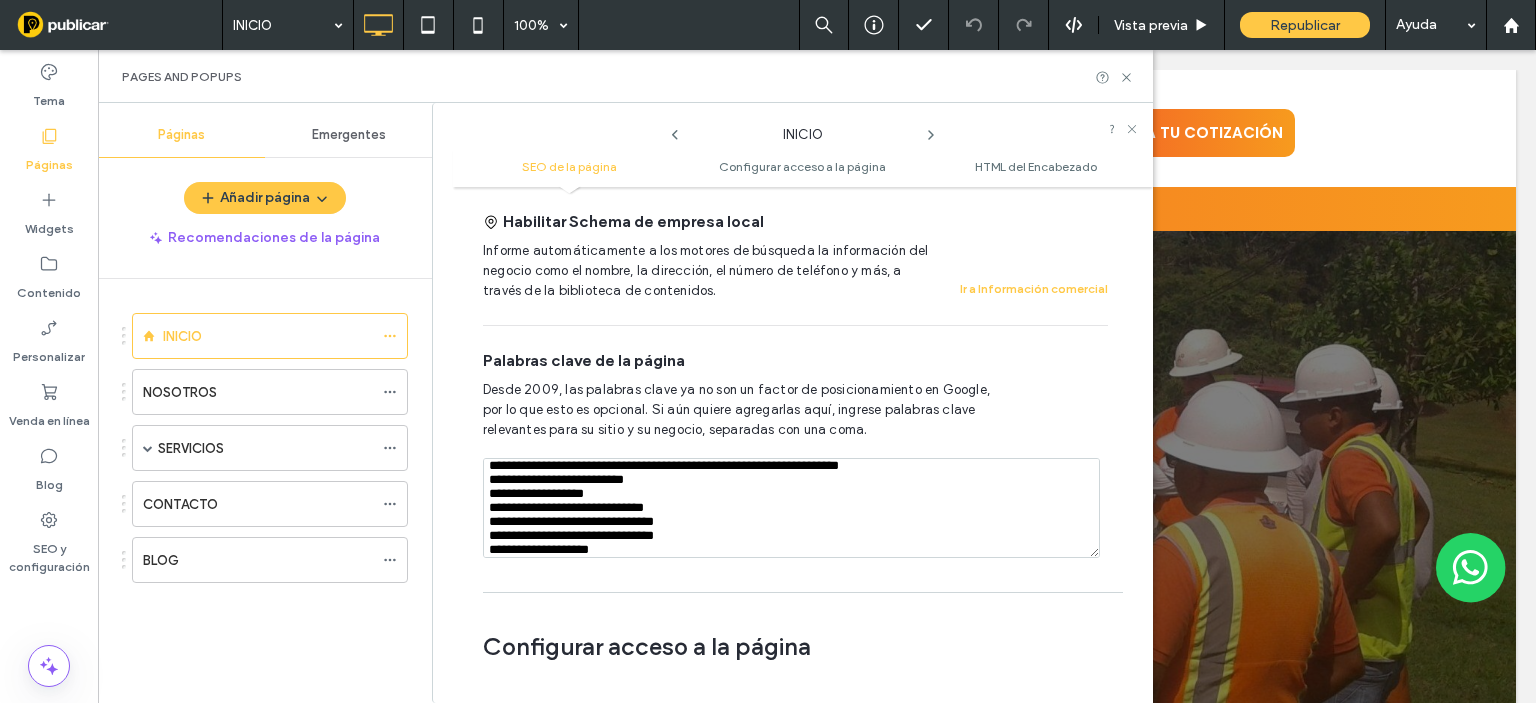 click at bounding box center [791, 508] 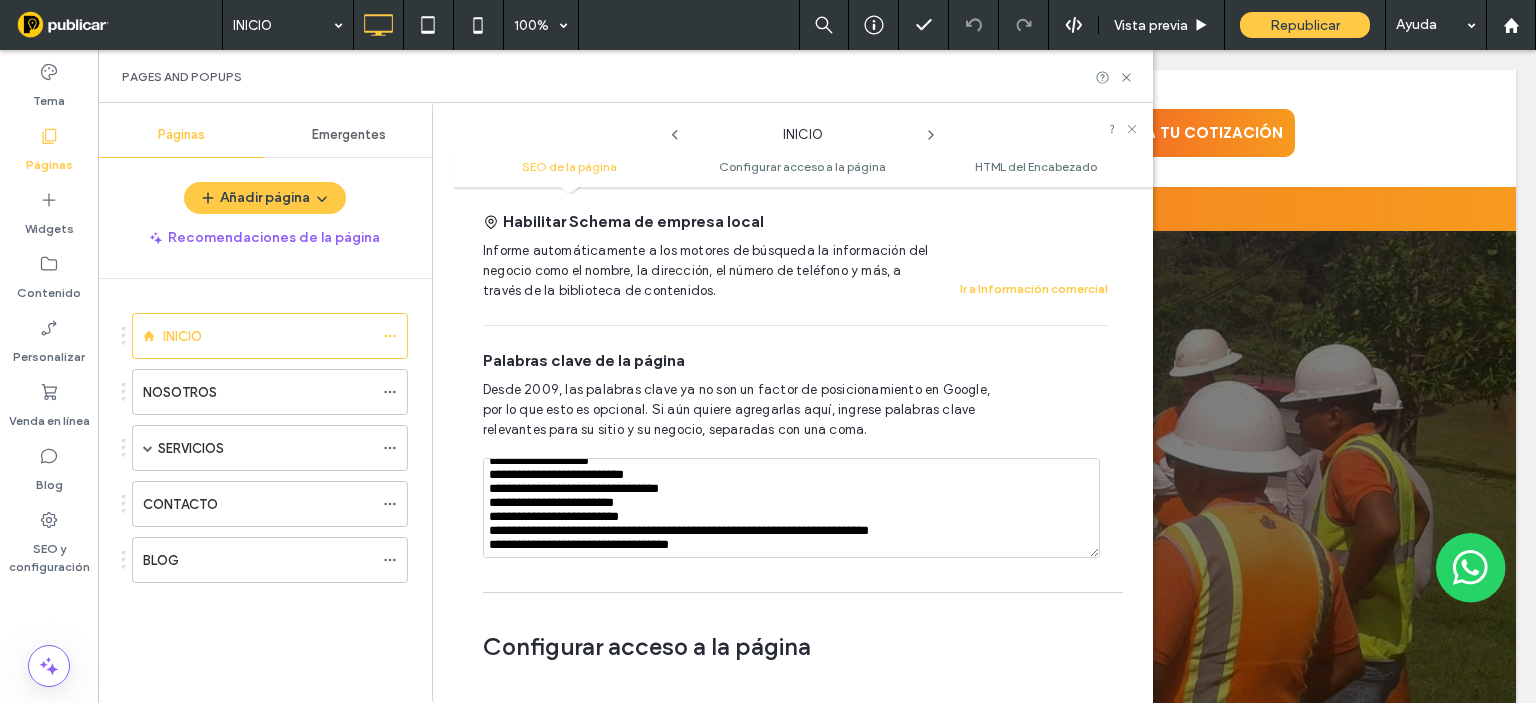 click at bounding box center [791, 508] 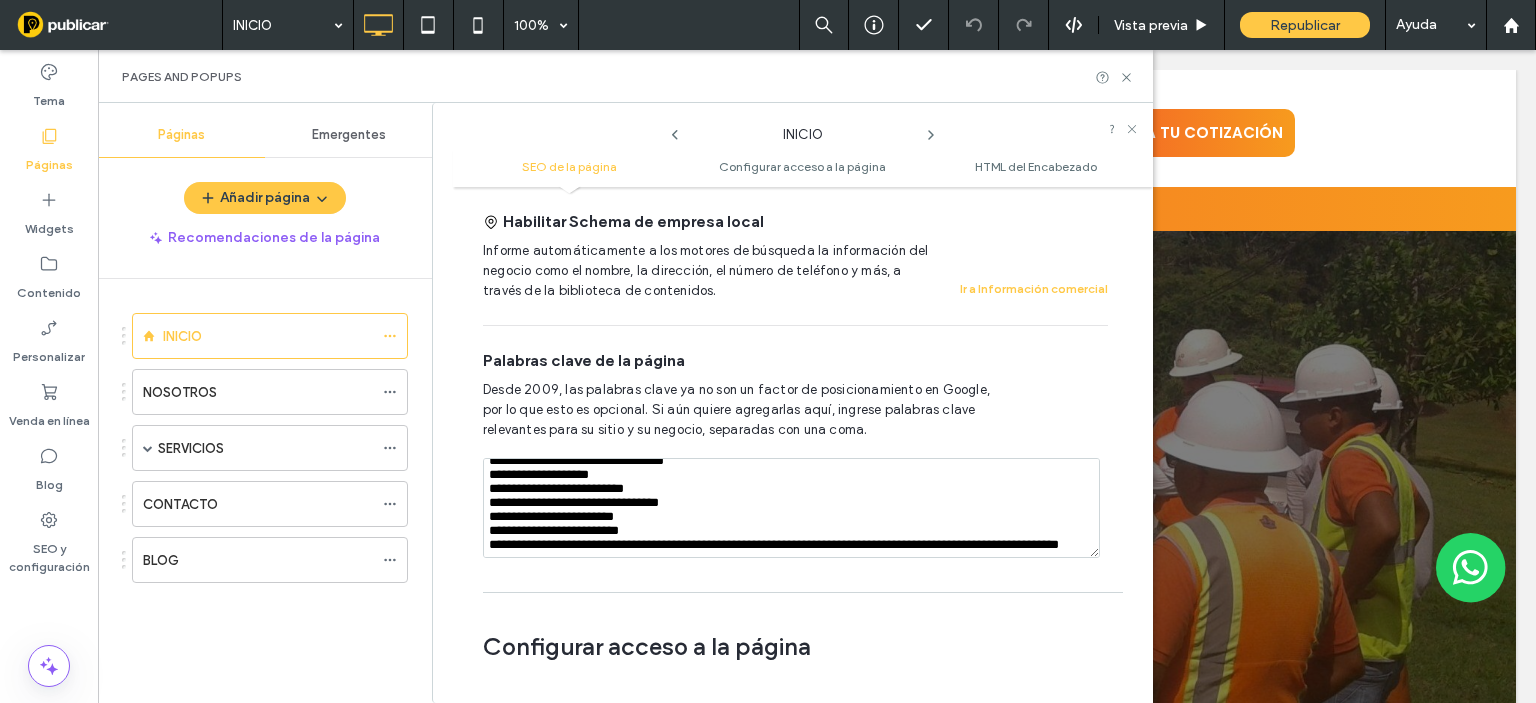 click at bounding box center (791, 508) 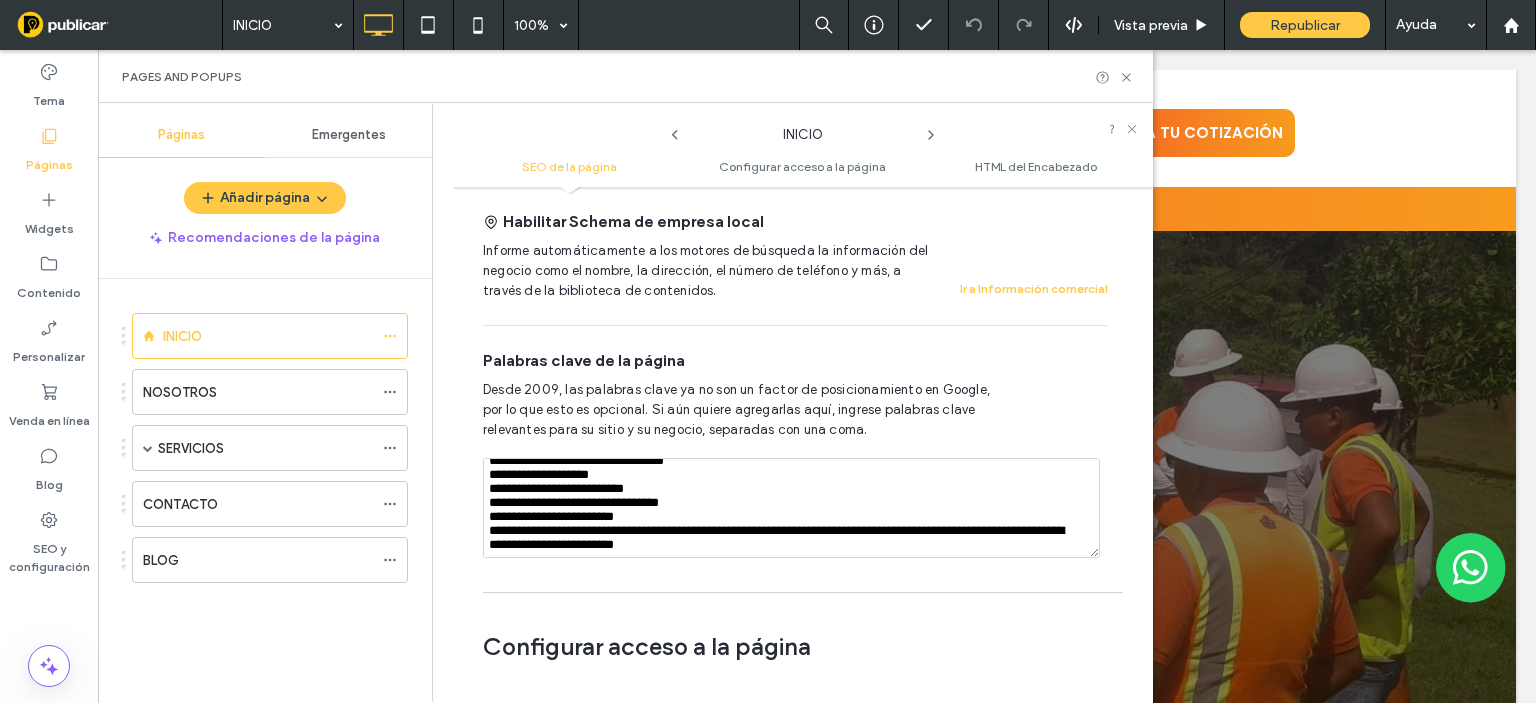 scroll, scrollTop: 472, scrollLeft: 0, axis: vertical 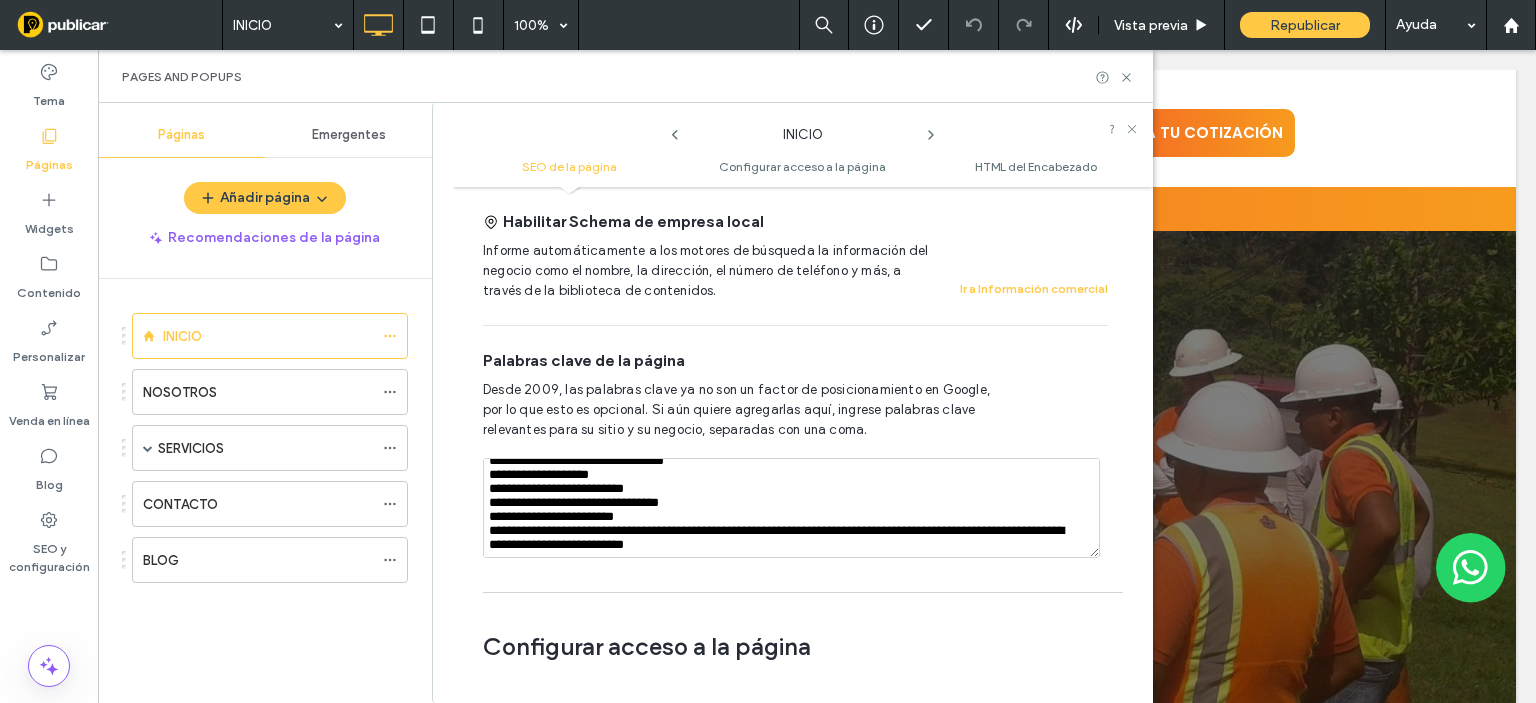 click at bounding box center (791, 508) 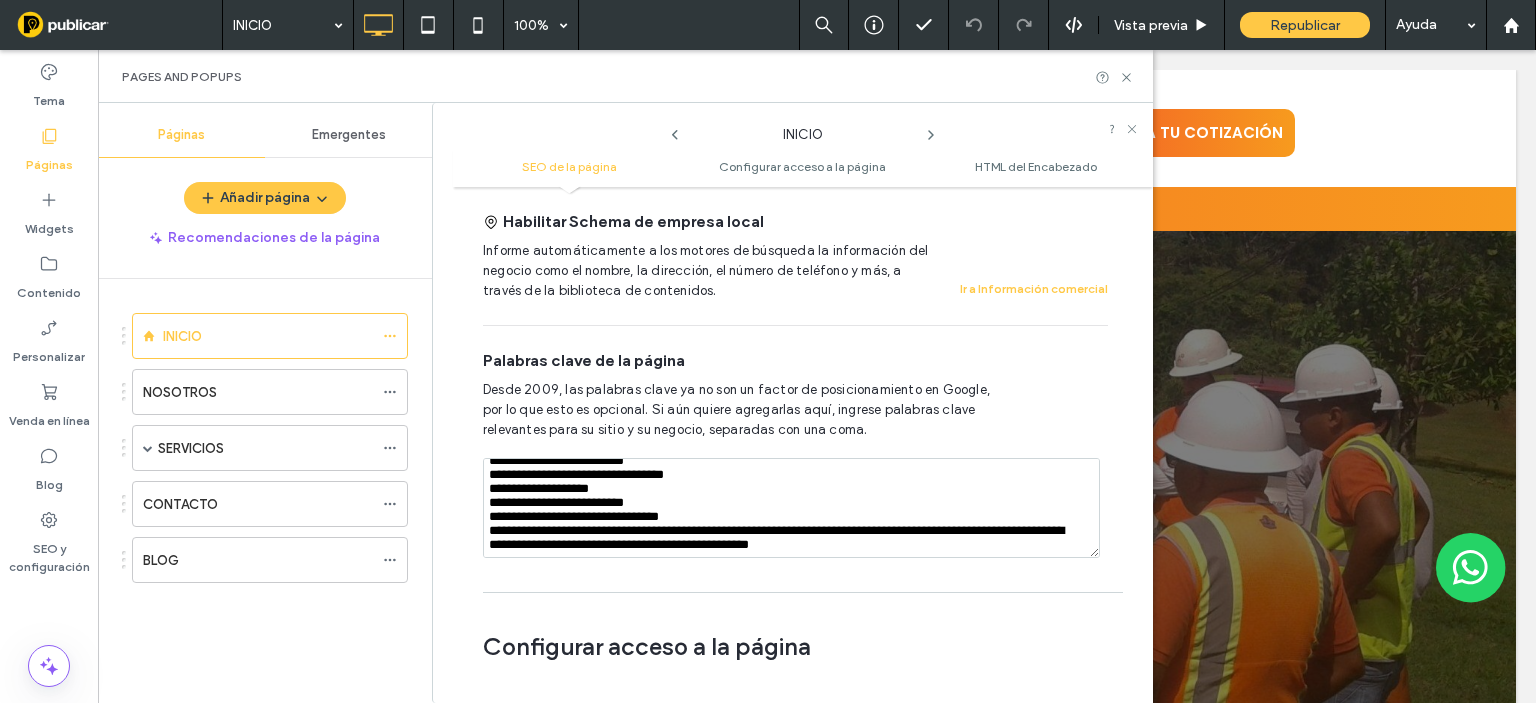 scroll, scrollTop: 456, scrollLeft: 0, axis: vertical 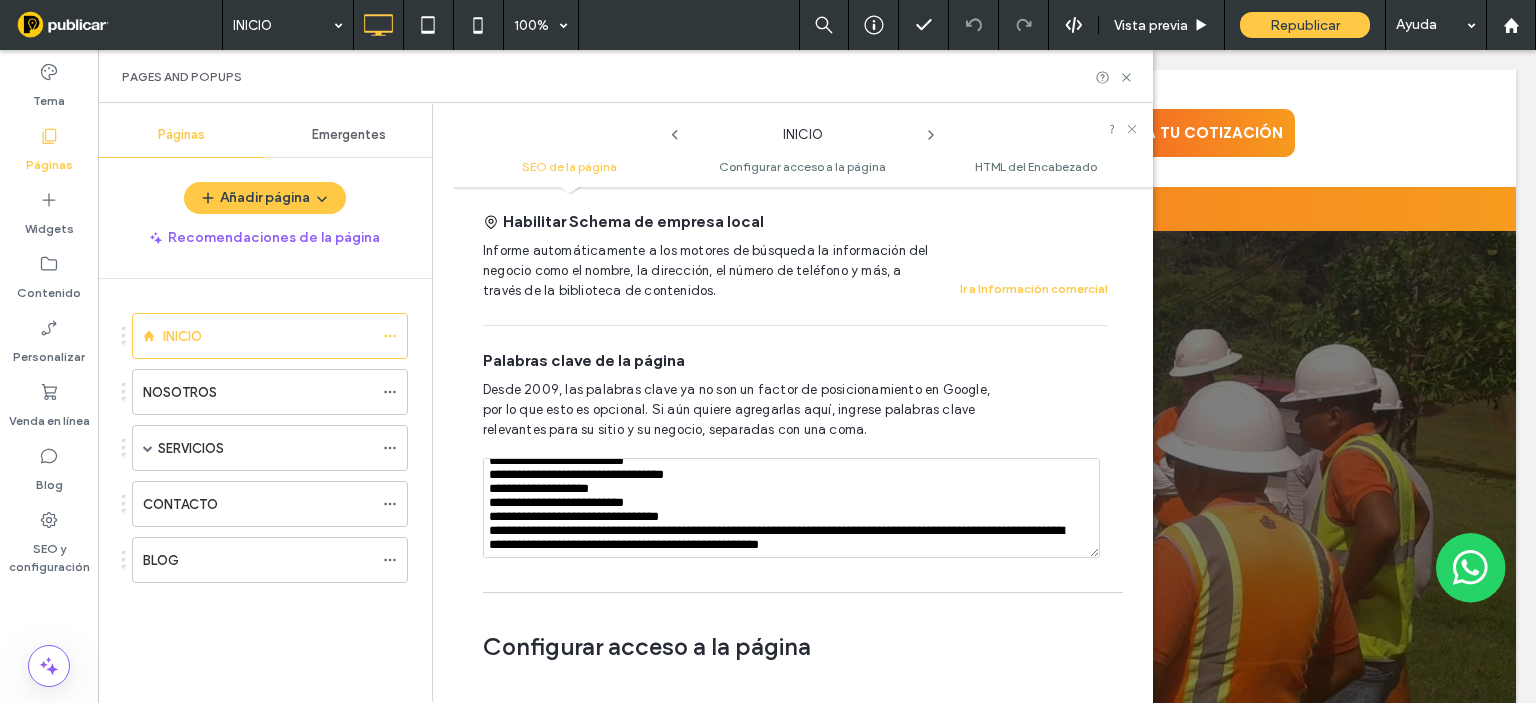 click at bounding box center [791, 508] 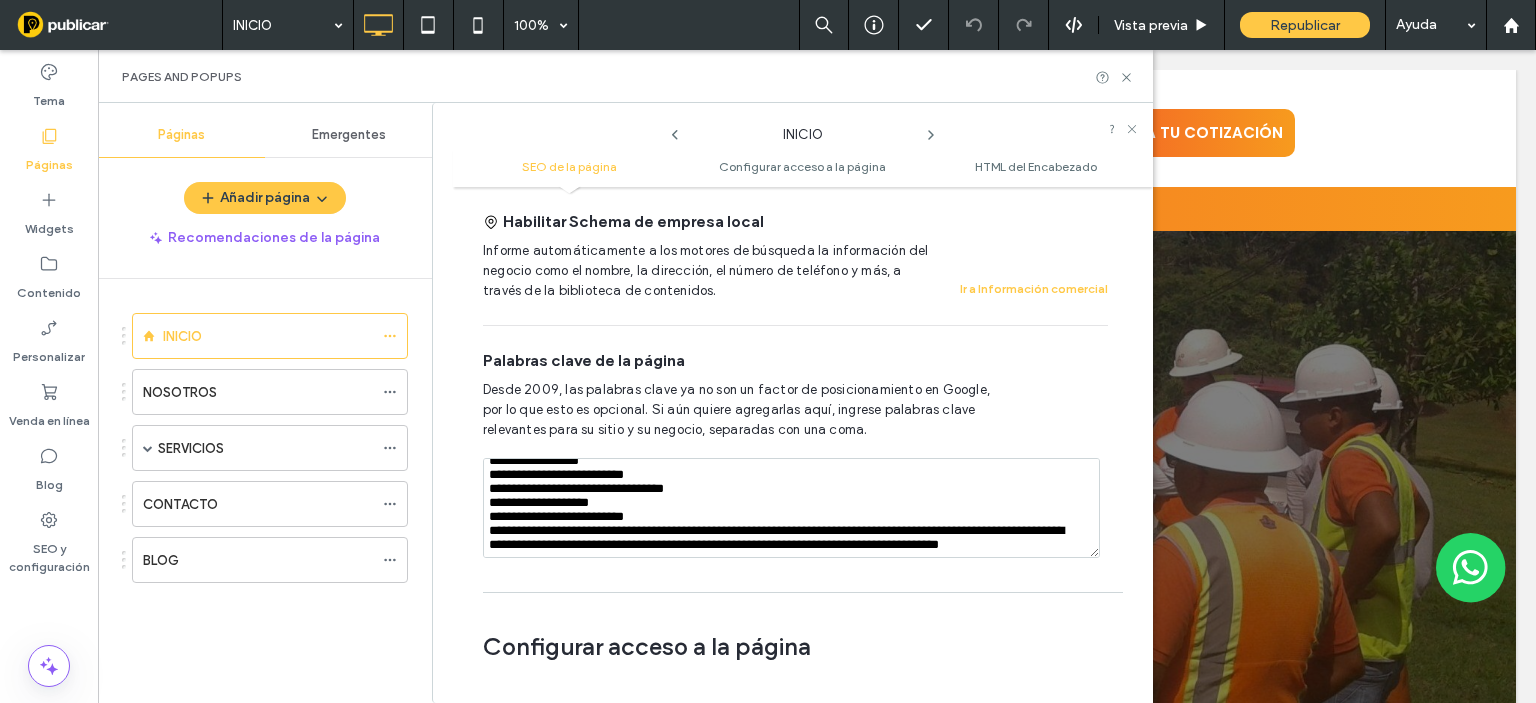 click at bounding box center [791, 508] 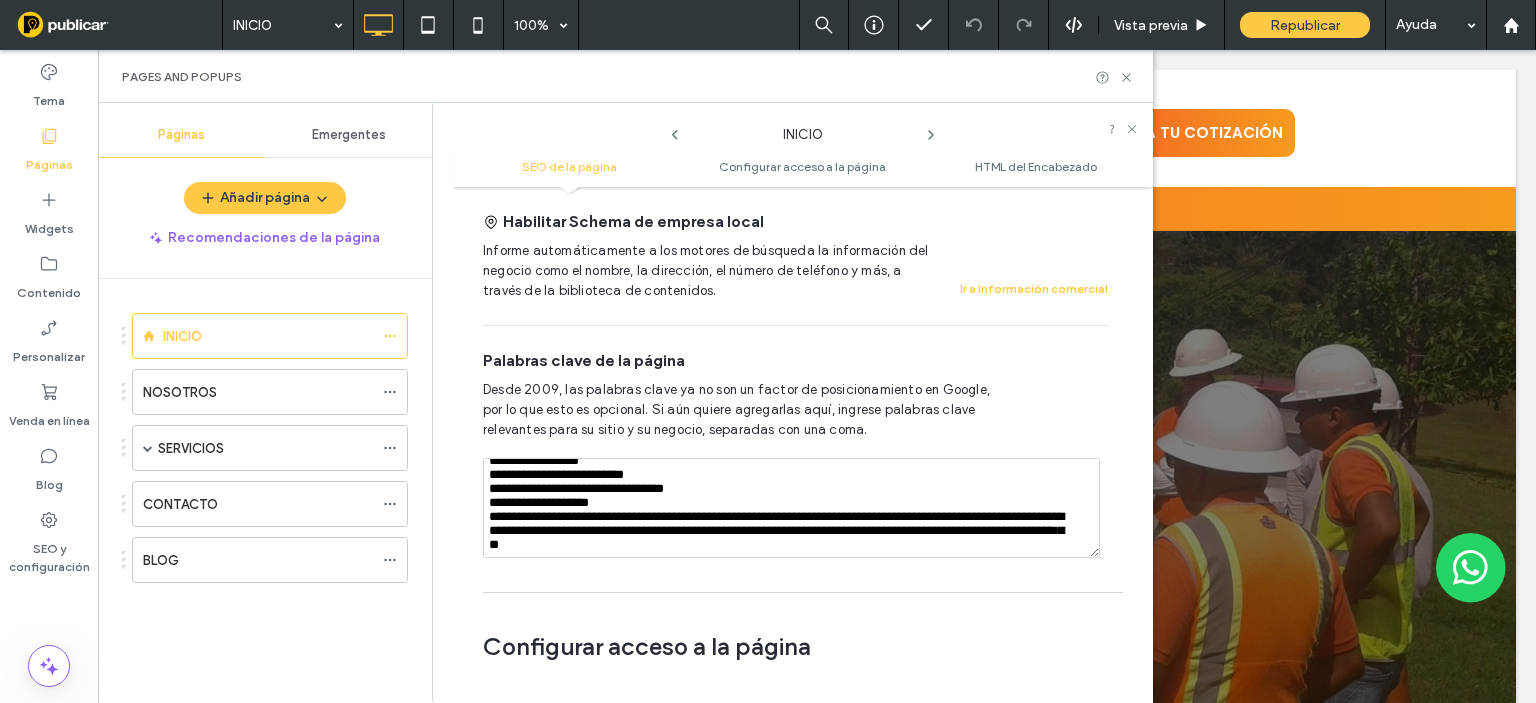 scroll, scrollTop: 440, scrollLeft: 0, axis: vertical 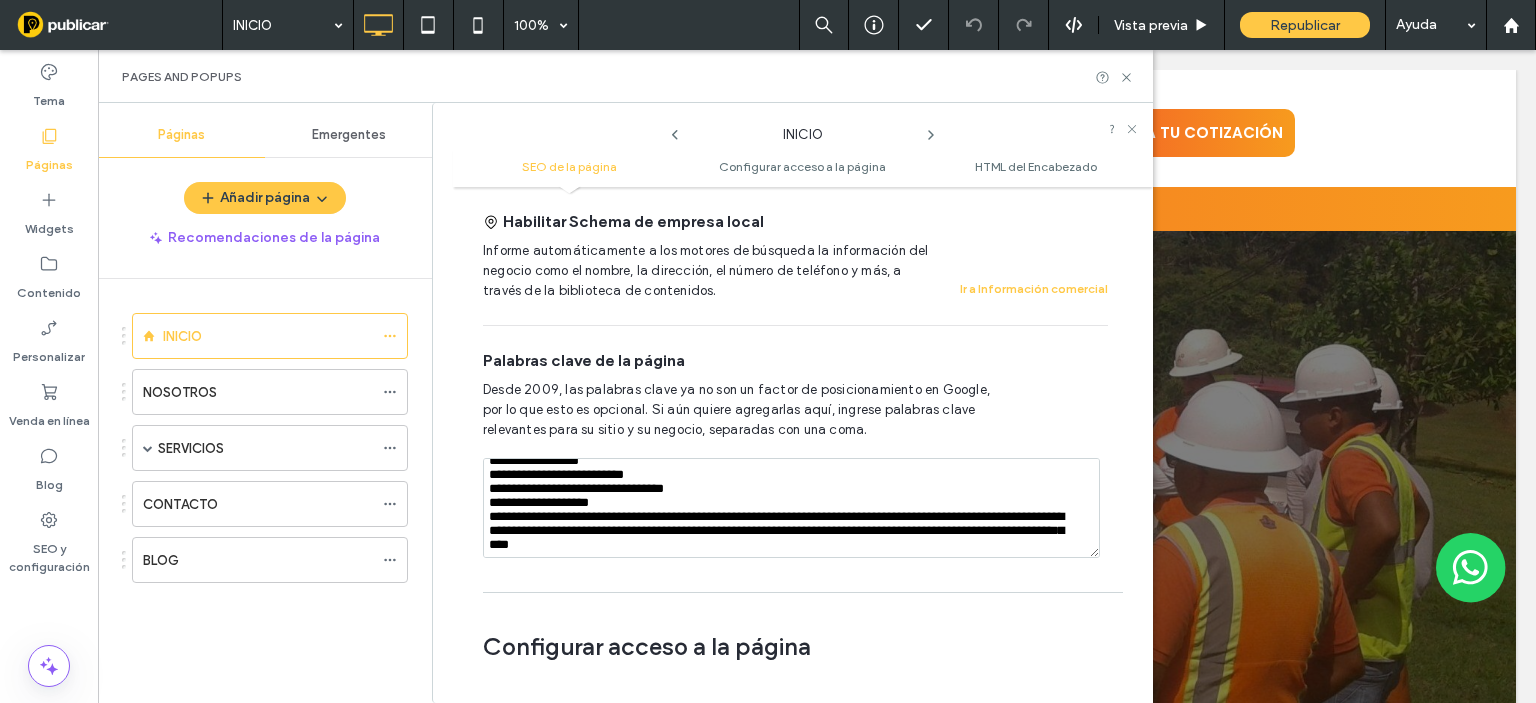 click at bounding box center [791, 508] 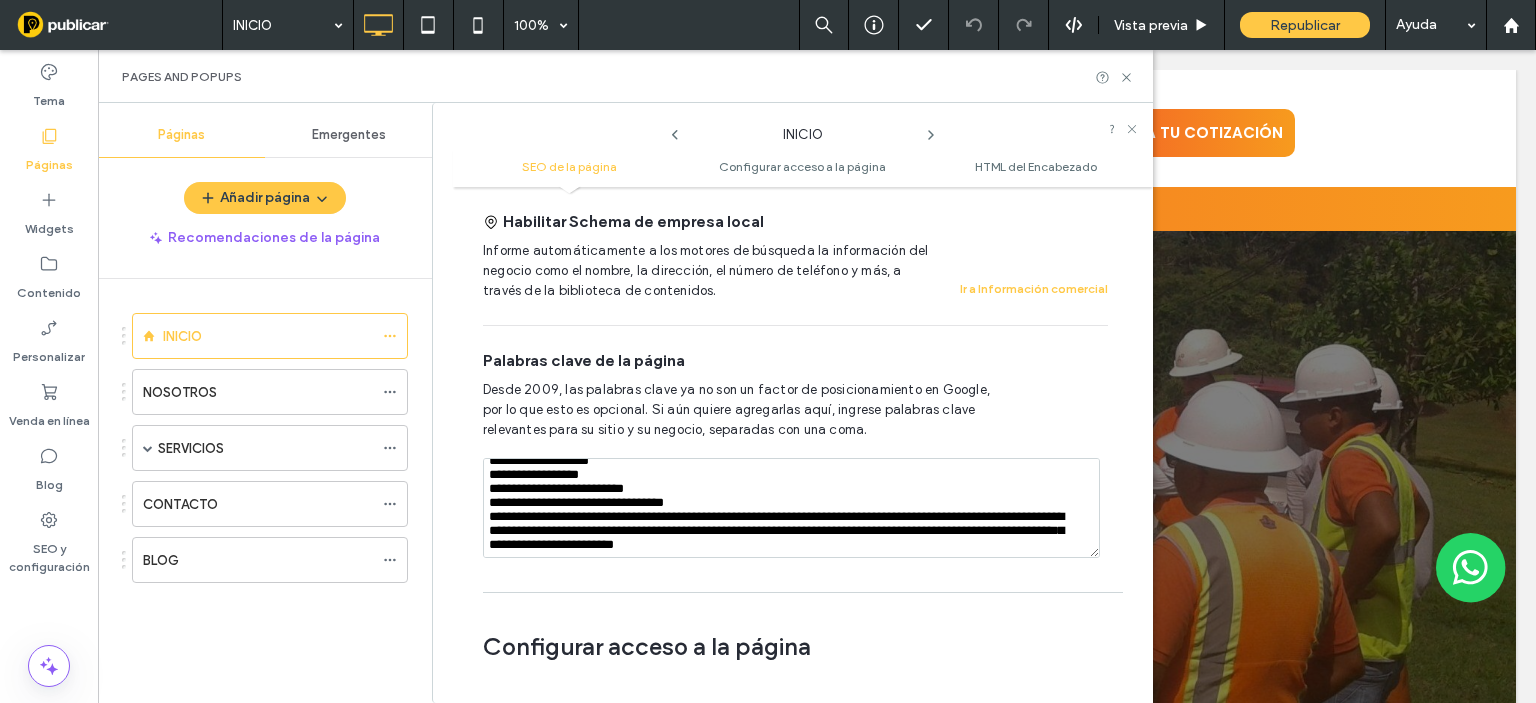 scroll, scrollTop: 383, scrollLeft: 0, axis: vertical 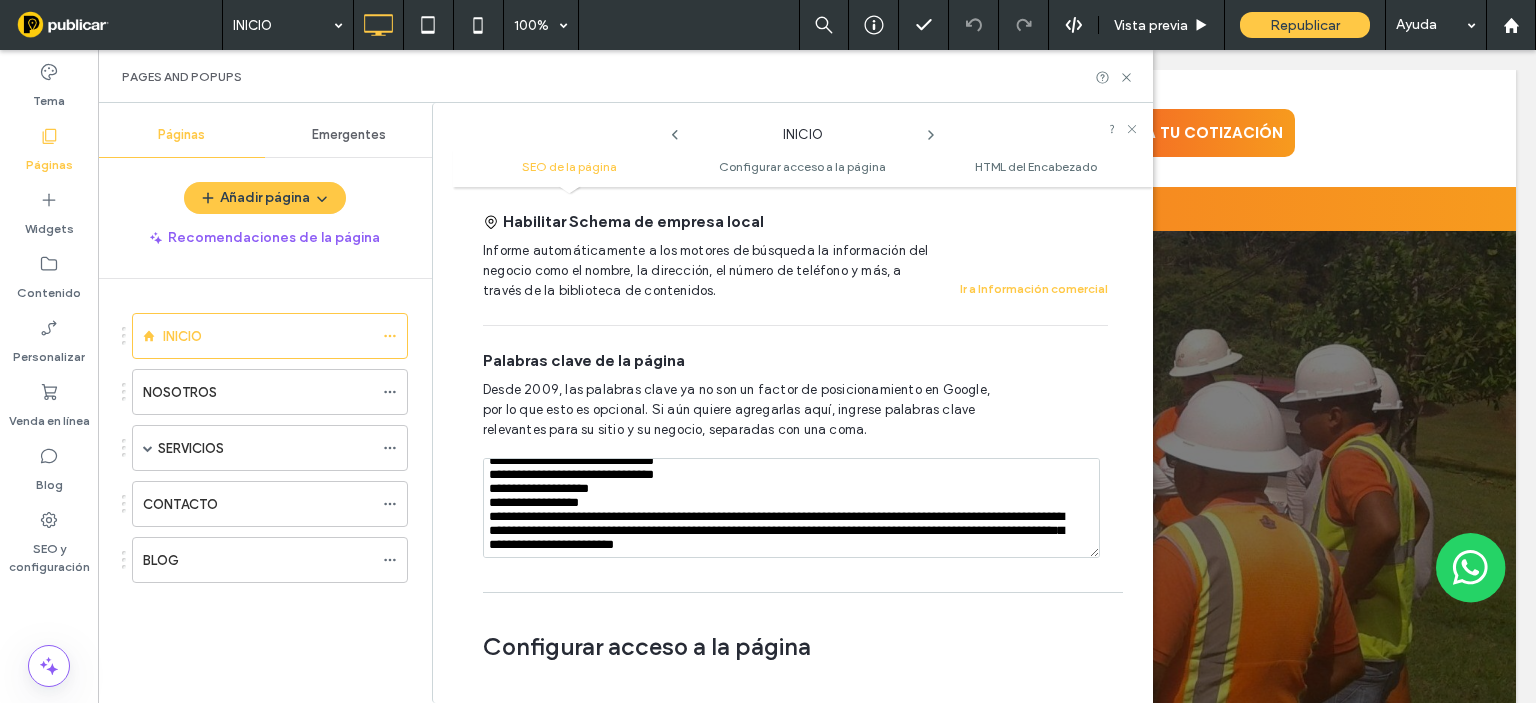 click at bounding box center (791, 508) 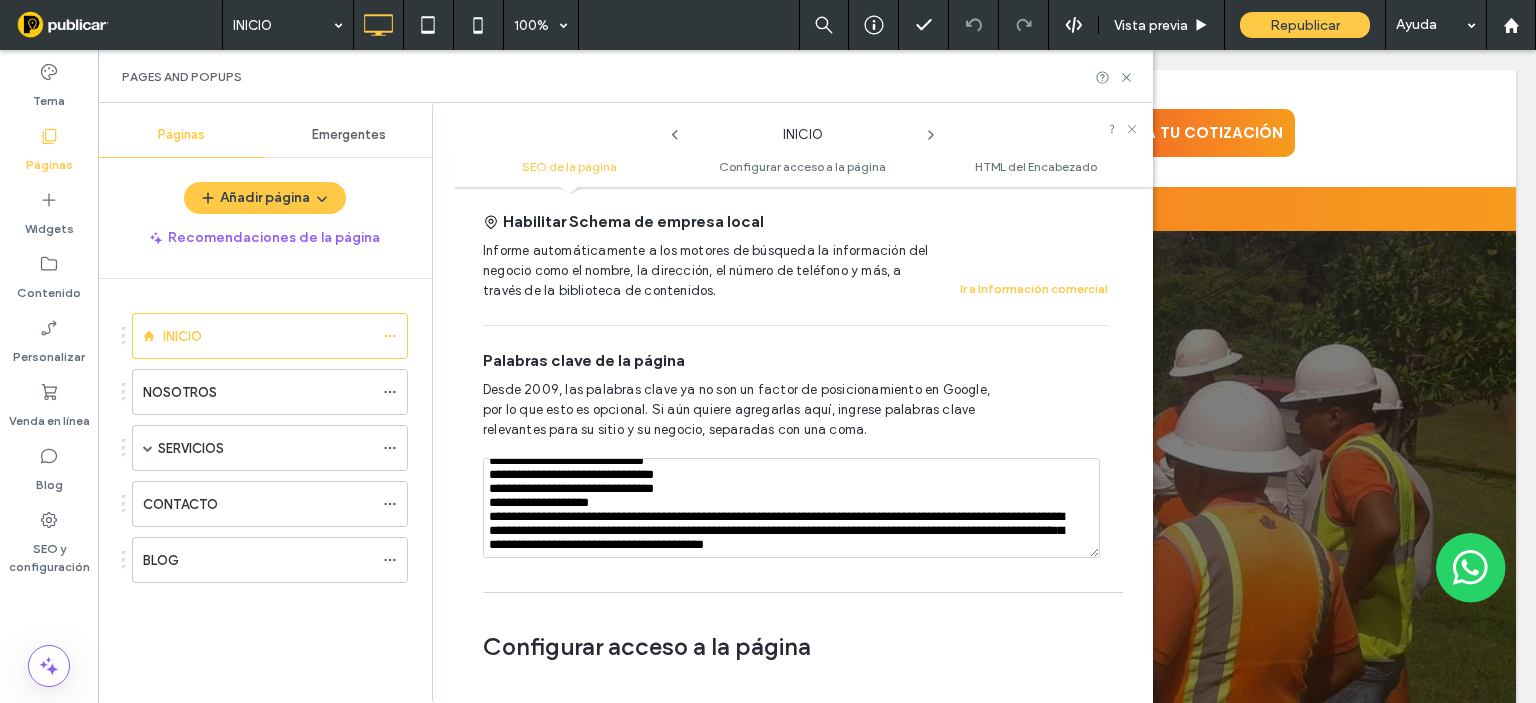 scroll, scrollTop: 376, scrollLeft: 0, axis: vertical 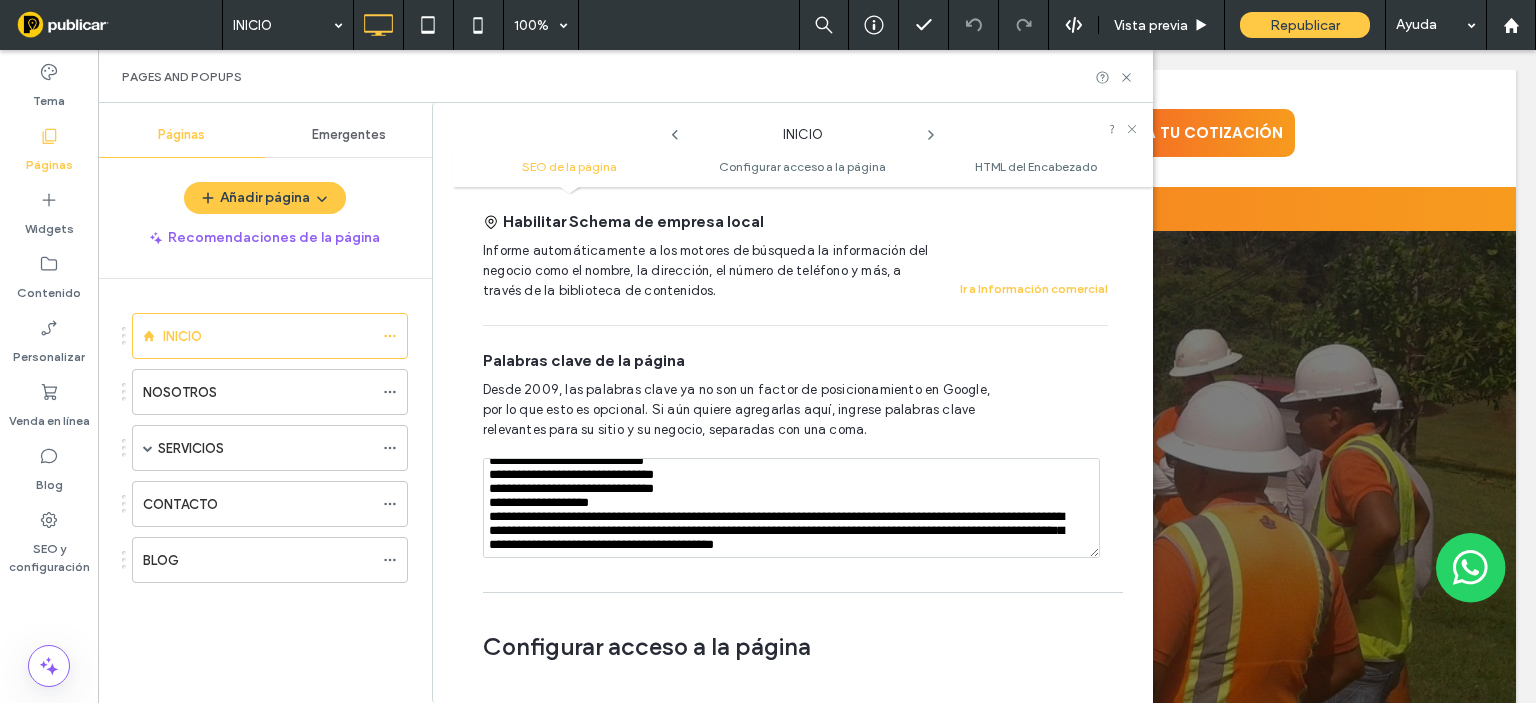 click at bounding box center [791, 508] 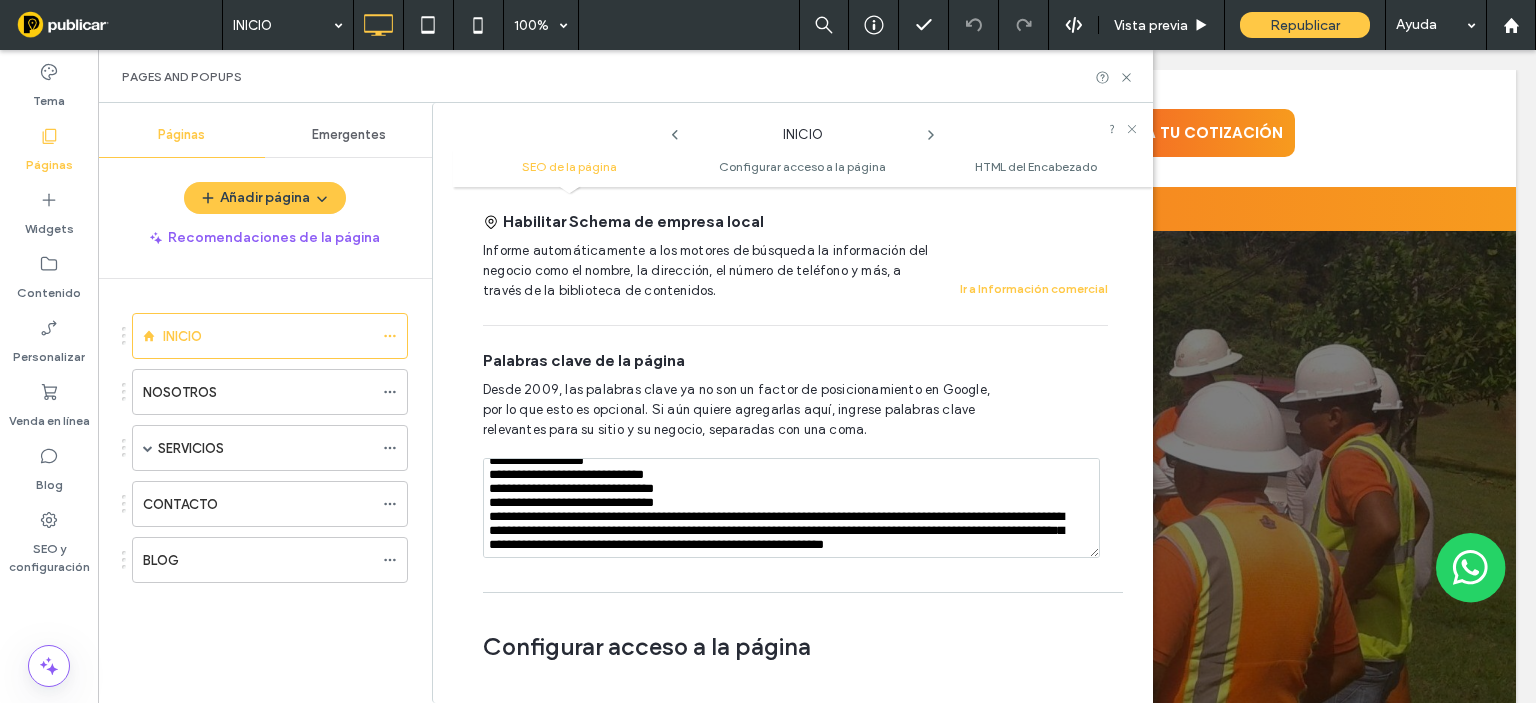 click at bounding box center [791, 508] 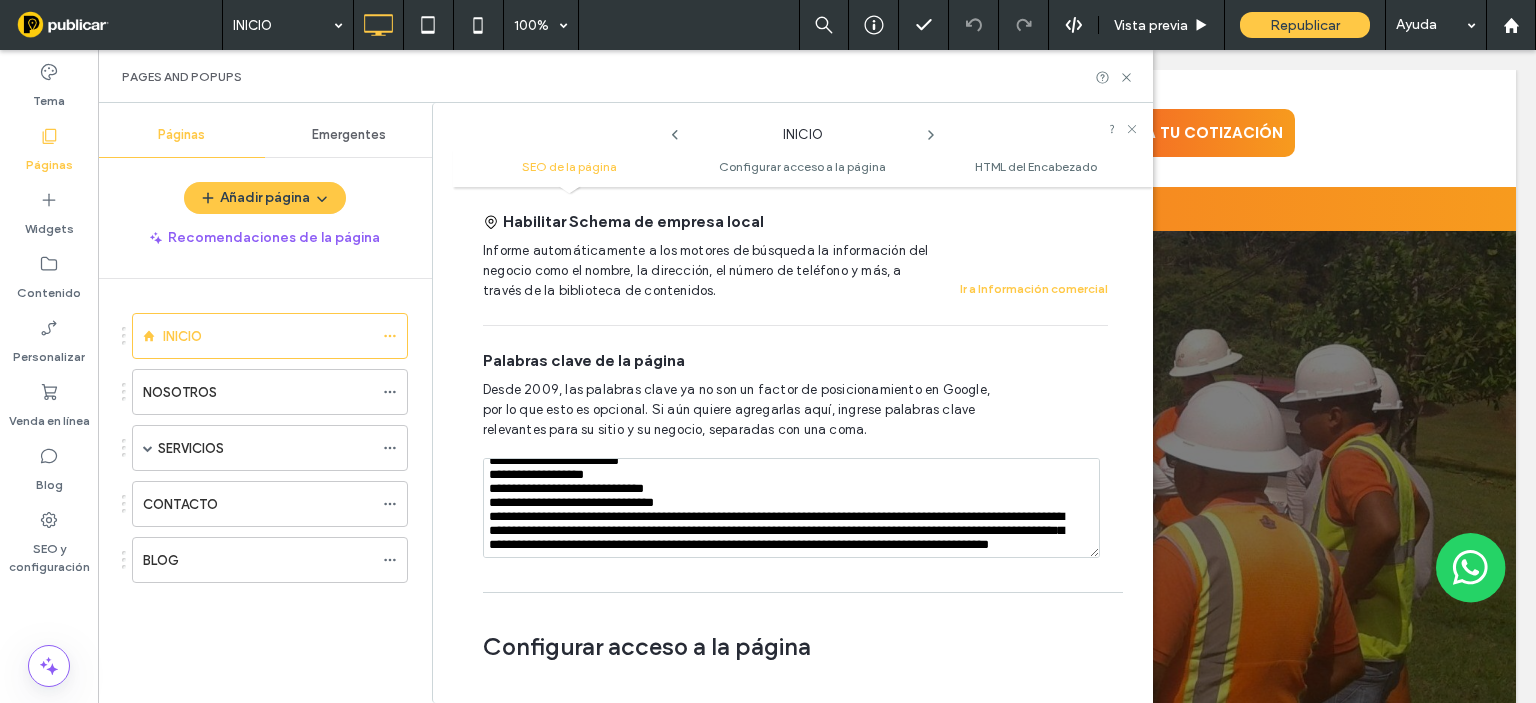 scroll, scrollTop: 360, scrollLeft: 0, axis: vertical 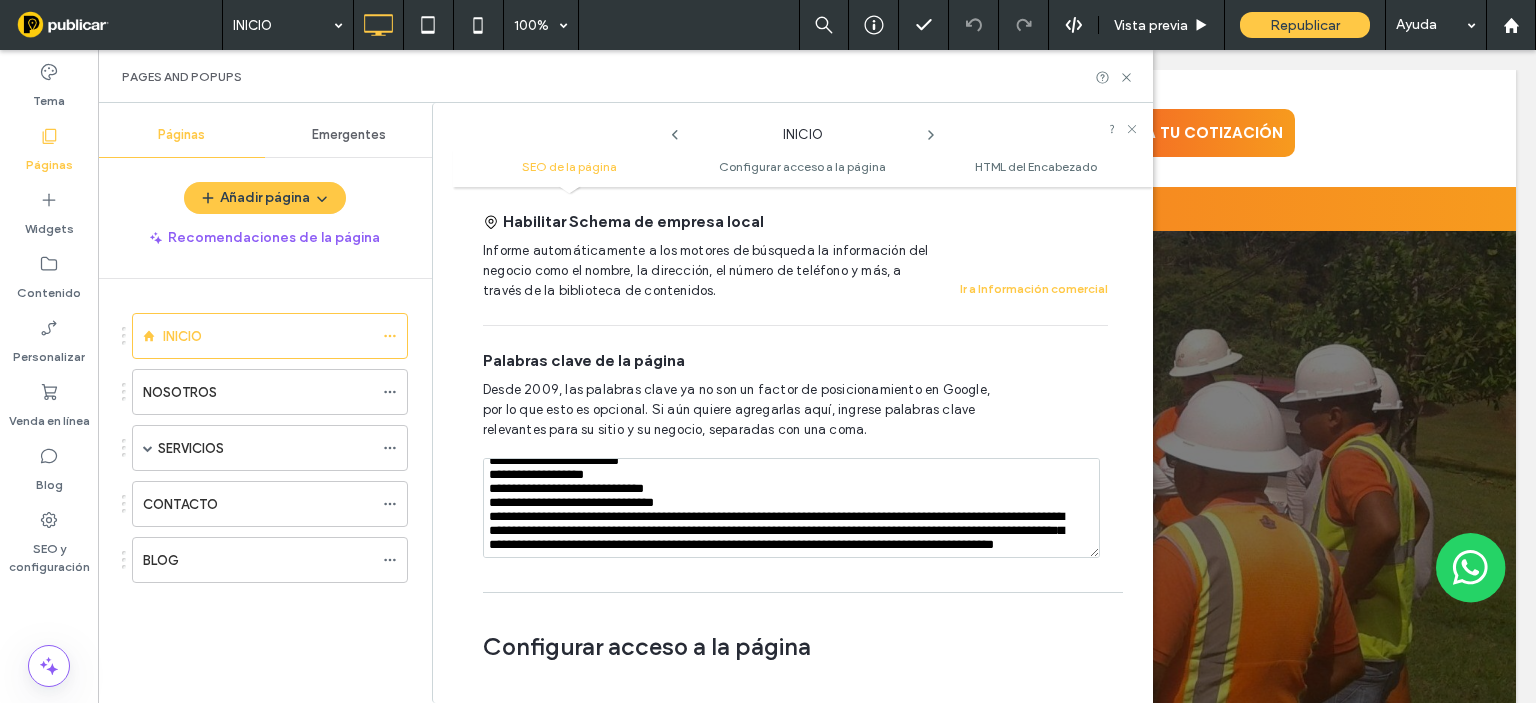 click at bounding box center [791, 508] 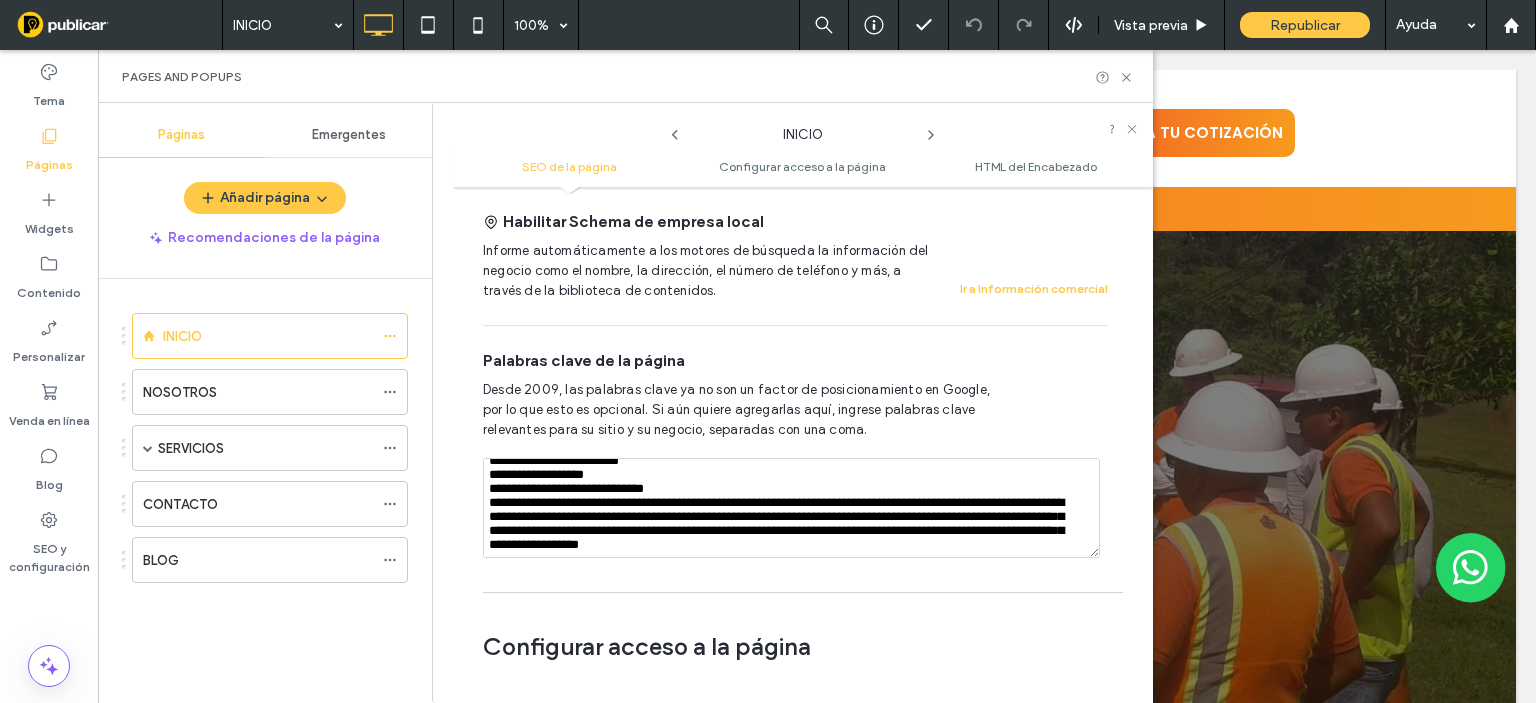 scroll, scrollTop: 344, scrollLeft: 0, axis: vertical 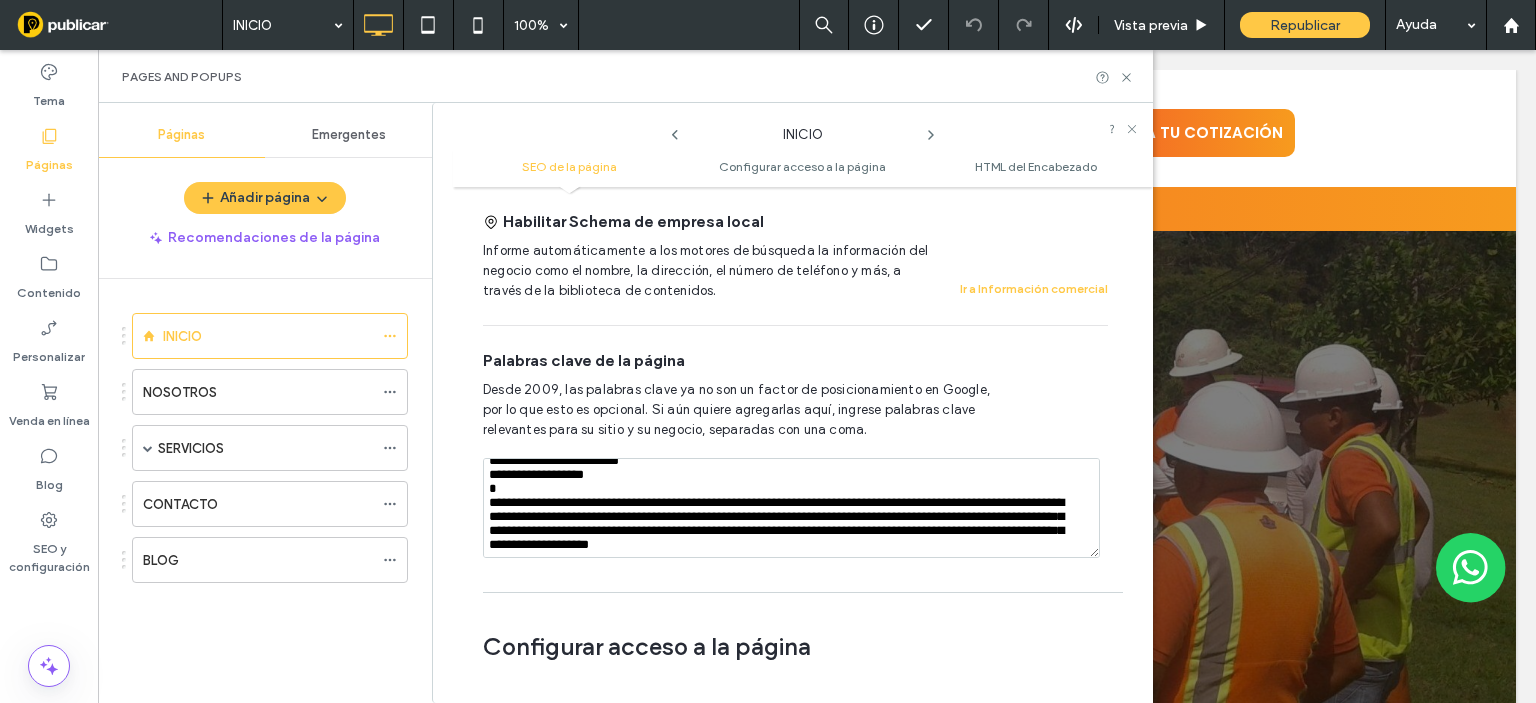 drag, startPoint x: 671, startPoint y: 475, endPoint x: 493, endPoint y: 476, distance: 178.0028 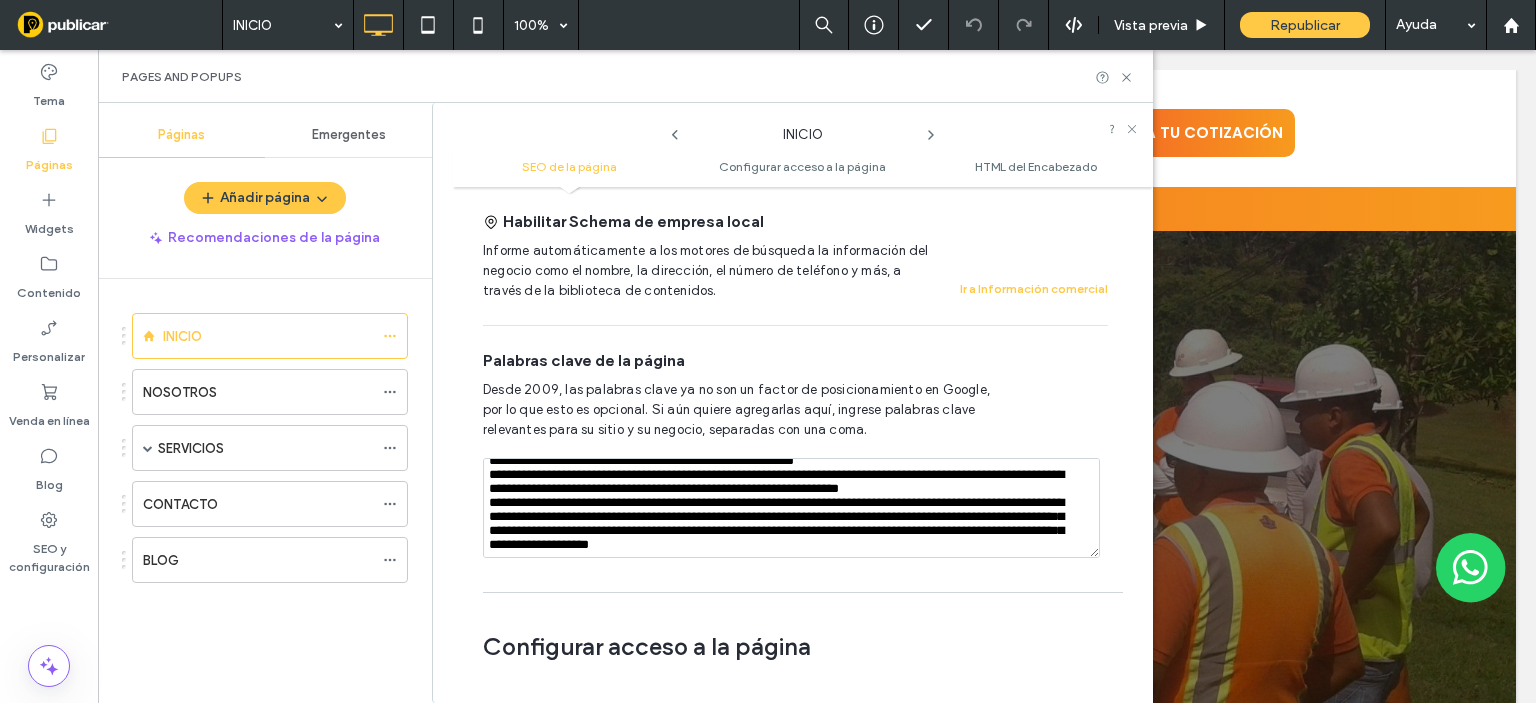 scroll, scrollTop: 296, scrollLeft: 0, axis: vertical 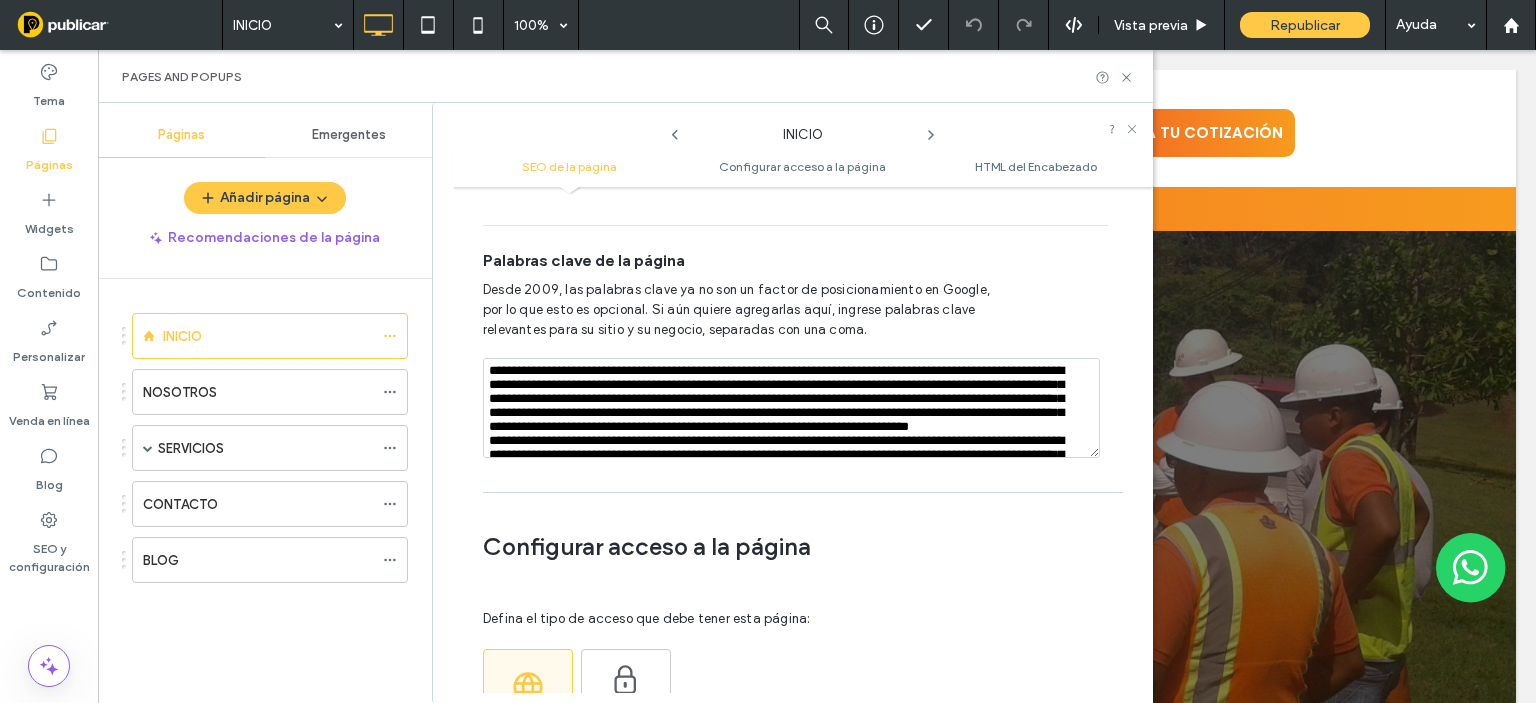 drag, startPoint x: 1047, startPoint y: 444, endPoint x: 444, endPoint y: 326, distance: 614.43713 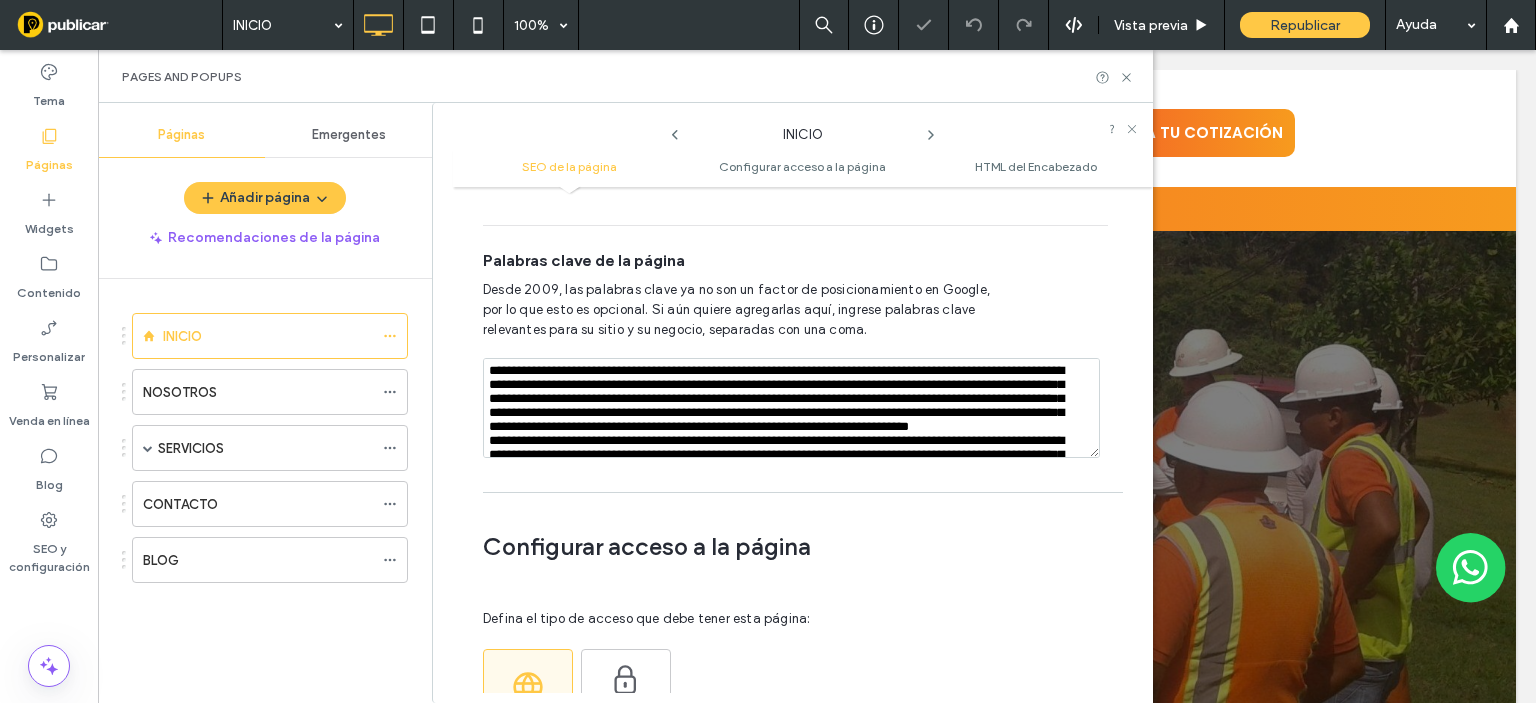 click on "Desde 2009, las palabras clave ya no son un factor de posicionamiento en Google, por lo que esto es opcional. Si aún quiere agregarlas aquí, ingrese palabras clave relevantes para su sitio y su negocio, separadas con una coma." at bounding box center (795, 310) 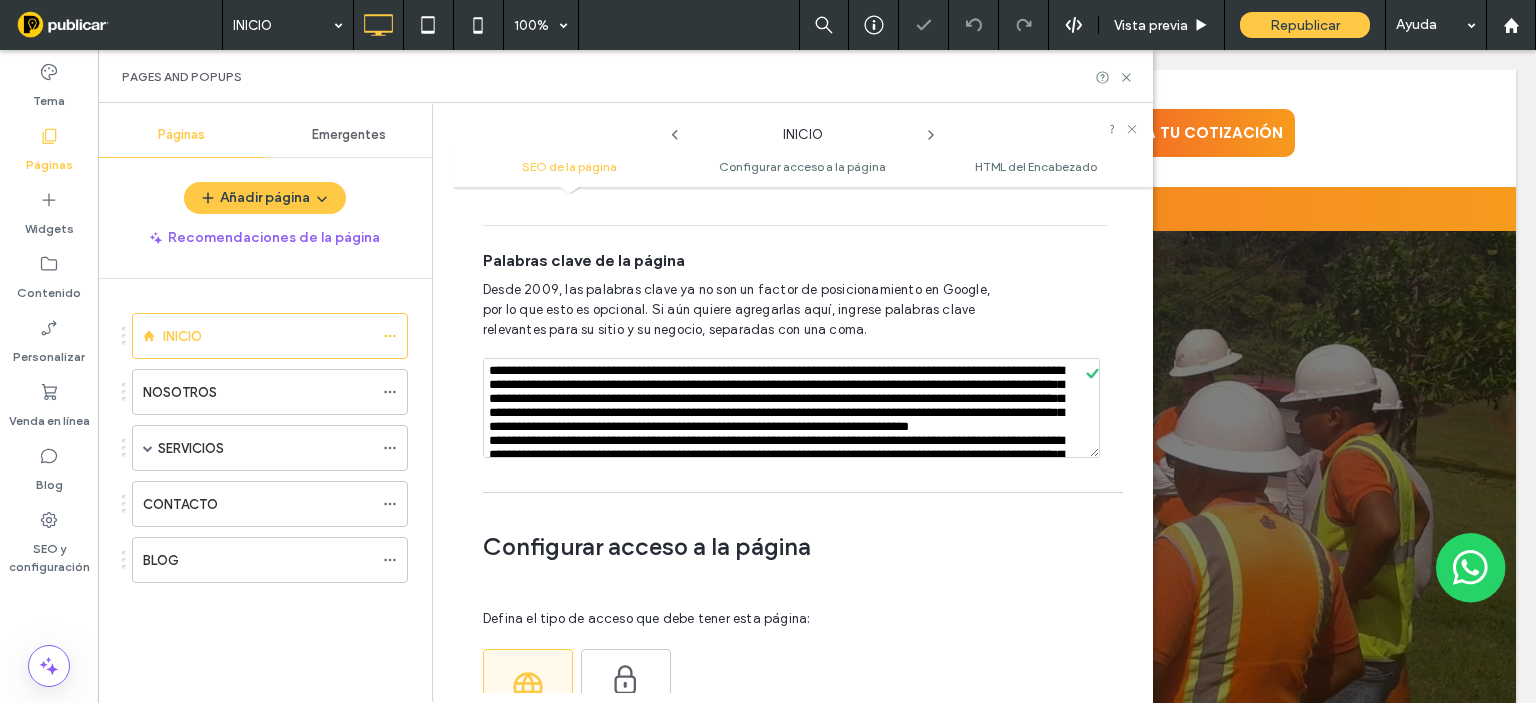 click on "Desde 2009, las palabras clave ya no son un factor de posicionamiento en Google, por lo que esto es opcional. Si aún quiere agregarlas aquí, ingrese palabras clave relevantes para su sitio y su negocio, separadas con una coma." at bounding box center [795, 310] 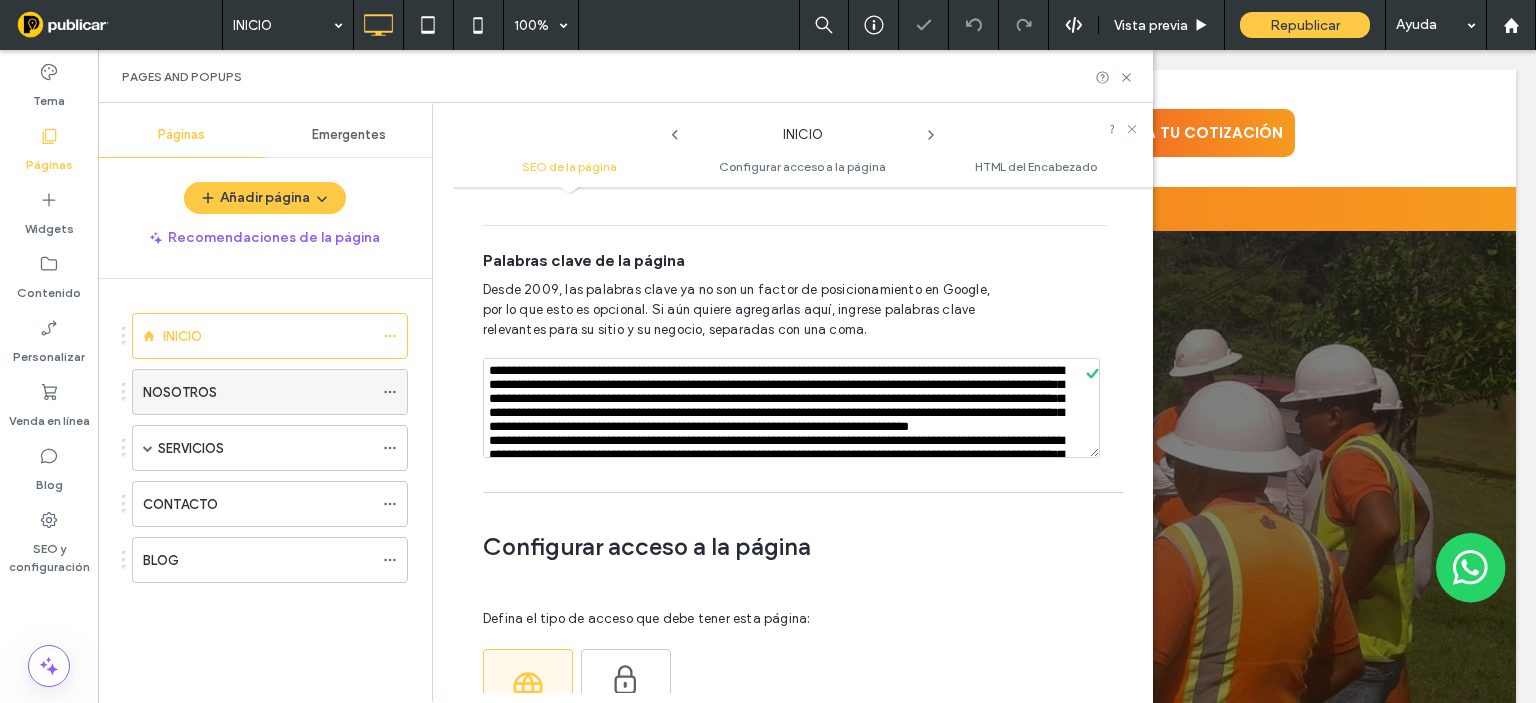 click 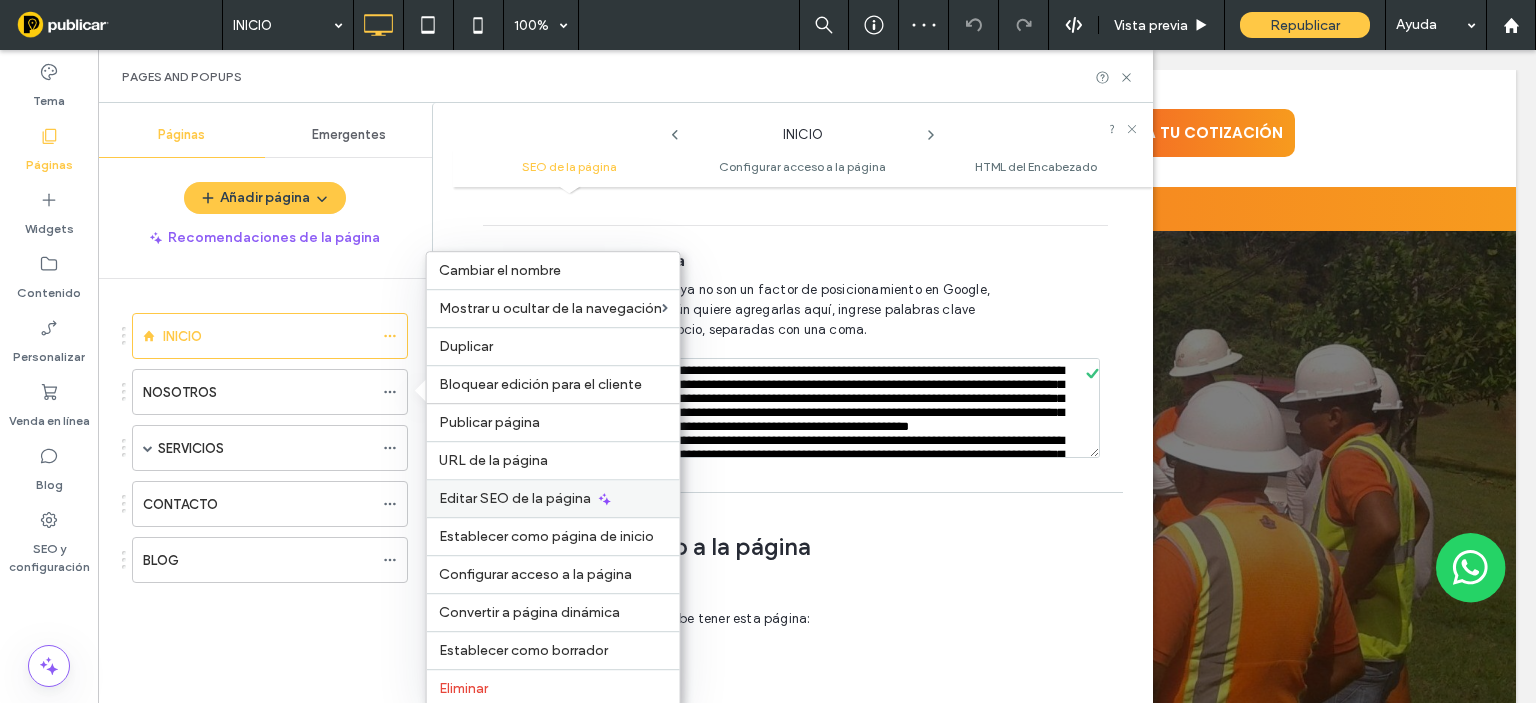 click on "Editar SEO de la página" at bounding box center [515, 498] 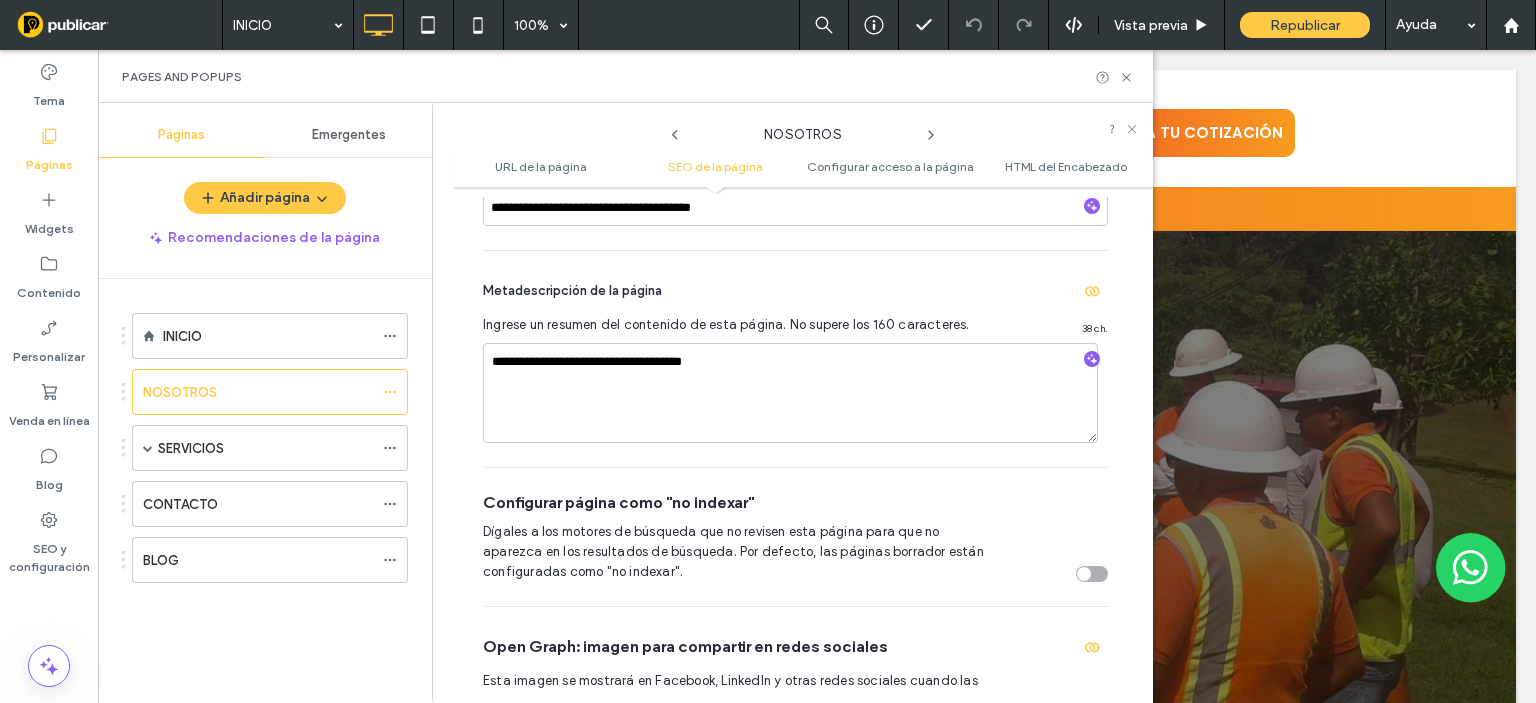 click on "Open Graph: imagen para compartir en redes sociales" at bounding box center (795, 647) 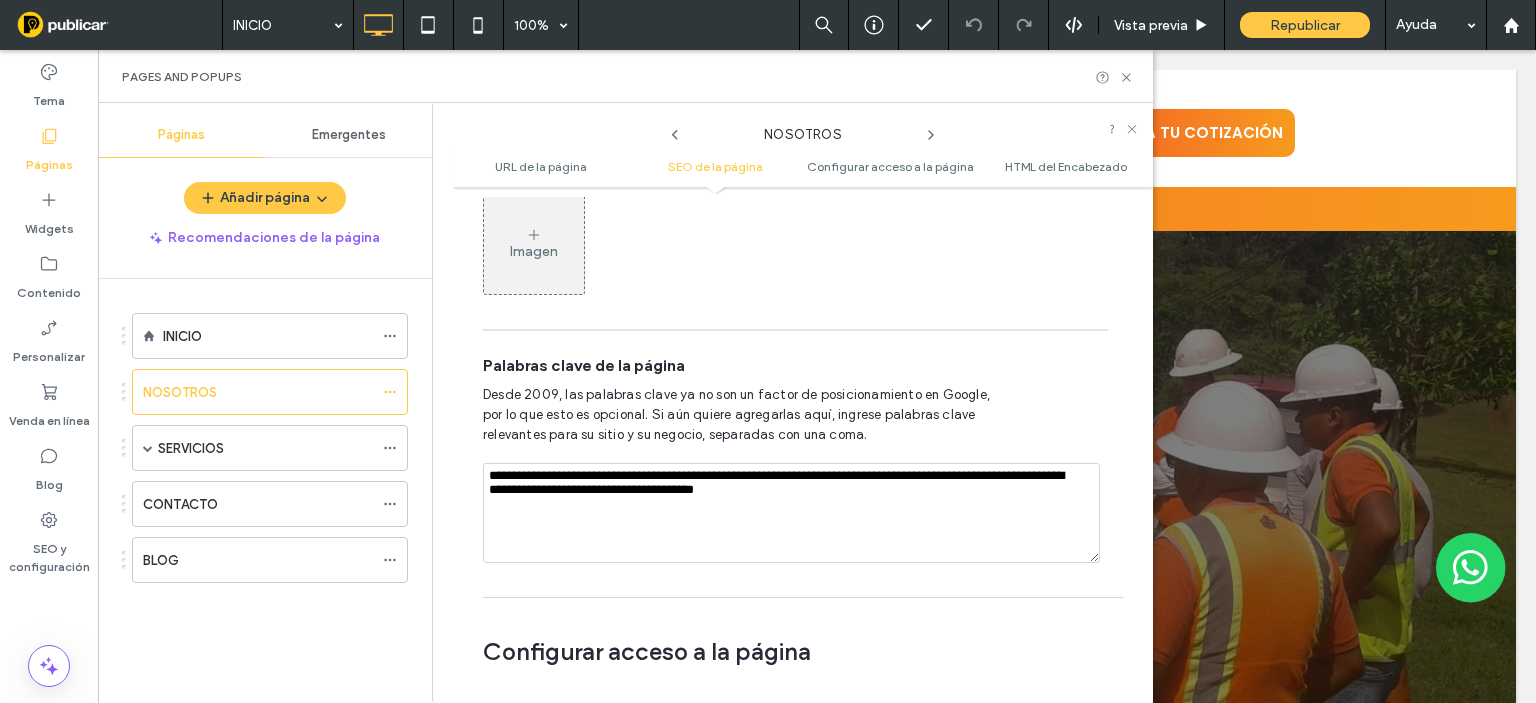 scroll, scrollTop: 1491, scrollLeft: 0, axis: vertical 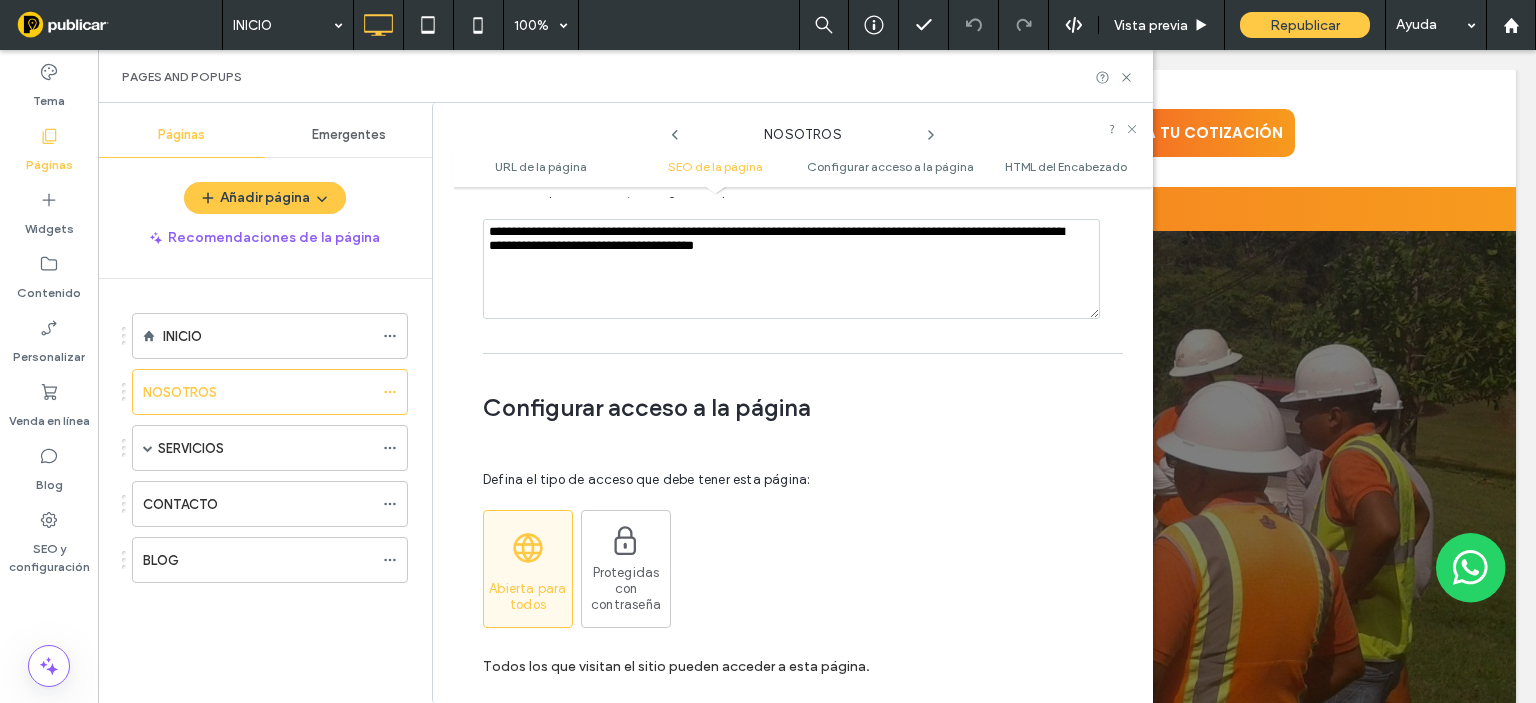 click on "**********" at bounding box center (791, 269) 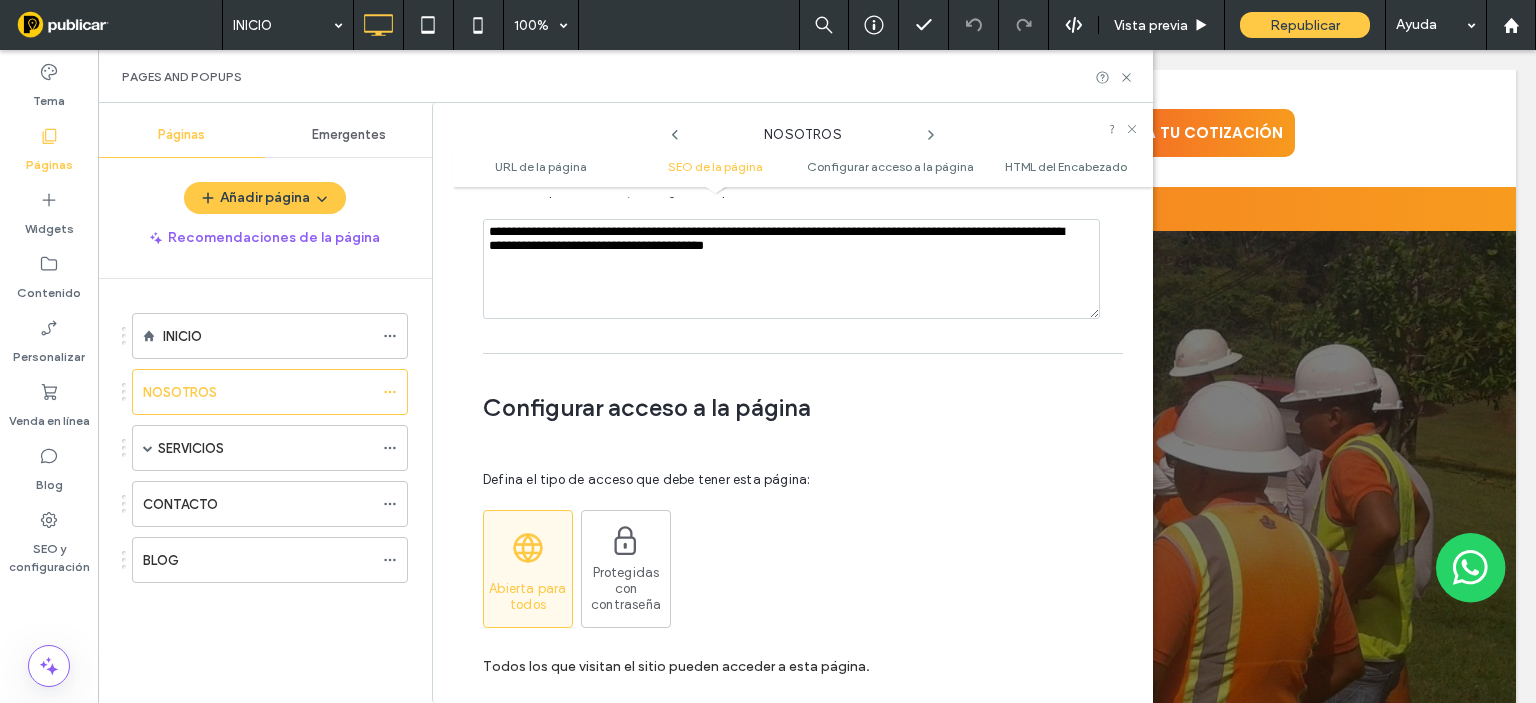 paste on "**********" 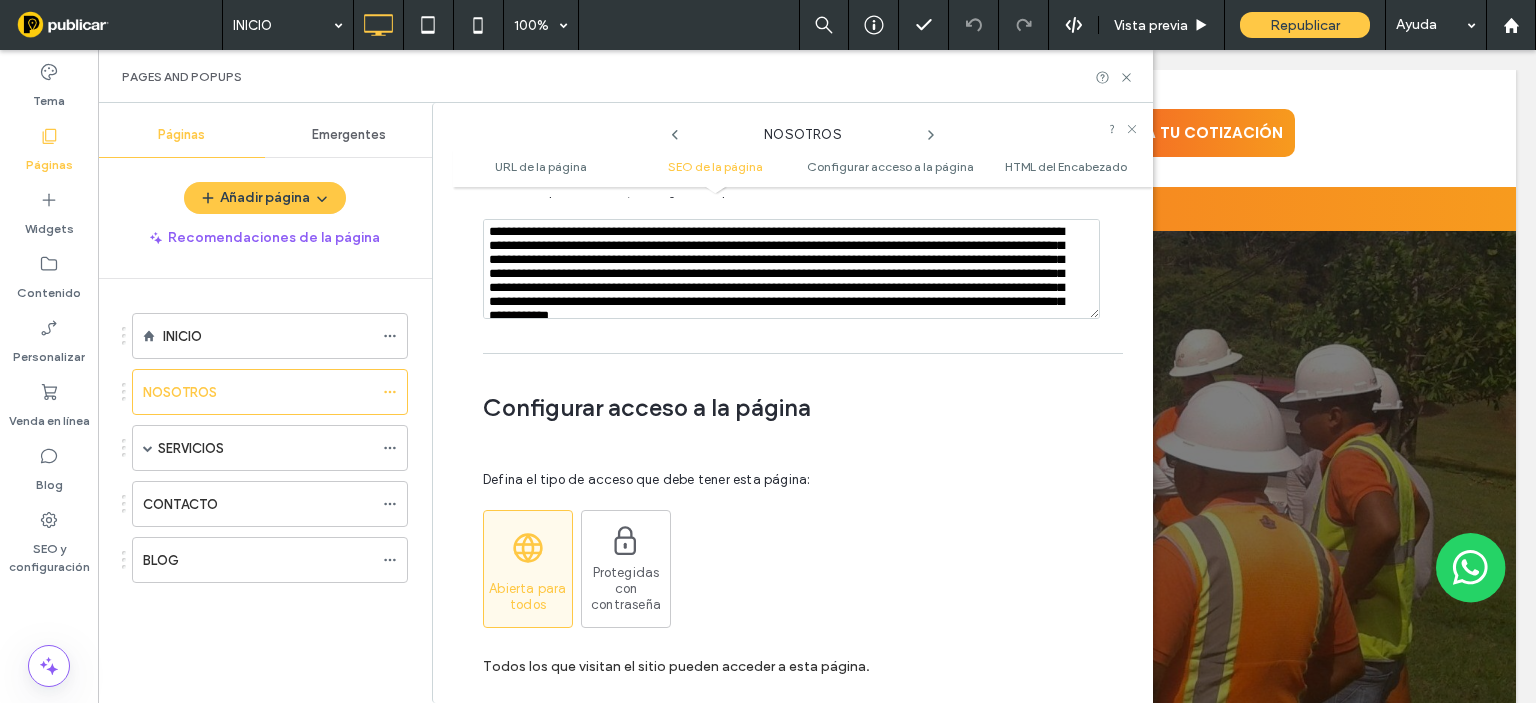 scroll, scrollTop: 323, scrollLeft: 0, axis: vertical 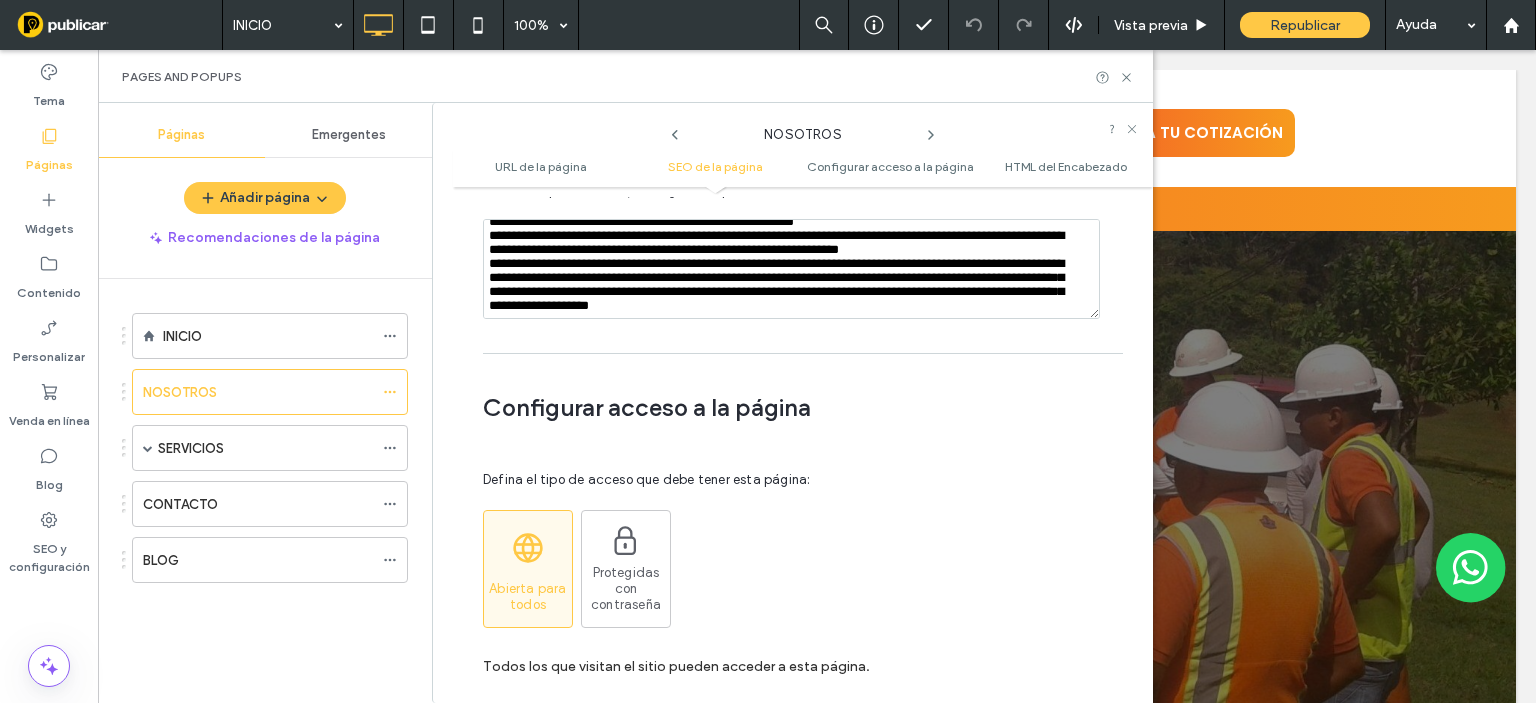 drag, startPoint x: 1059, startPoint y: 273, endPoint x: 1096, endPoint y: 275, distance: 37.054016 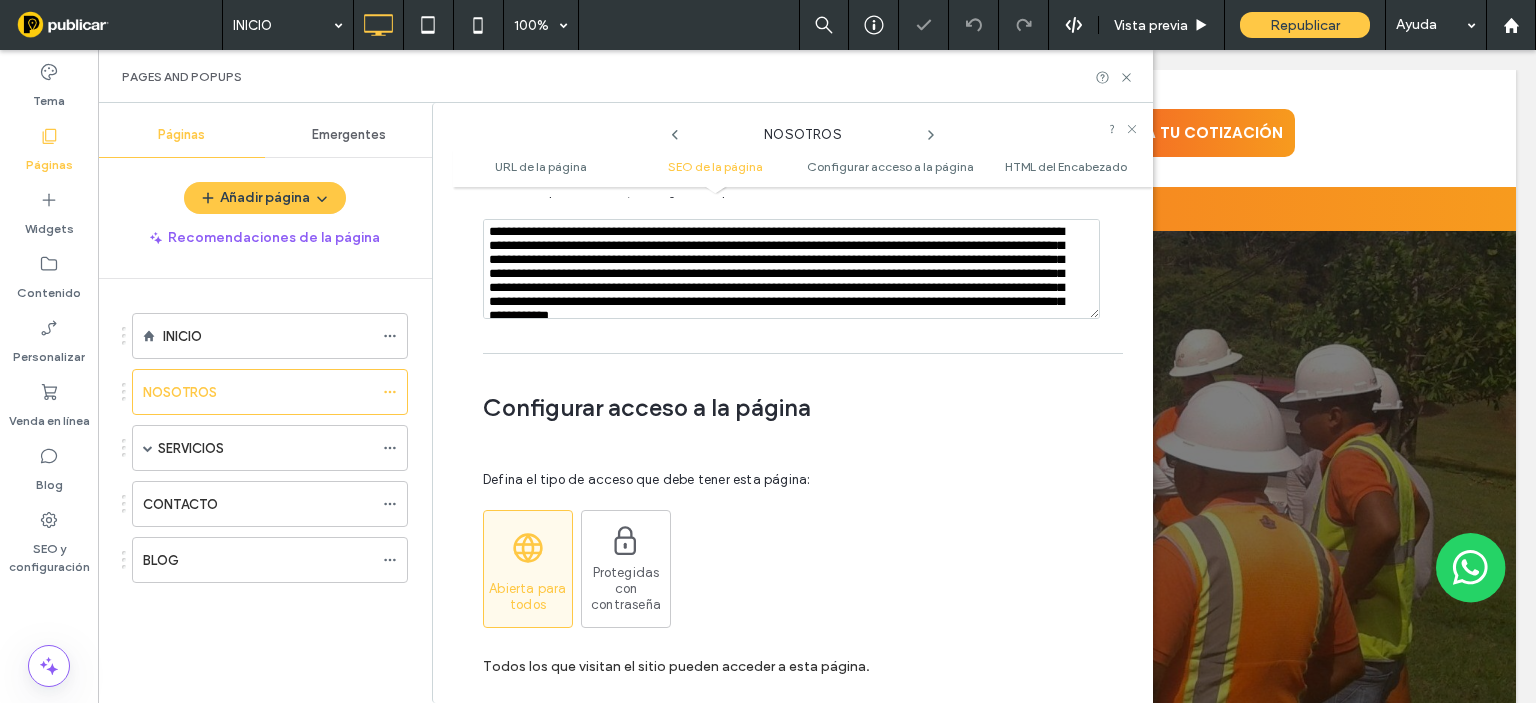 click on "**********" at bounding box center (803, 445) 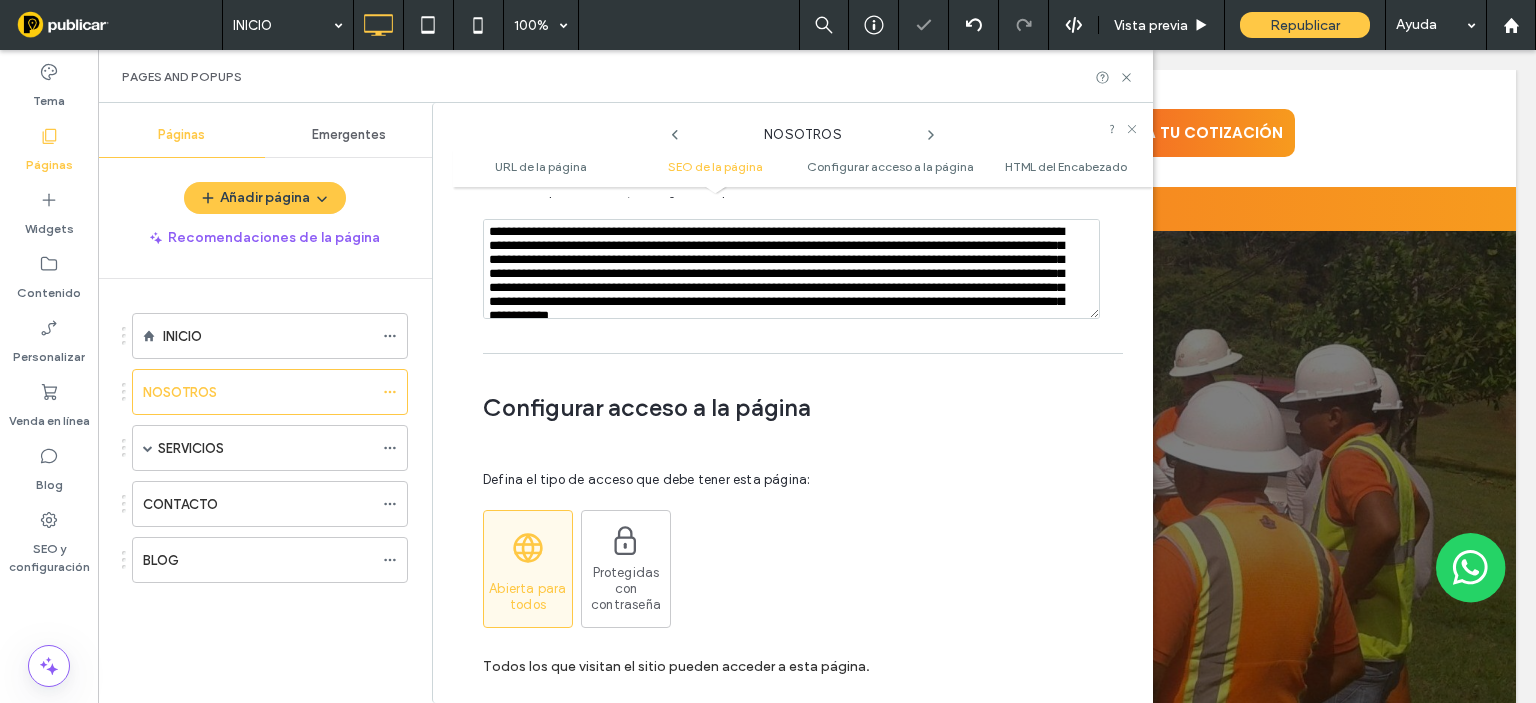 drag, startPoint x: 1052, startPoint y: 279, endPoint x: 1069, endPoint y: 284, distance: 17.720045 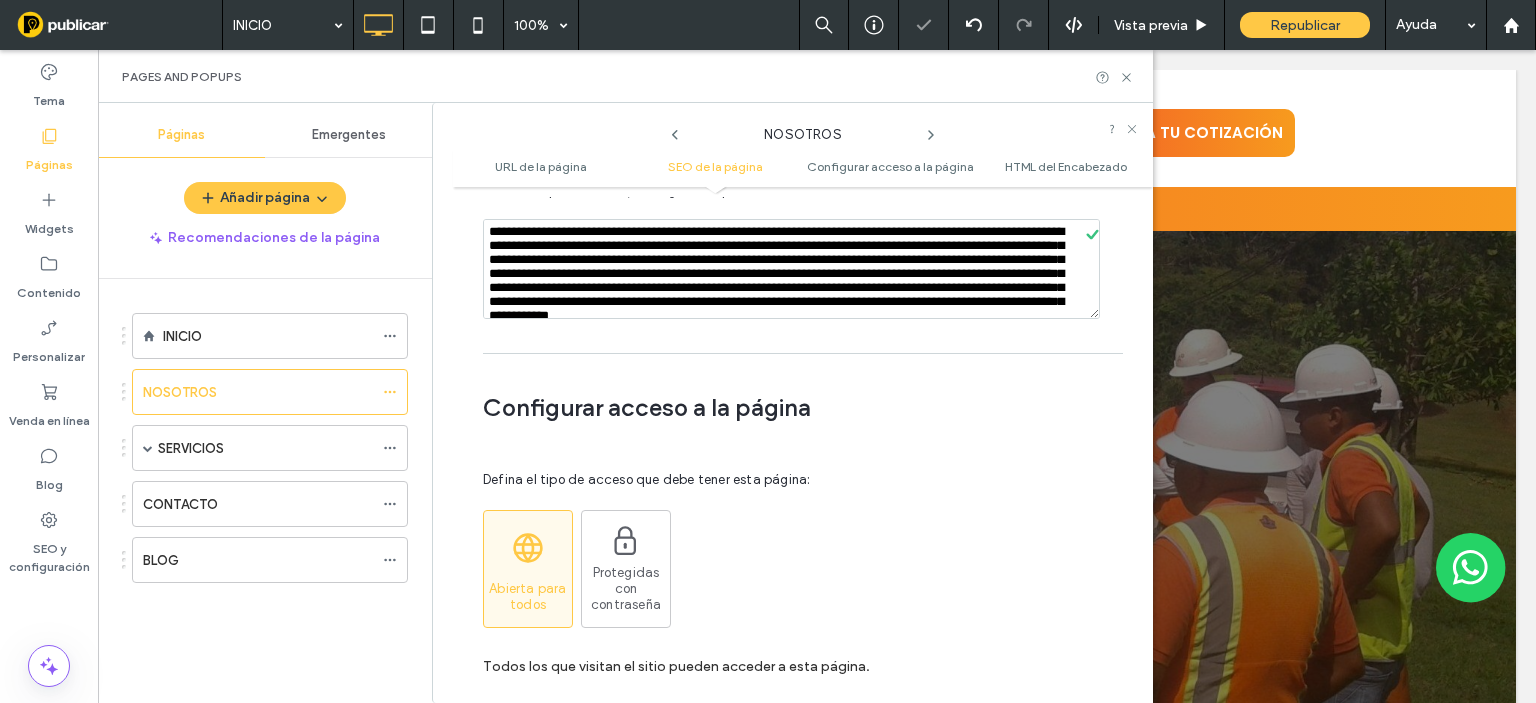 click on "**********" at bounding box center (803, 445) 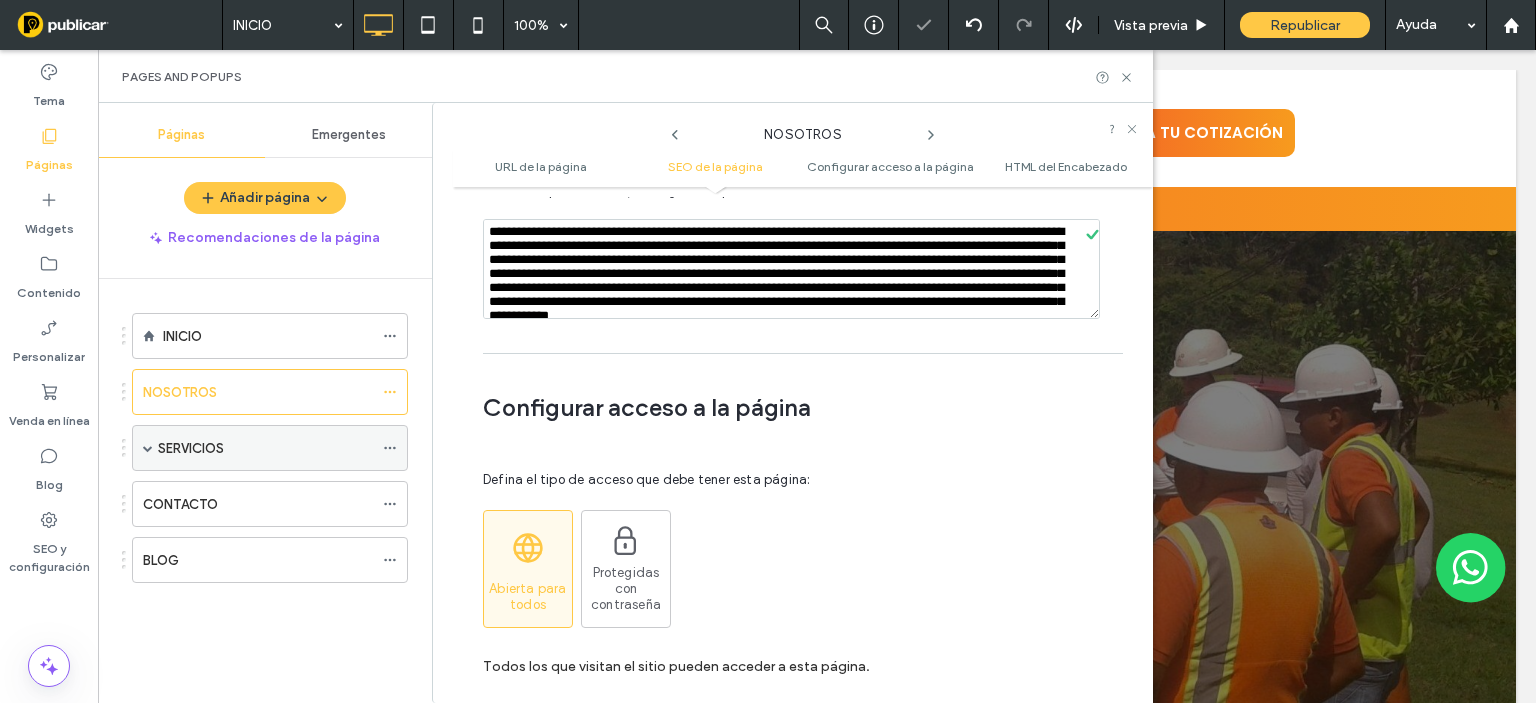 click on "SERVICIOS" at bounding box center (270, 448) 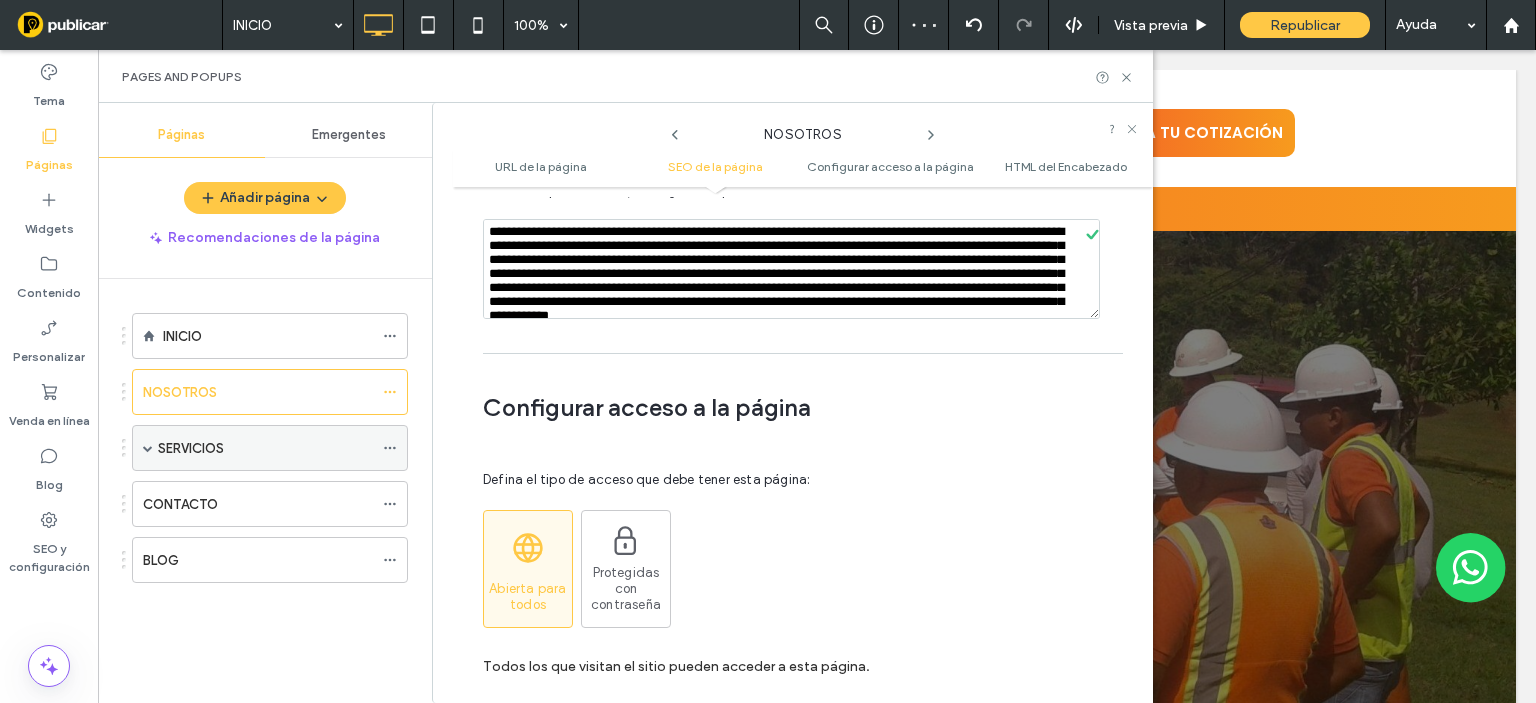 click 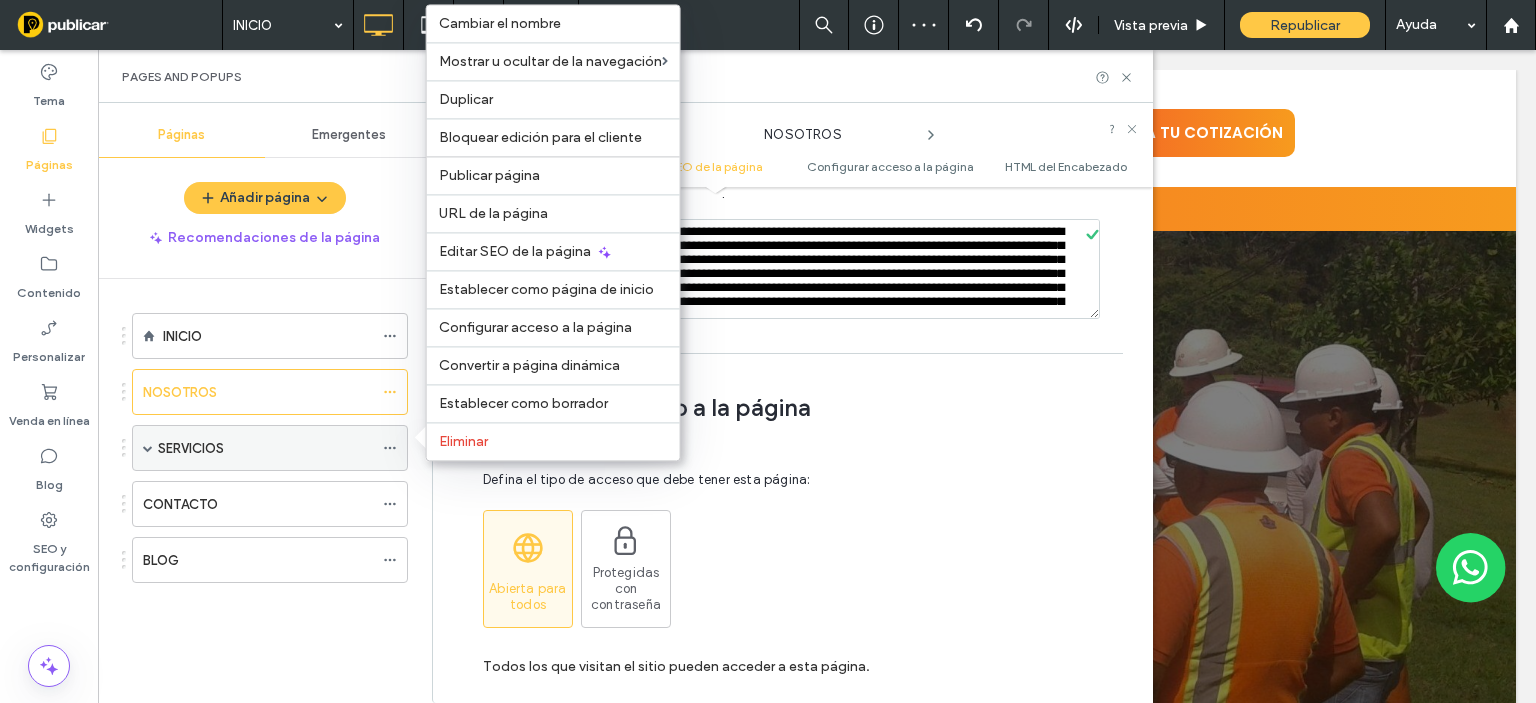 click 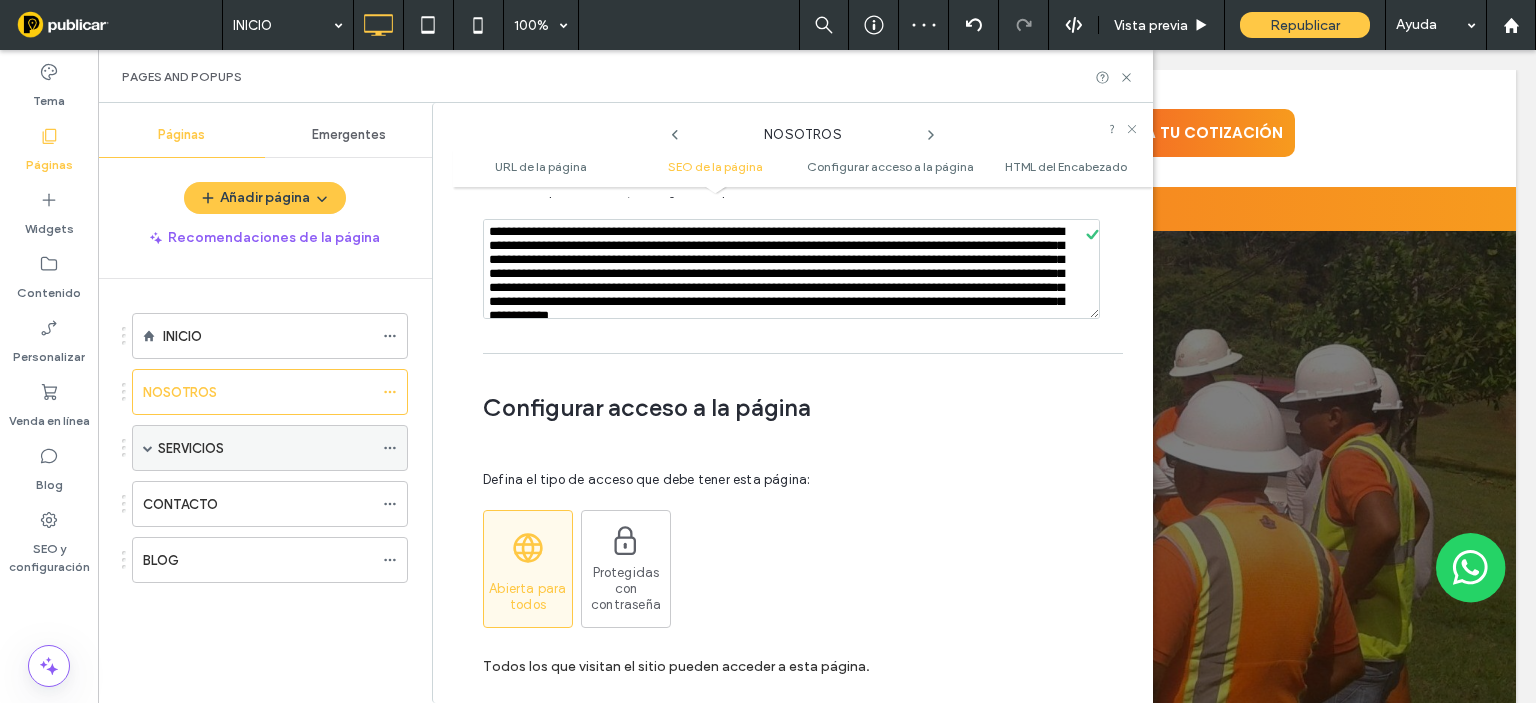 click 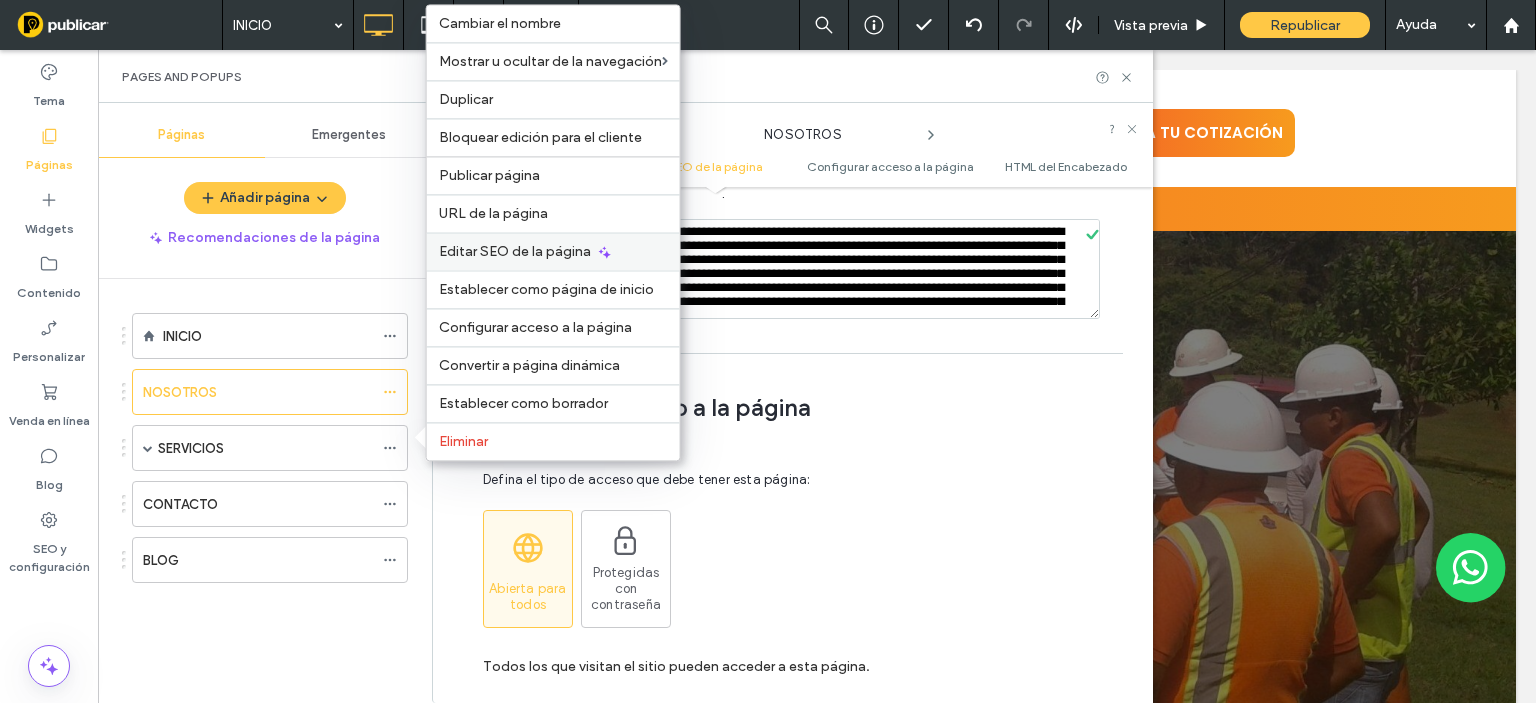click on "Editar SEO de la página" at bounding box center [515, 251] 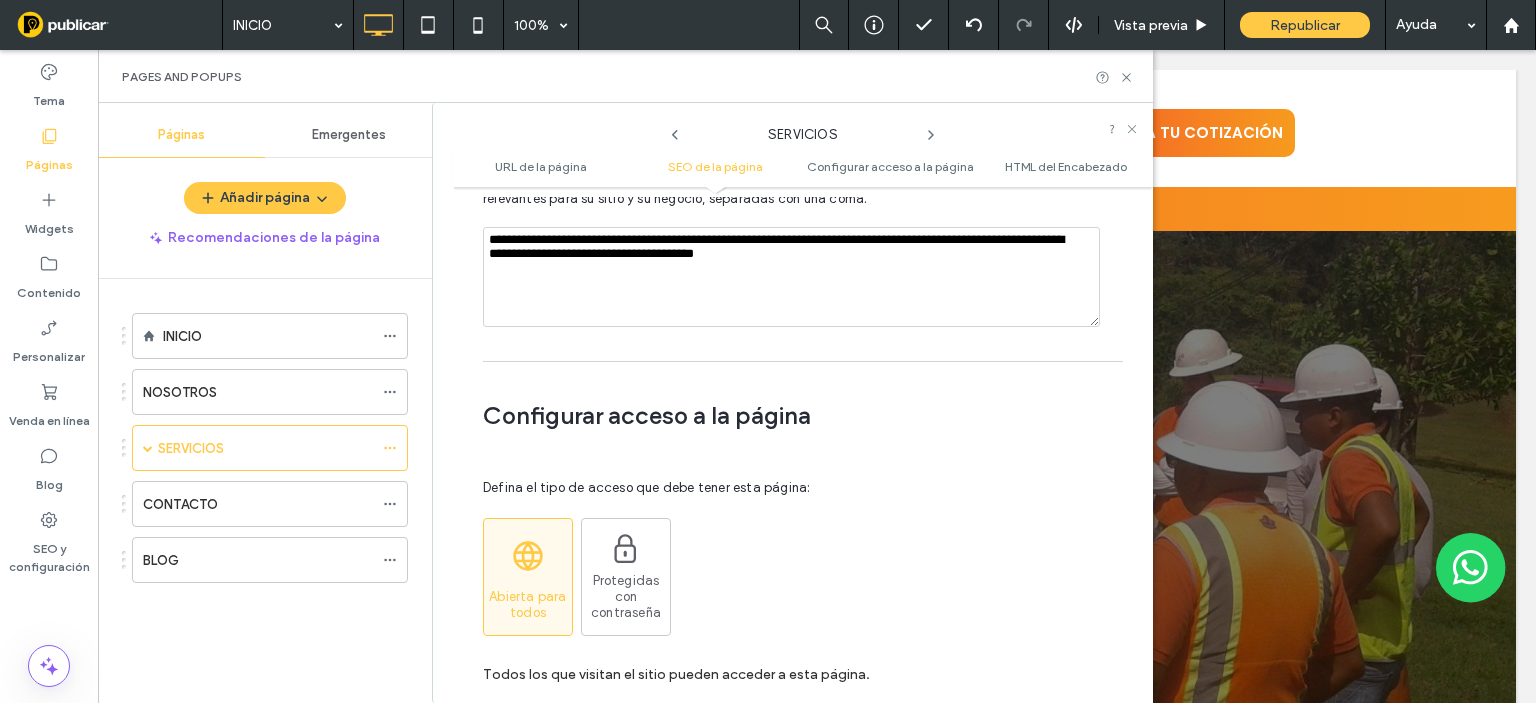 scroll, scrollTop: 1491, scrollLeft: 0, axis: vertical 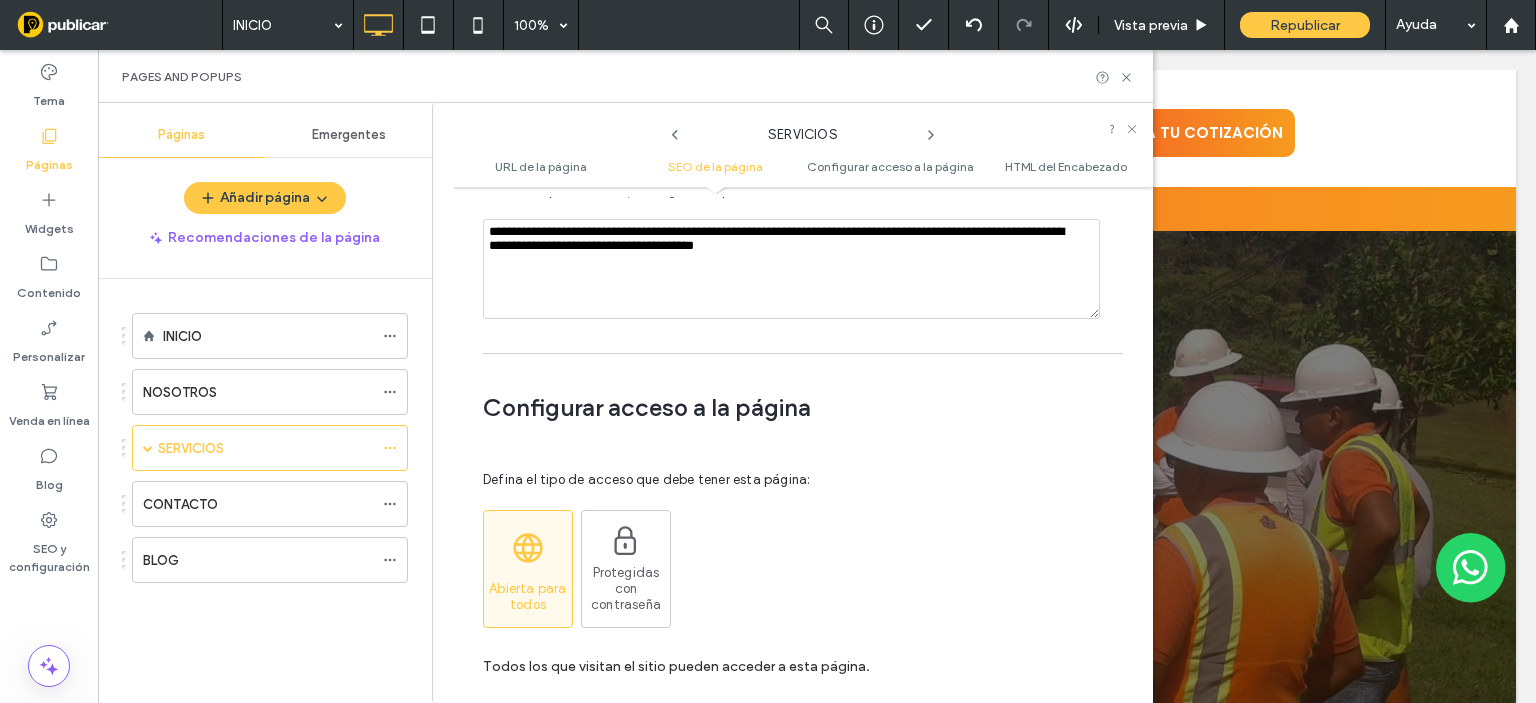 click on "**********" at bounding box center (791, 269) 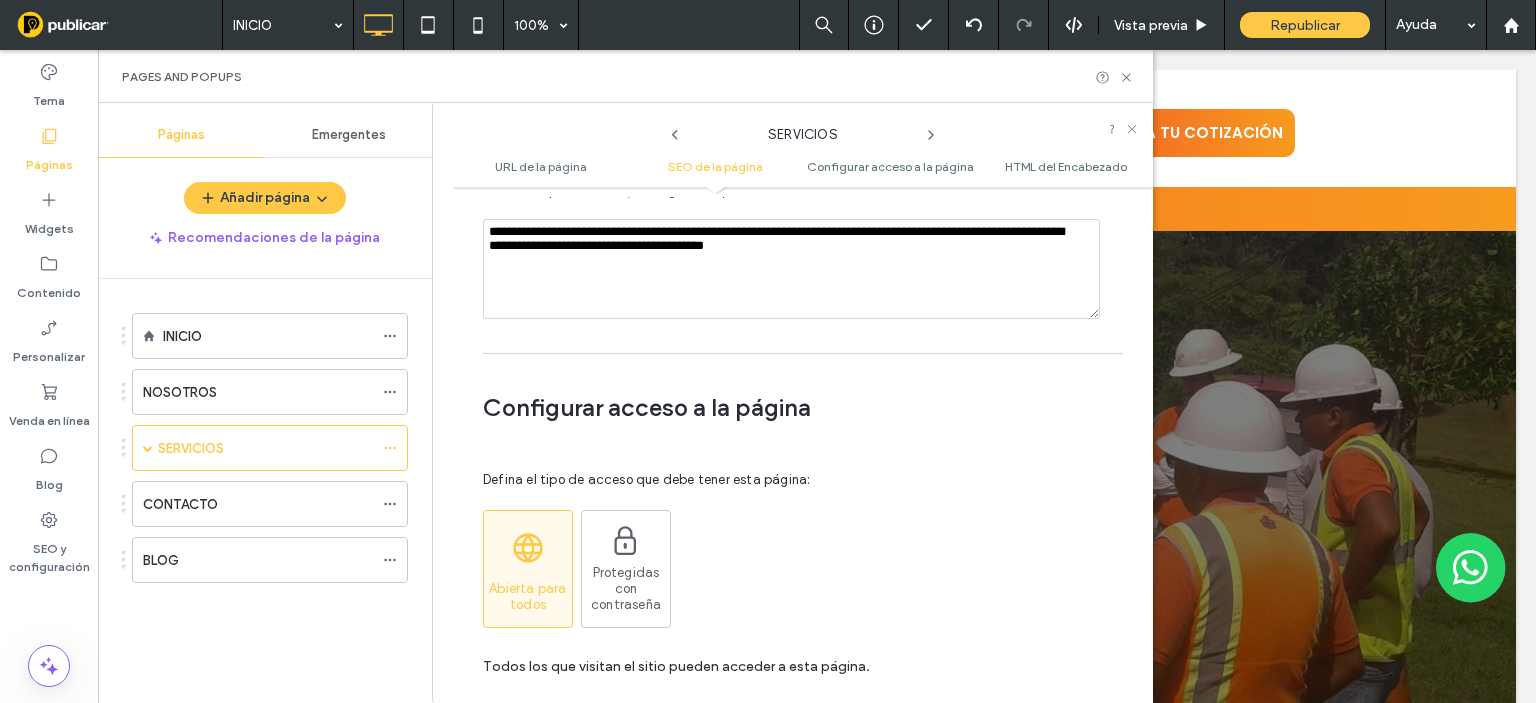 paste on "**********" 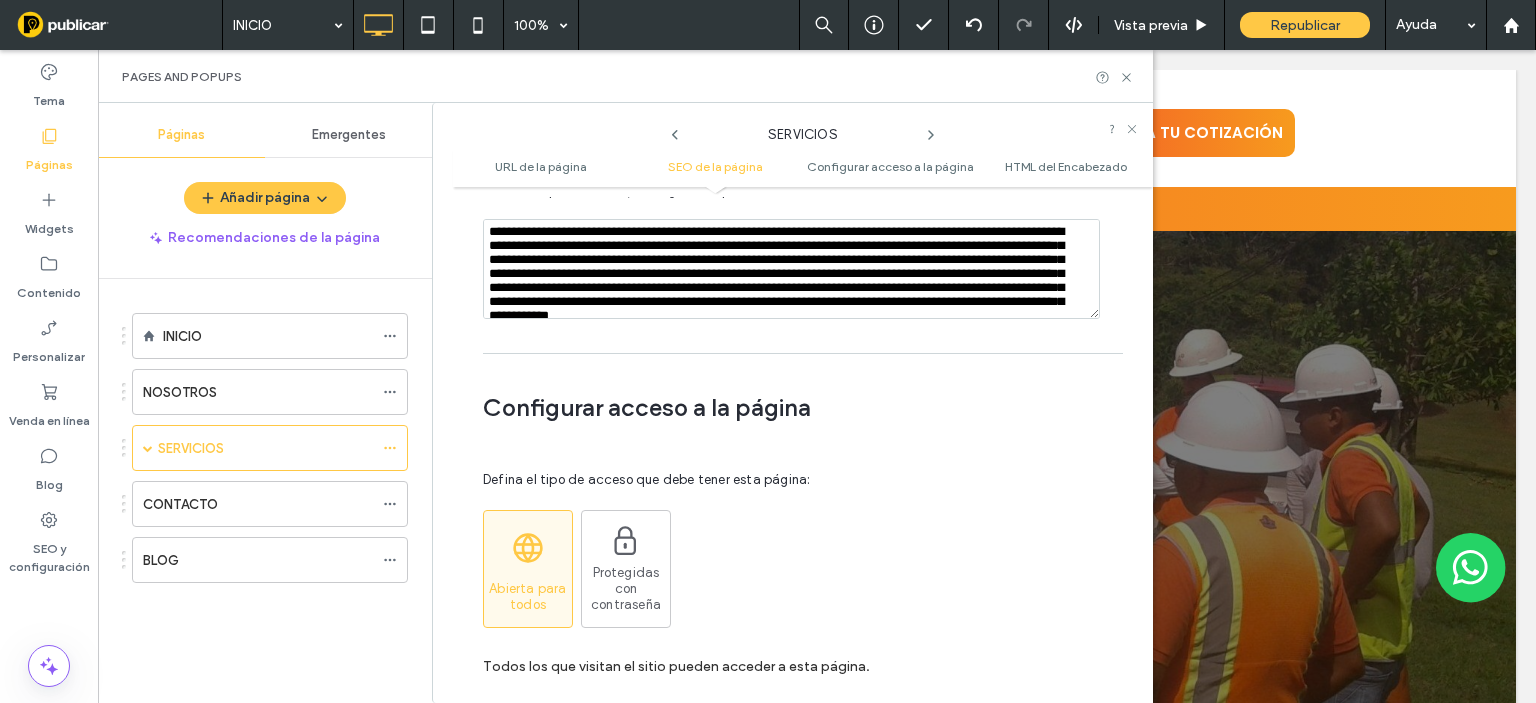 scroll, scrollTop: 323, scrollLeft: 0, axis: vertical 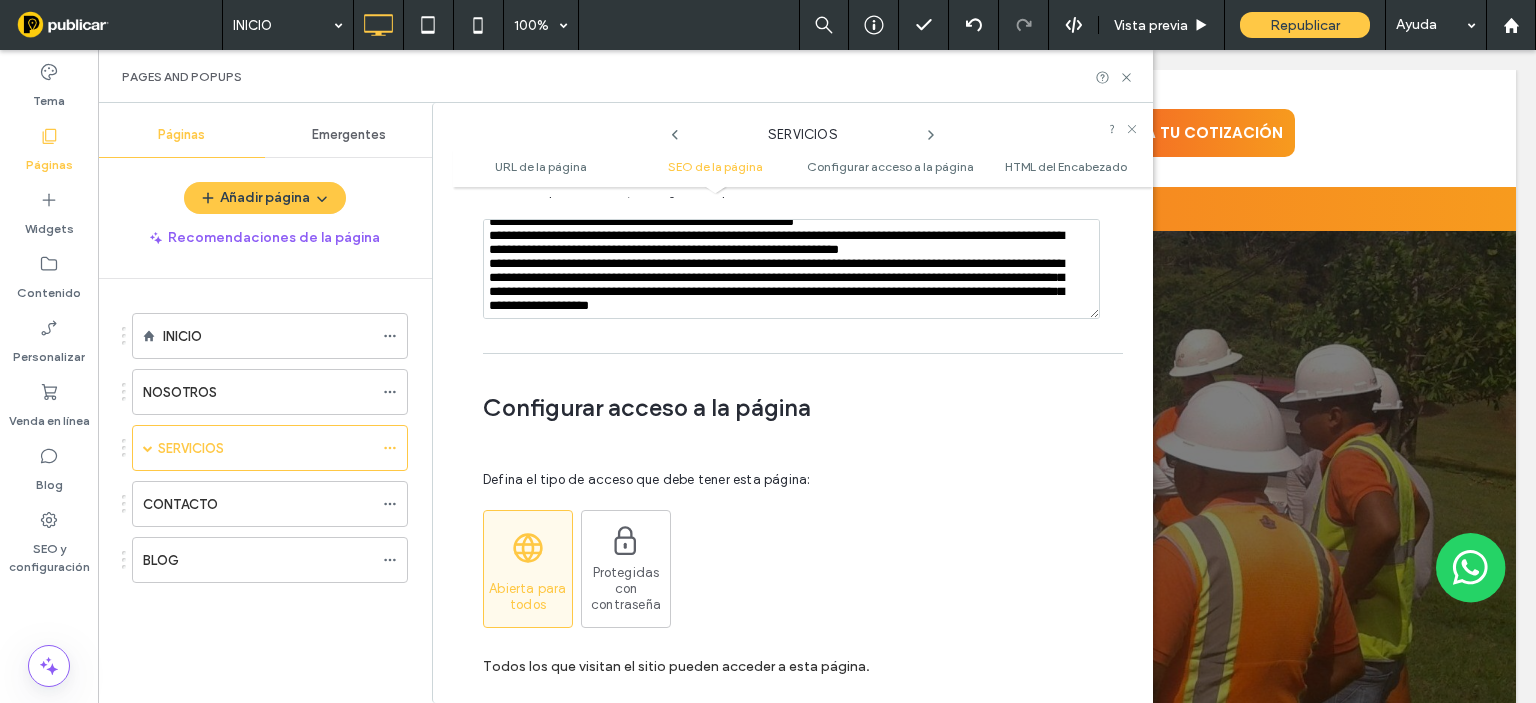 drag, startPoint x: 1067, startPoint y: 283, endPoint x: 1081, endPoint y: 287, distance: 14.56022 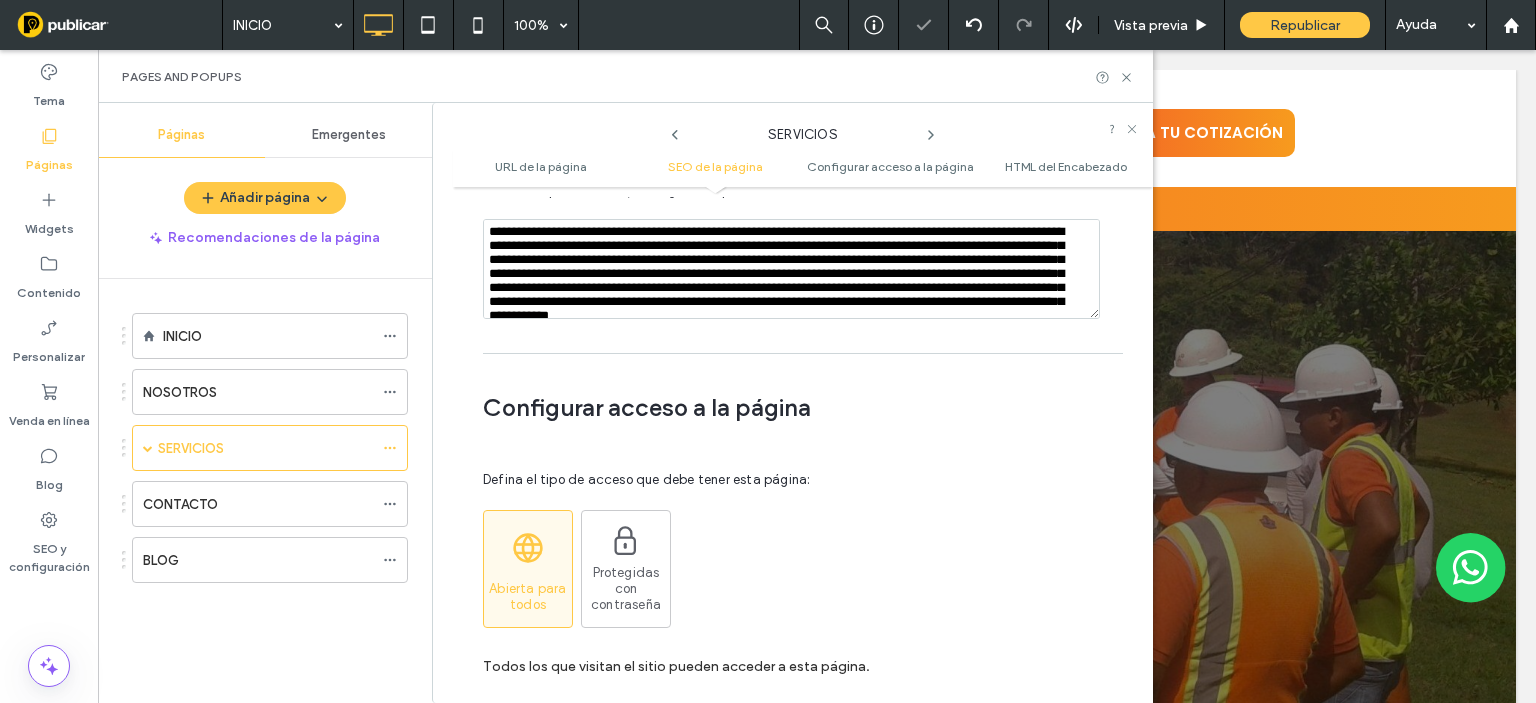 click at bounding box center (791, 269) 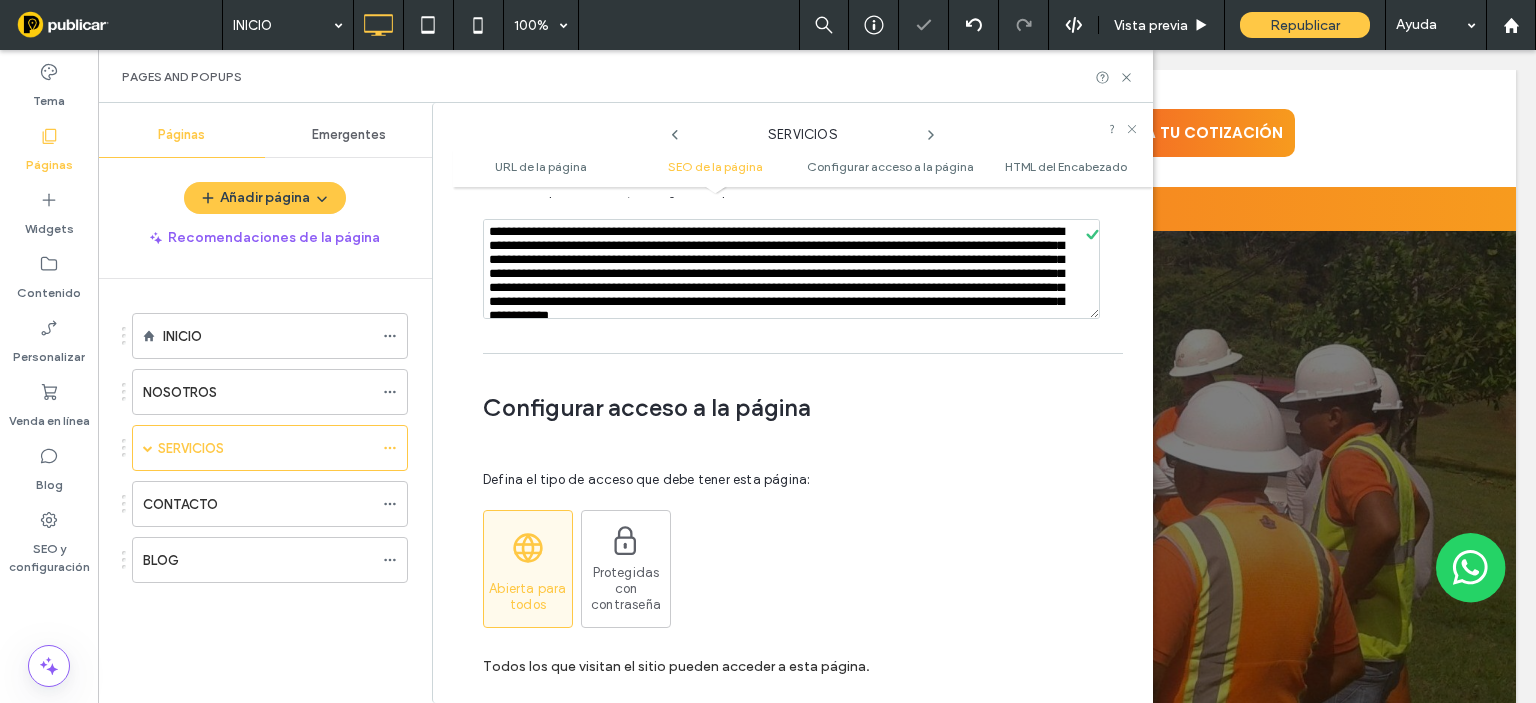 click on "**********" at bounding box center (803, 445) 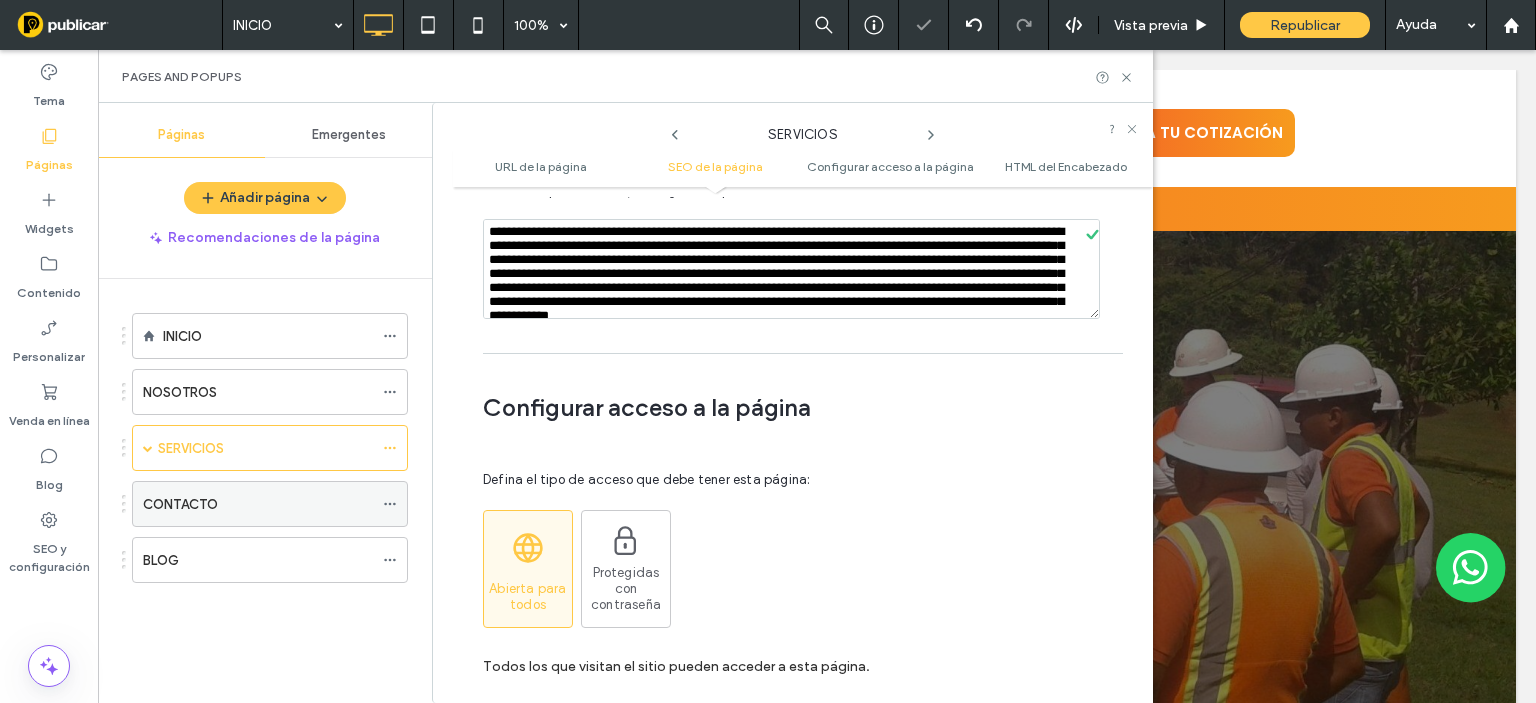 click on "CONTACTO" at bounding box center (258, 504) 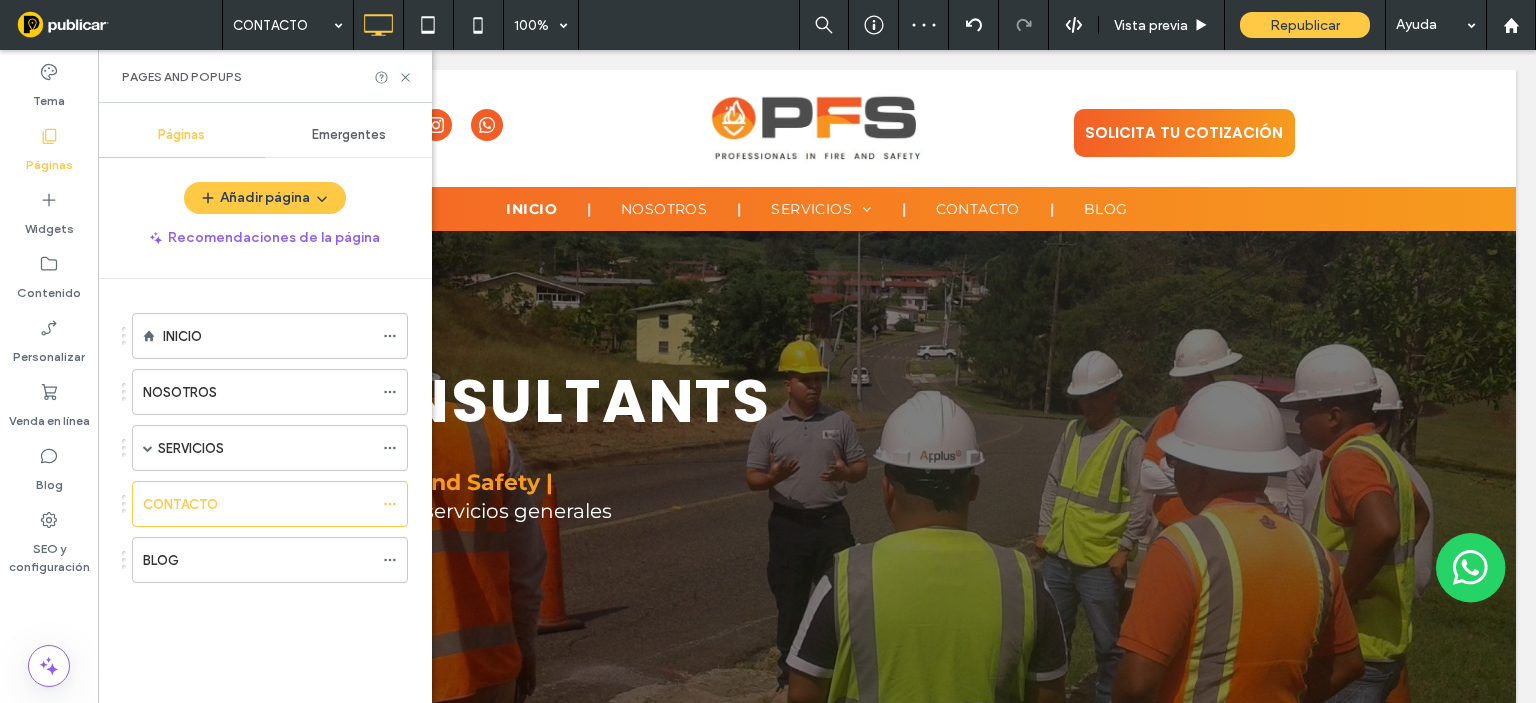 click 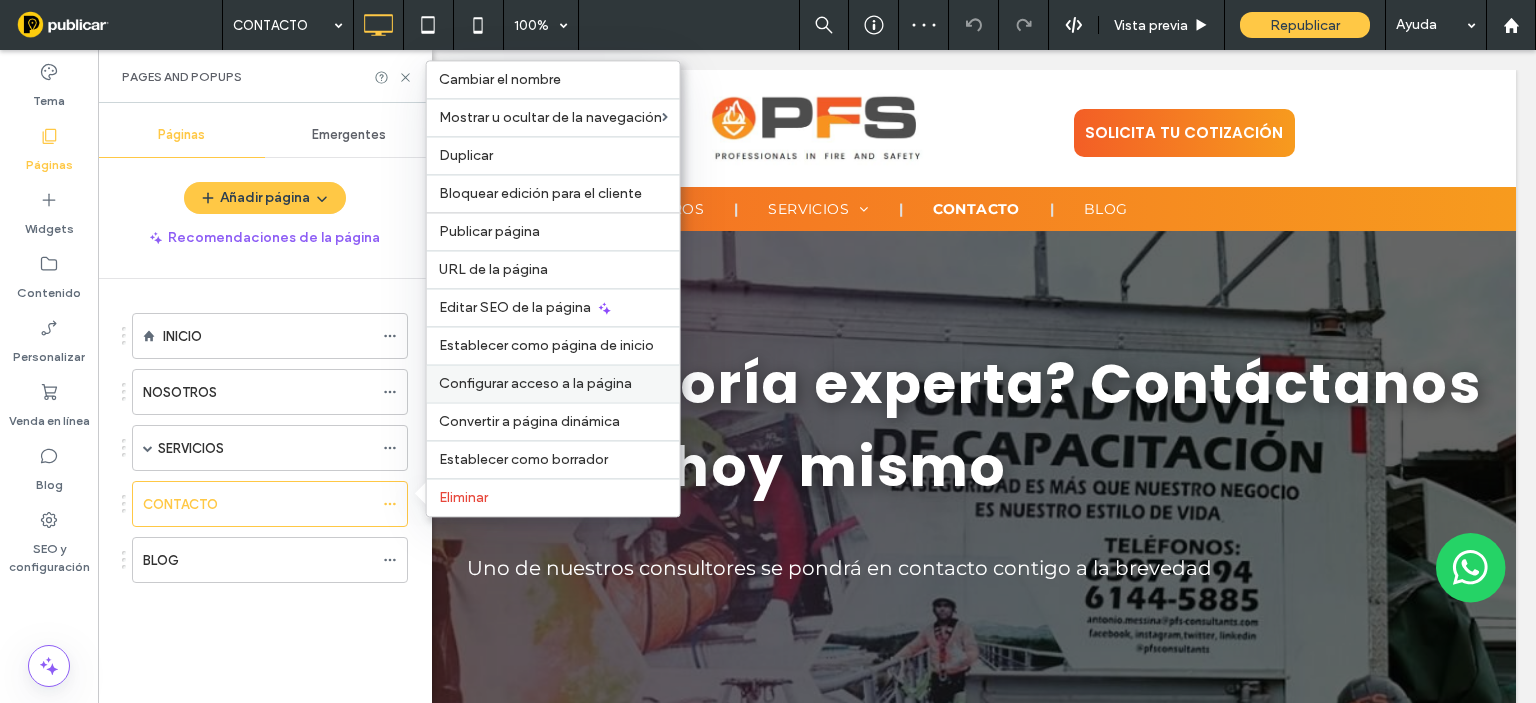 scroll, scrollTop: 0, scrollLeft: 0, axis: both 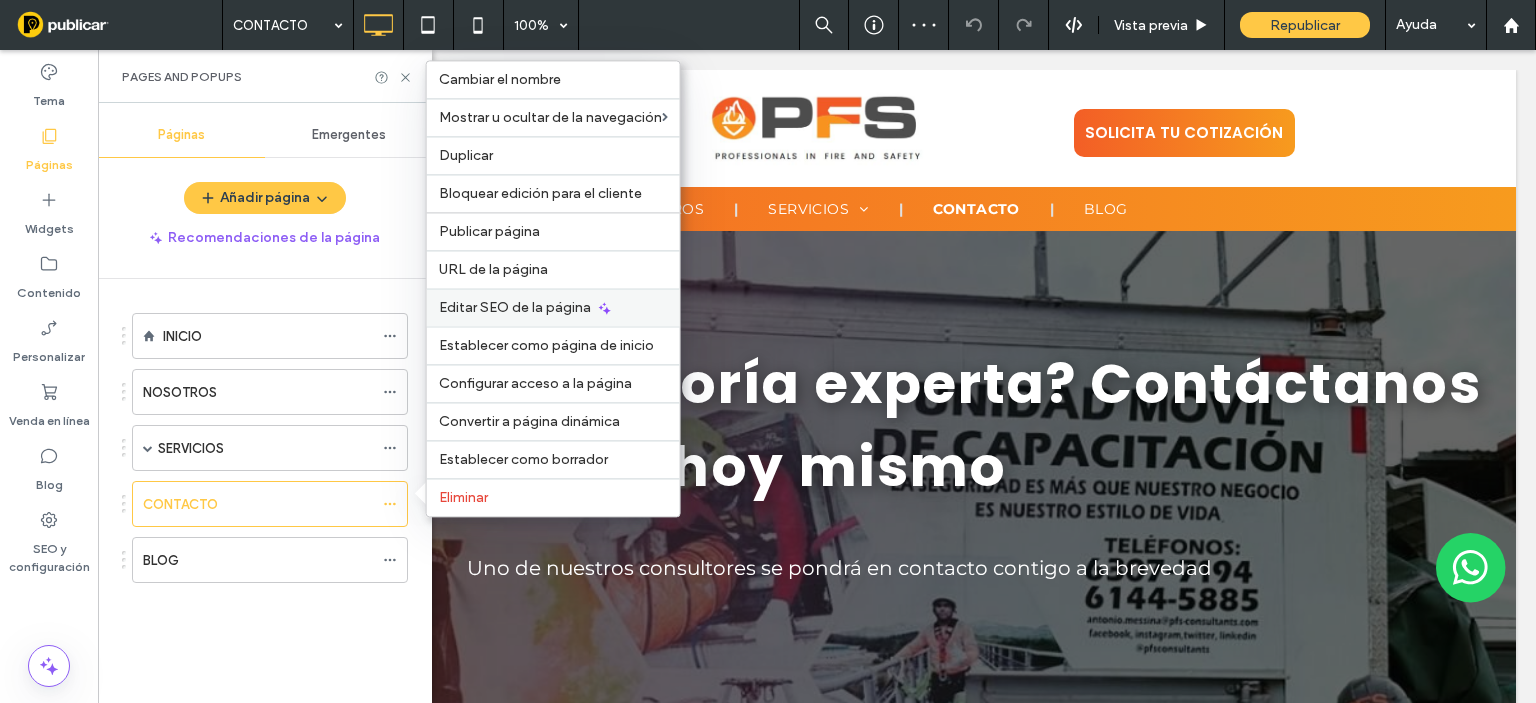 click on "Editar SEO de la página" at bounding box center (515, 307) 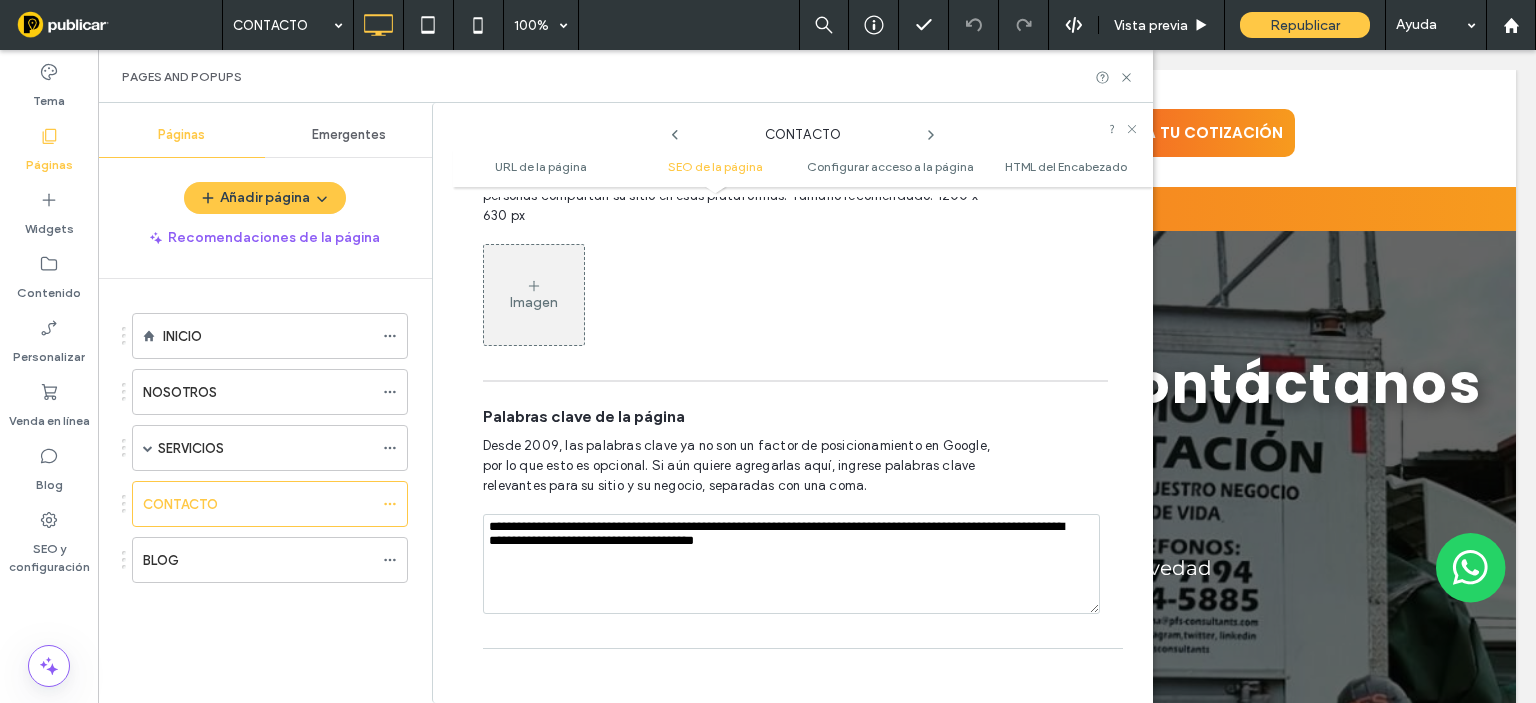 scroll, scrollTop: 1291, scrollLeft: 0, axis: vertical 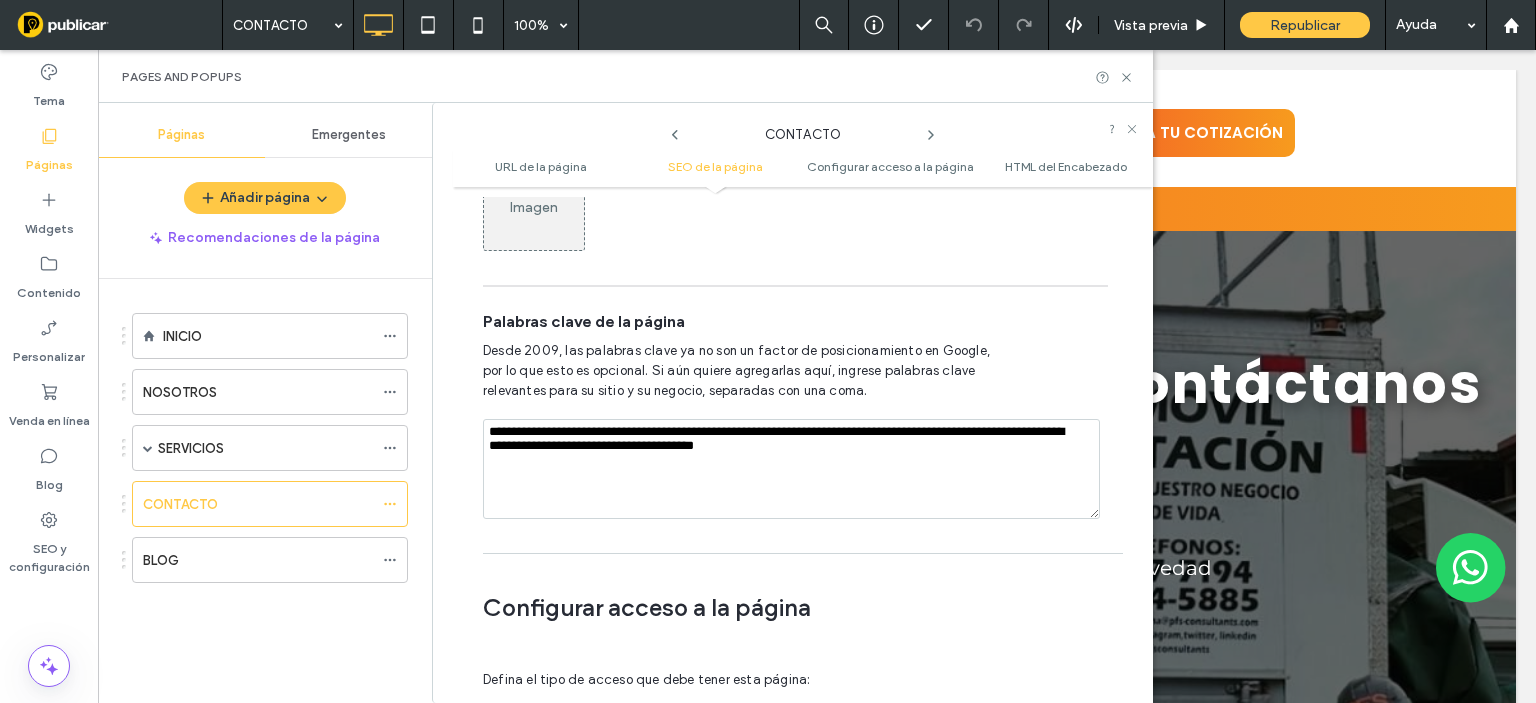 click on "**********" at bounding box center [791, 469] 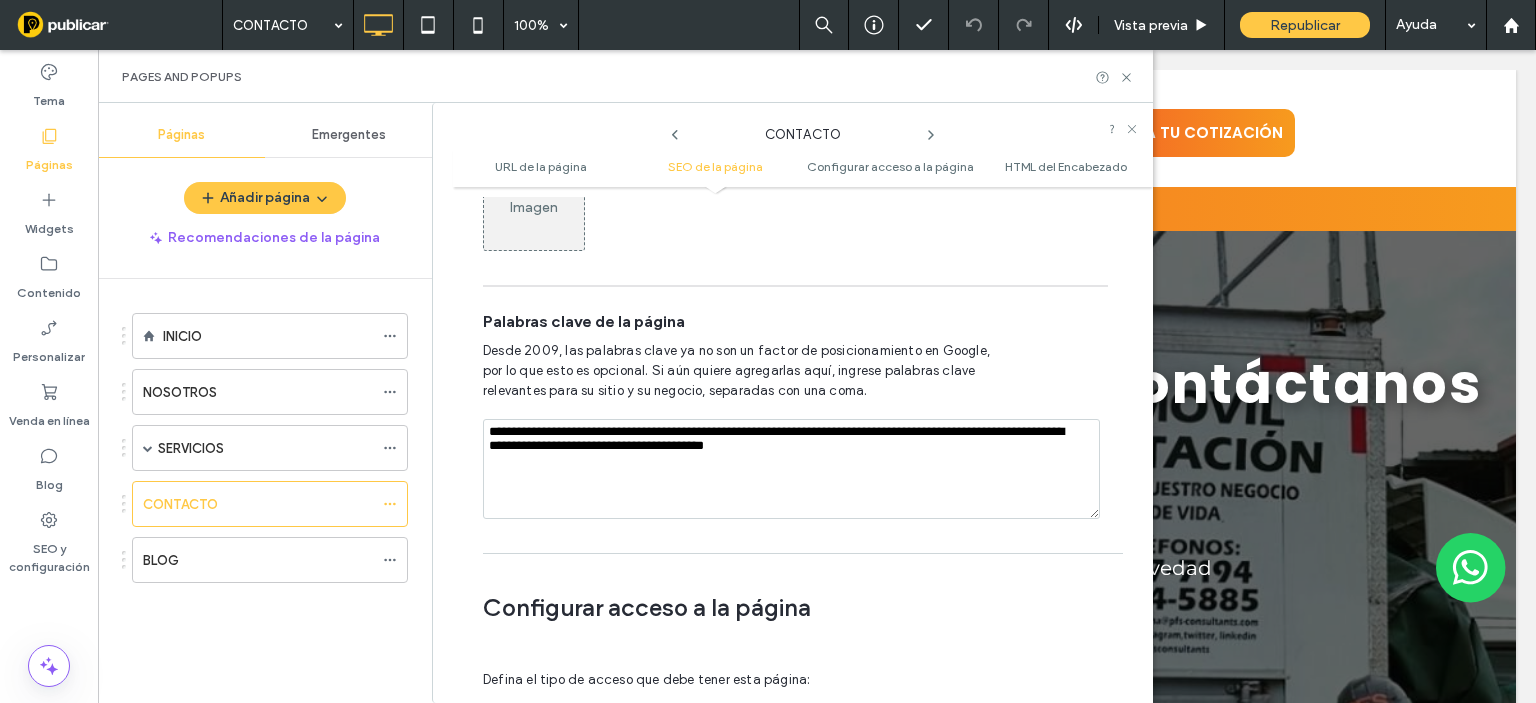paste on "**********" 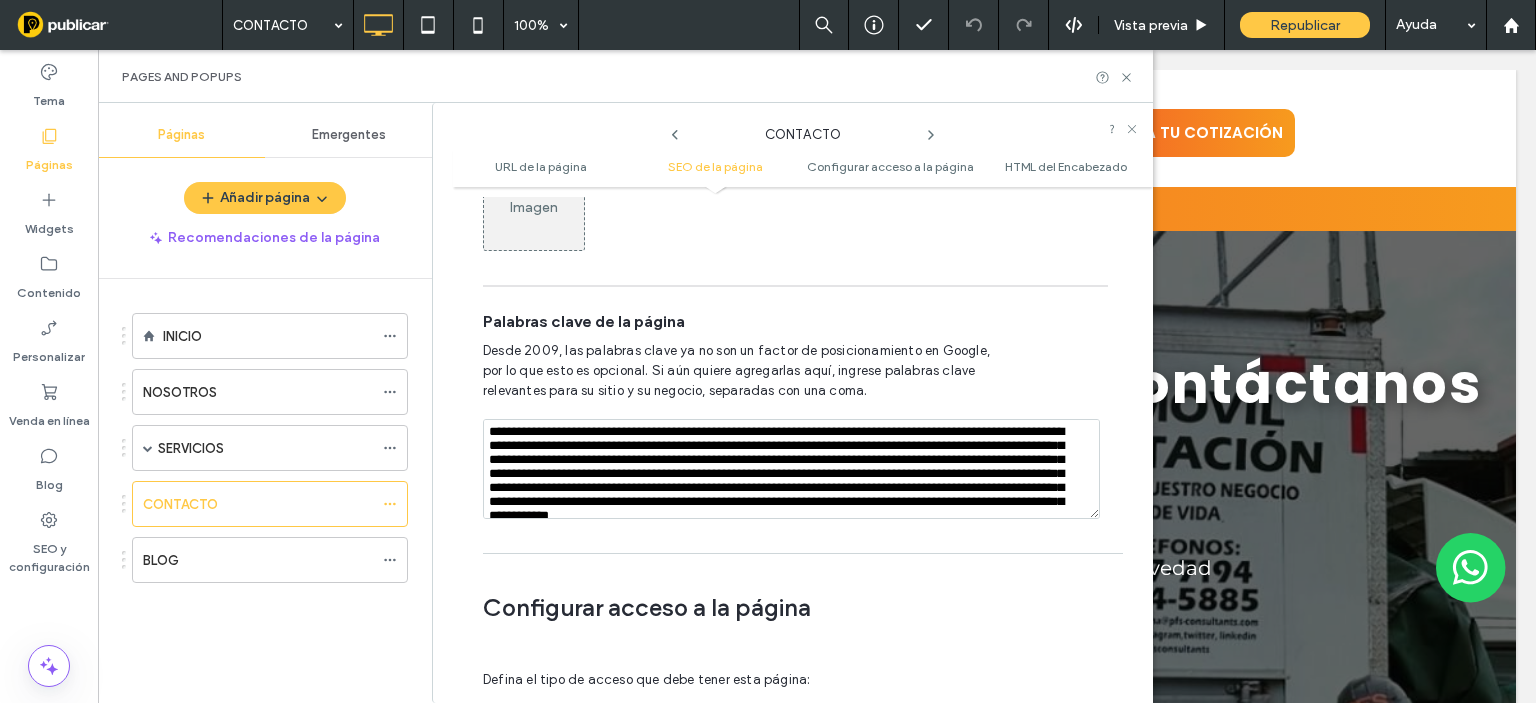 scroll, scrollTop: 323, scrollLeft: 0, axis: vertical 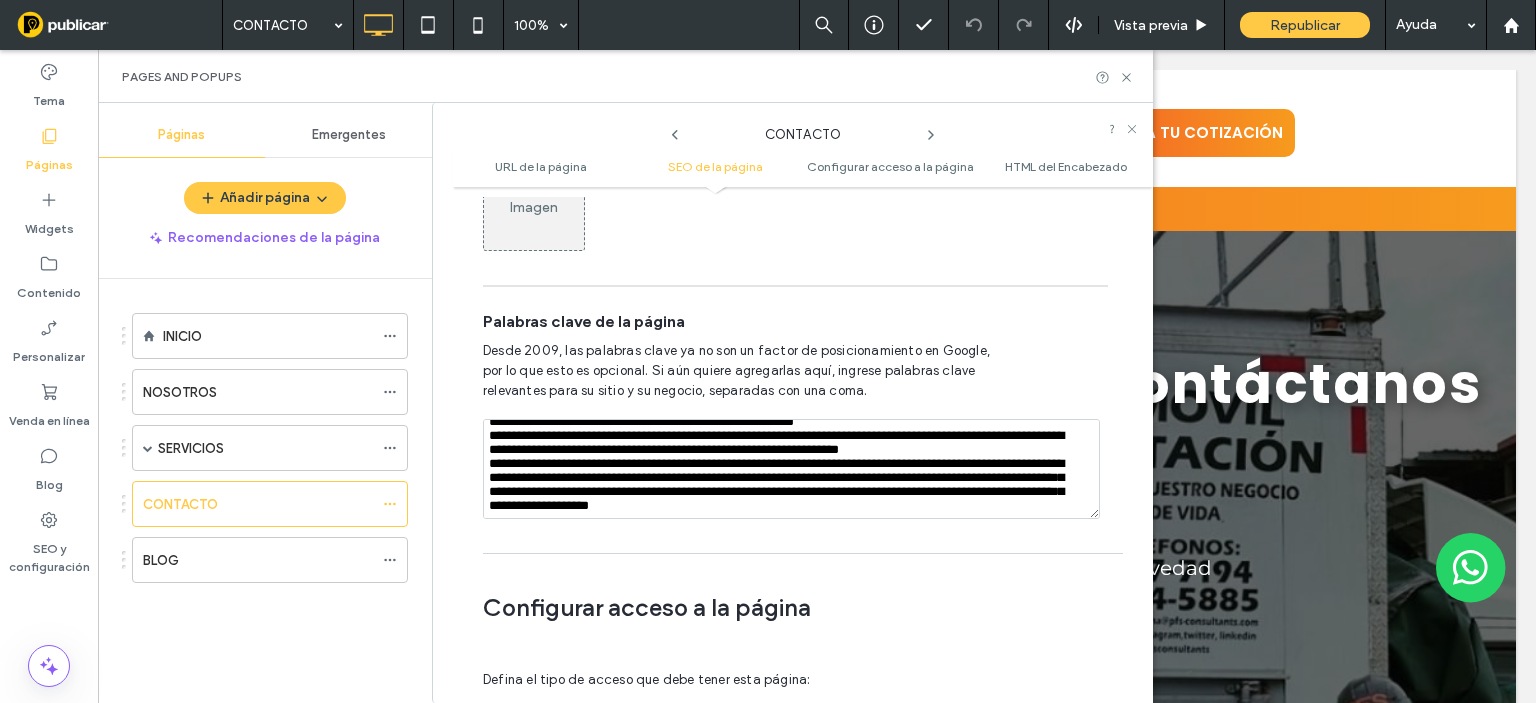 click at bounding box center [791, 469] 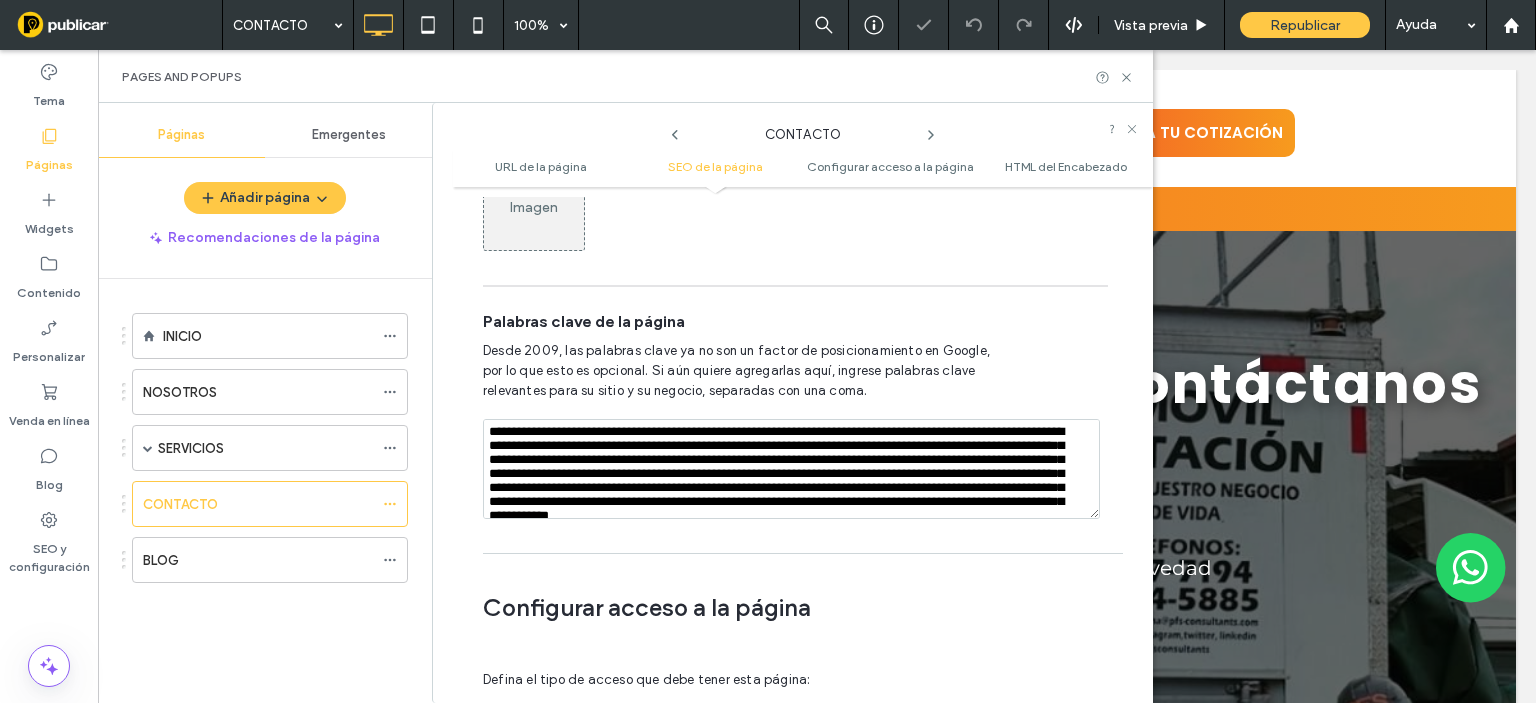 click on "Desde 2009, las palabras clave ya no son un factor de posicionamiento en Google, por lo que esto es opcional. Si aún quiere agregarlas aquí, ingrese palabras clave relevantes para su sitio y su negocio, separadas con una coma." at bounding box center (795, 371) 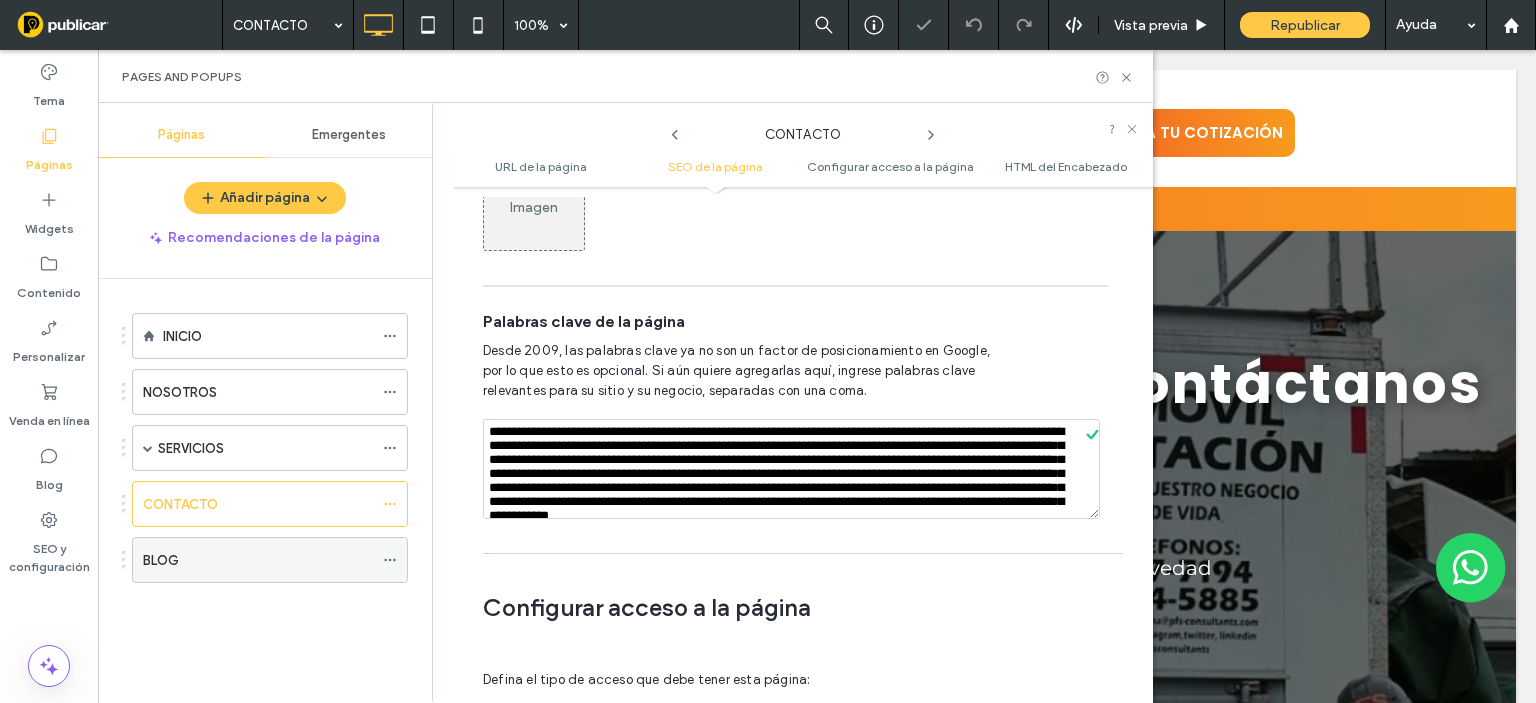 click on "BLOG" at bounding box center [258, 560] 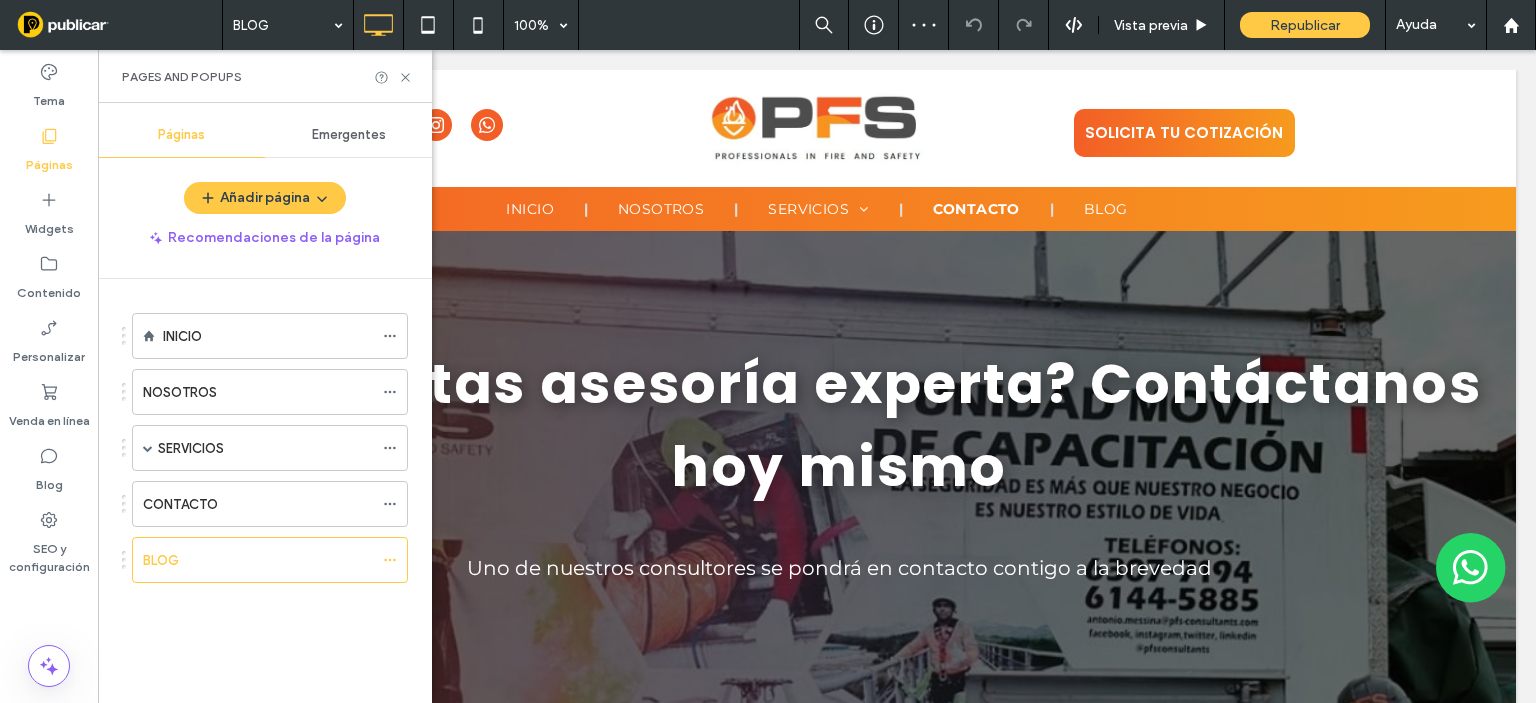 click on "BLOG 100% Vista previa Republicar Ayuda
Tema Páginas Widgets Contenido Personalizar Venda en línea Blog SEO y configuración Pages and Popups Páginas Emergentes Añadir página Recomendaciones de la página INICIO NOSOTROS SERVICIOS Servicios generales y de alto riesgo Trabajos verticales y en alturas Trabajos en espacios confinados Servicios generales Asesoría en seguridad industrial Supervisión de riesgos y manejo de emergencias Unidad móvil de capacitaciones CONTACTO BLOG
HTML" at bounding box center (768, 351) 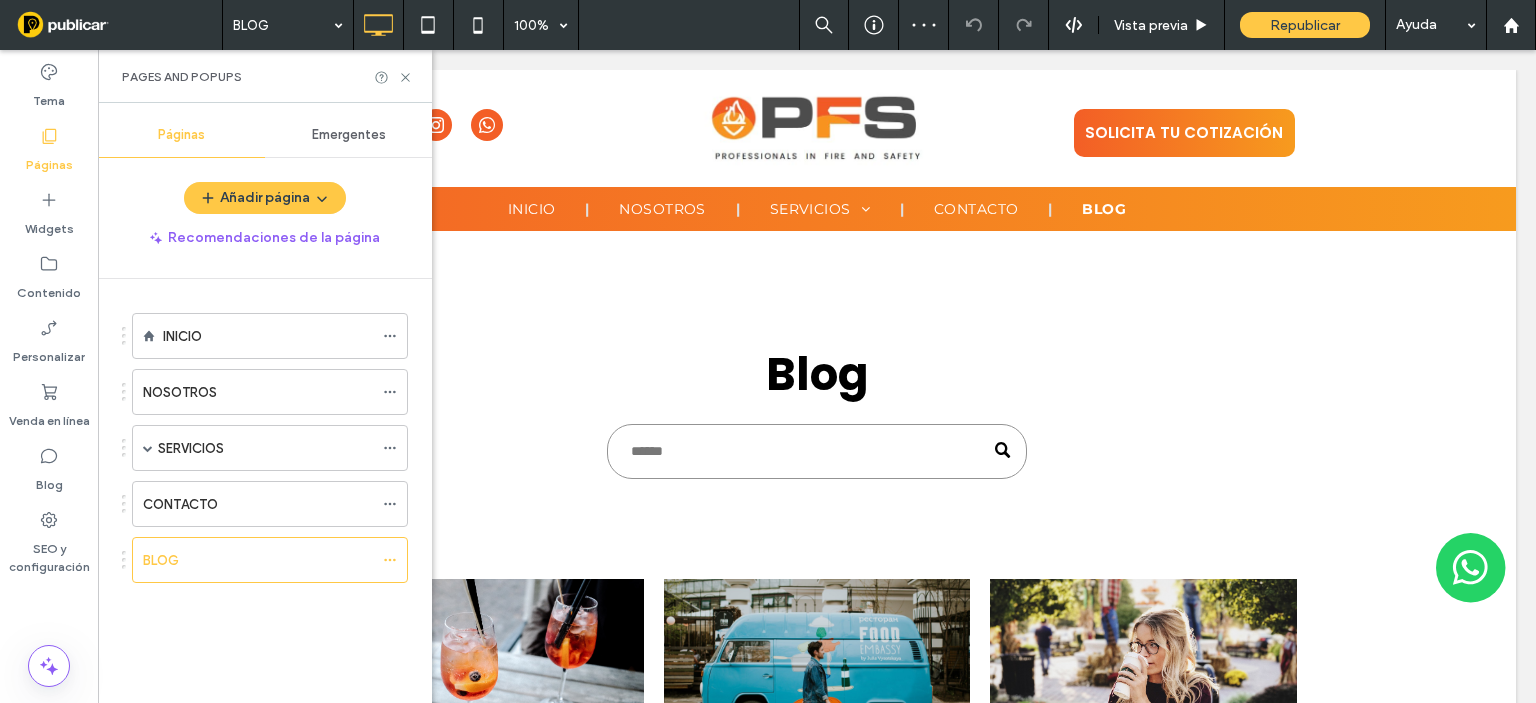scroll, scrollTop: 0, scrollLeft: 0, axis: both 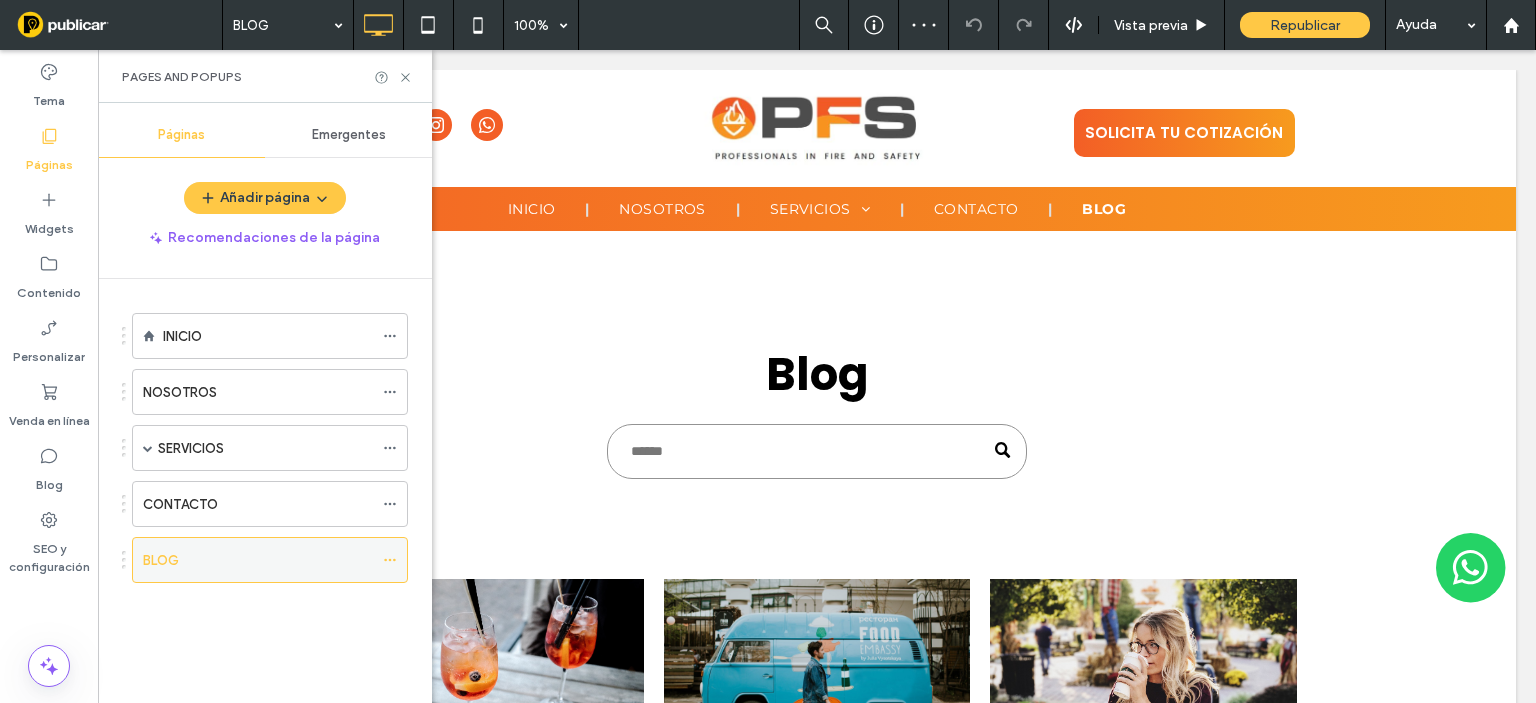 click 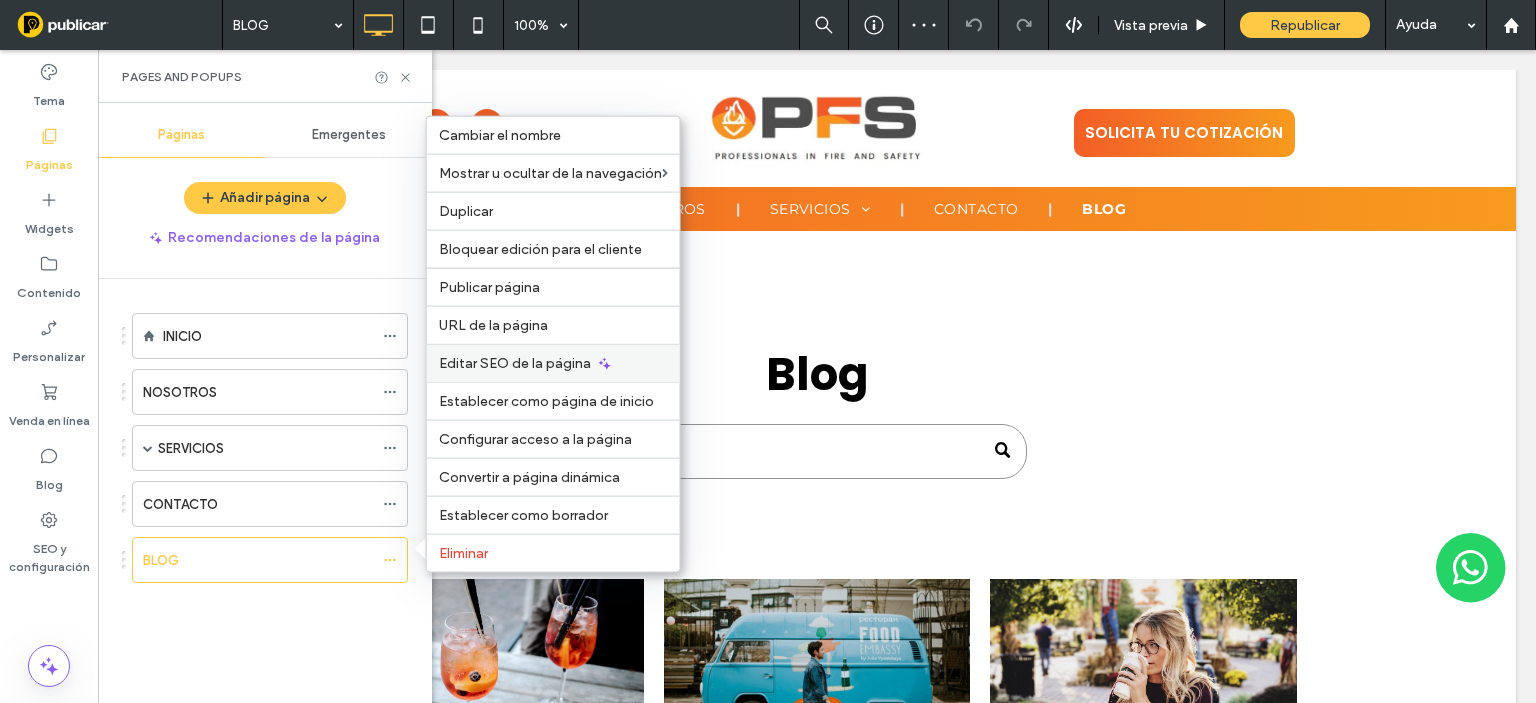 click on "Editar SEO de la página" at bounding box center [553, 363] 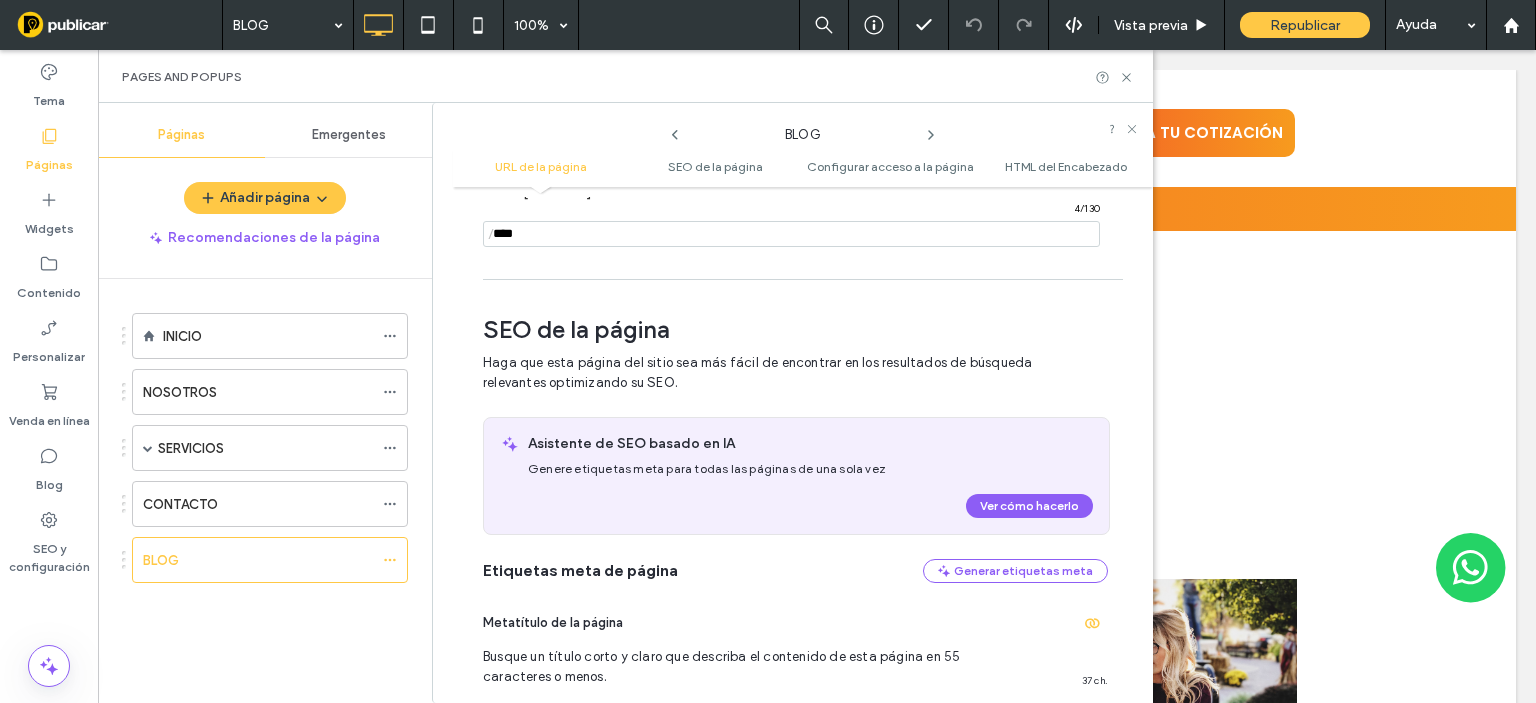 scroll, scrollTop: 291, scrollLeft: 0, axis: vertical 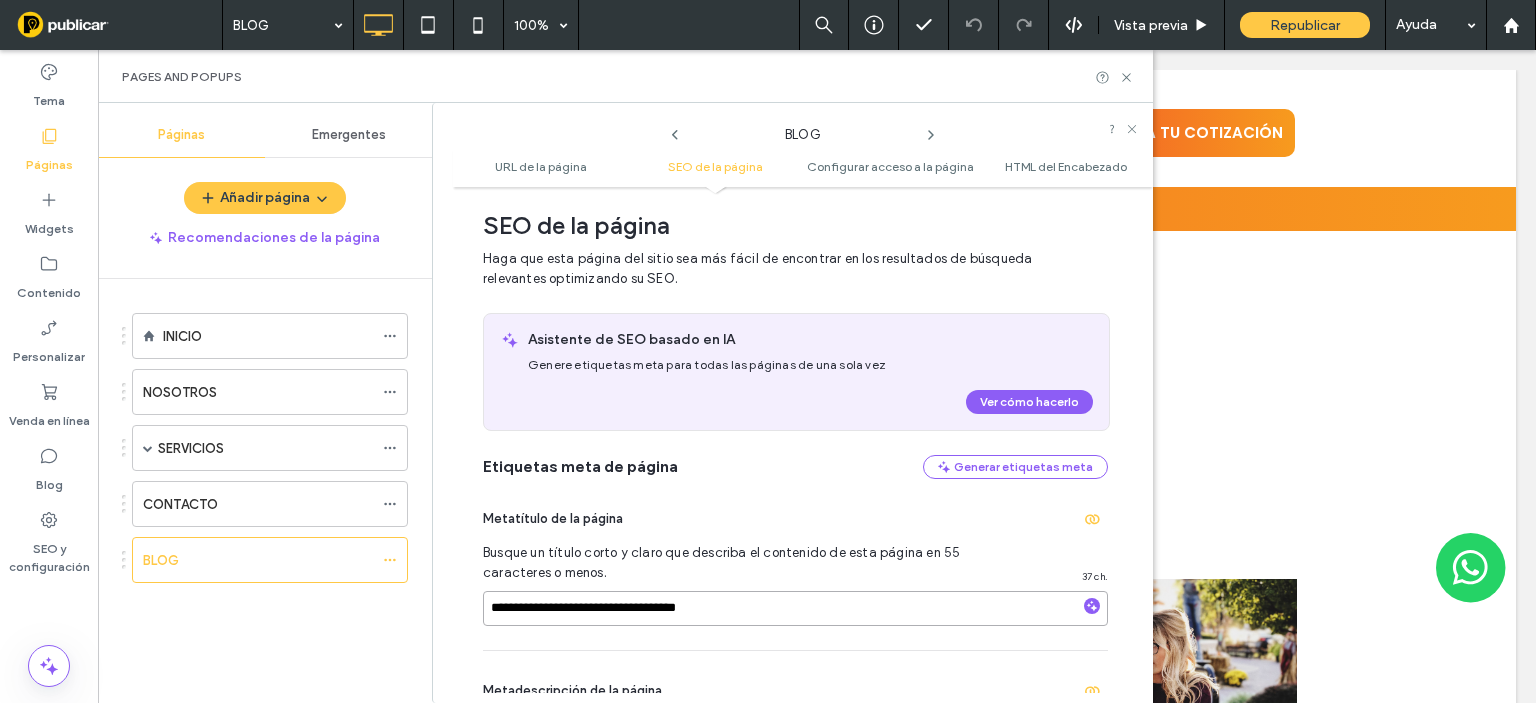 click on "**********" at bounding box center (795, 608) 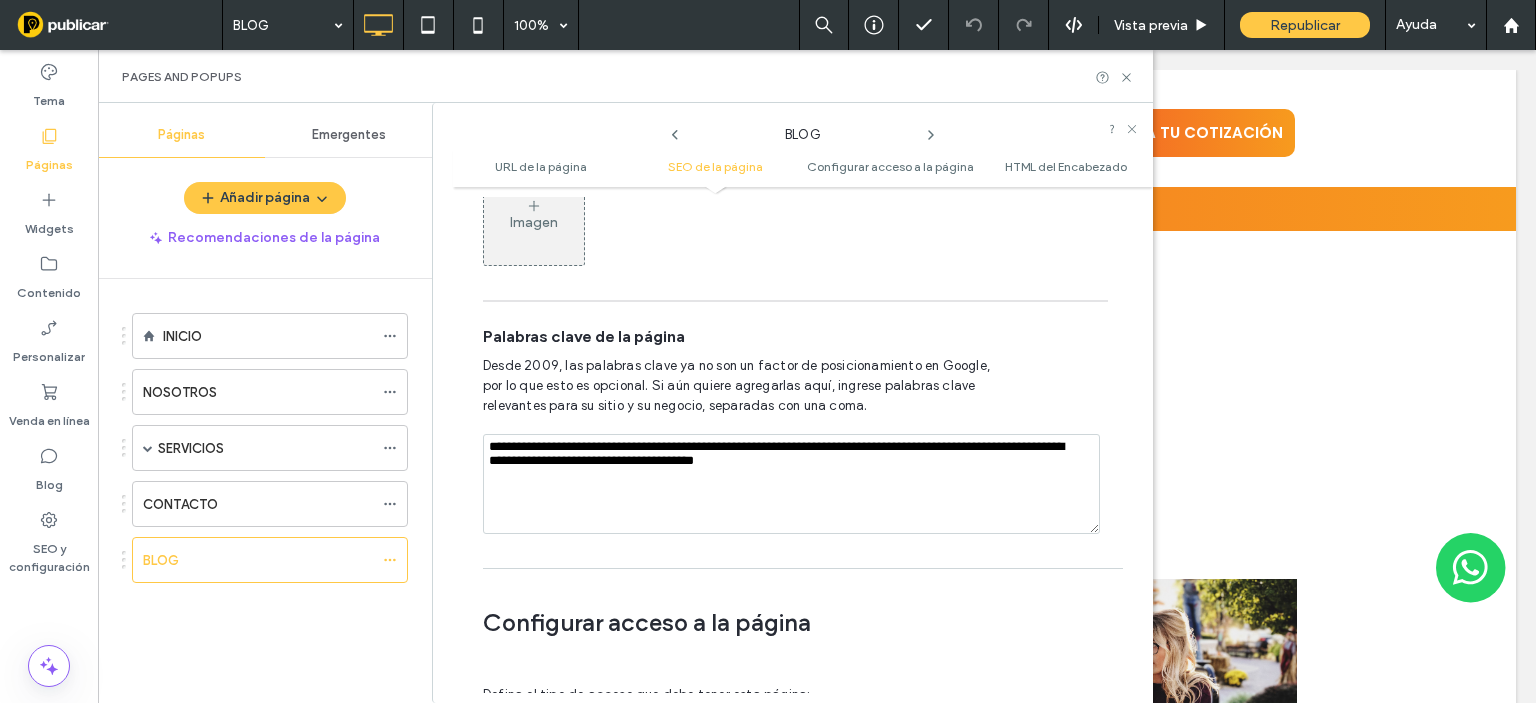 scroll, scrollTop: 1291, scrollLeft: 0, axis: vertical 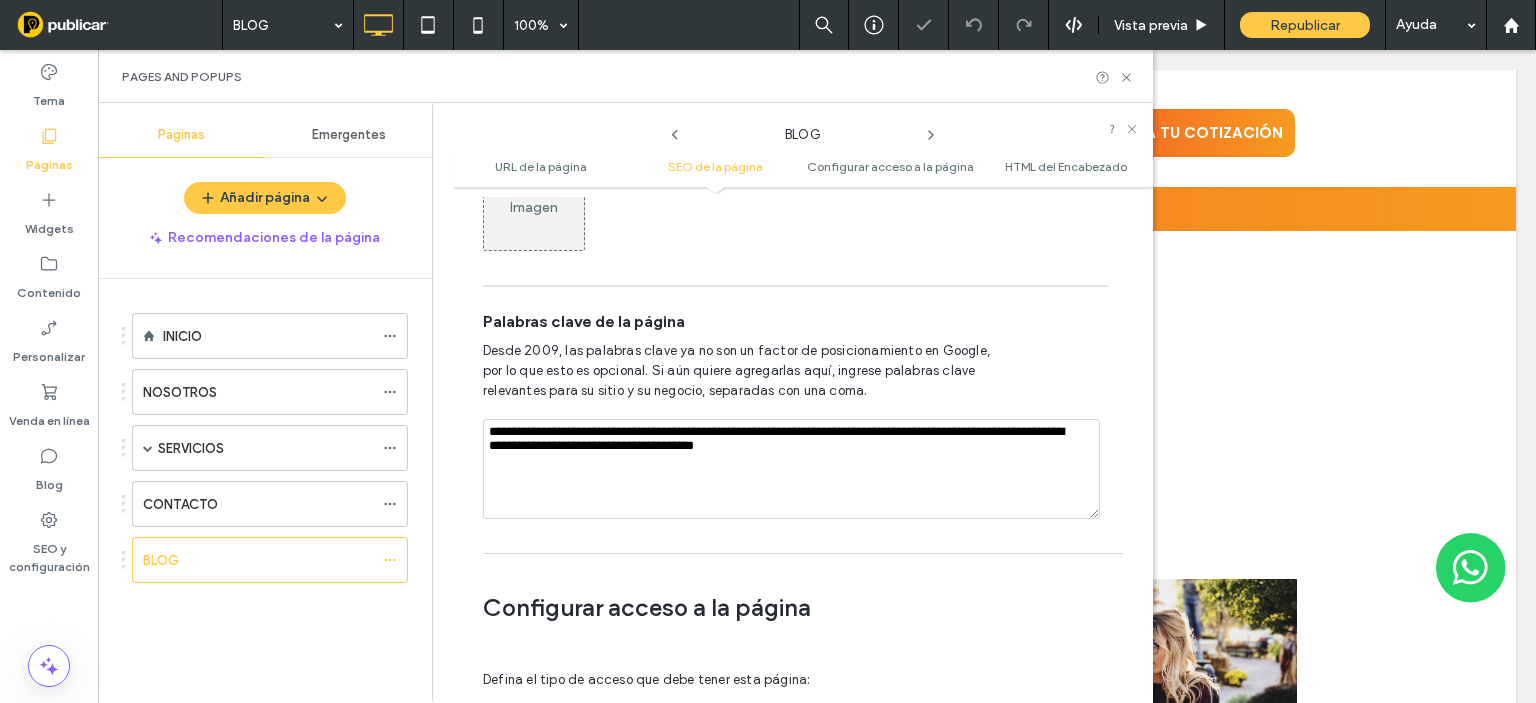 click on "**********" at bounding box center (791, 469) 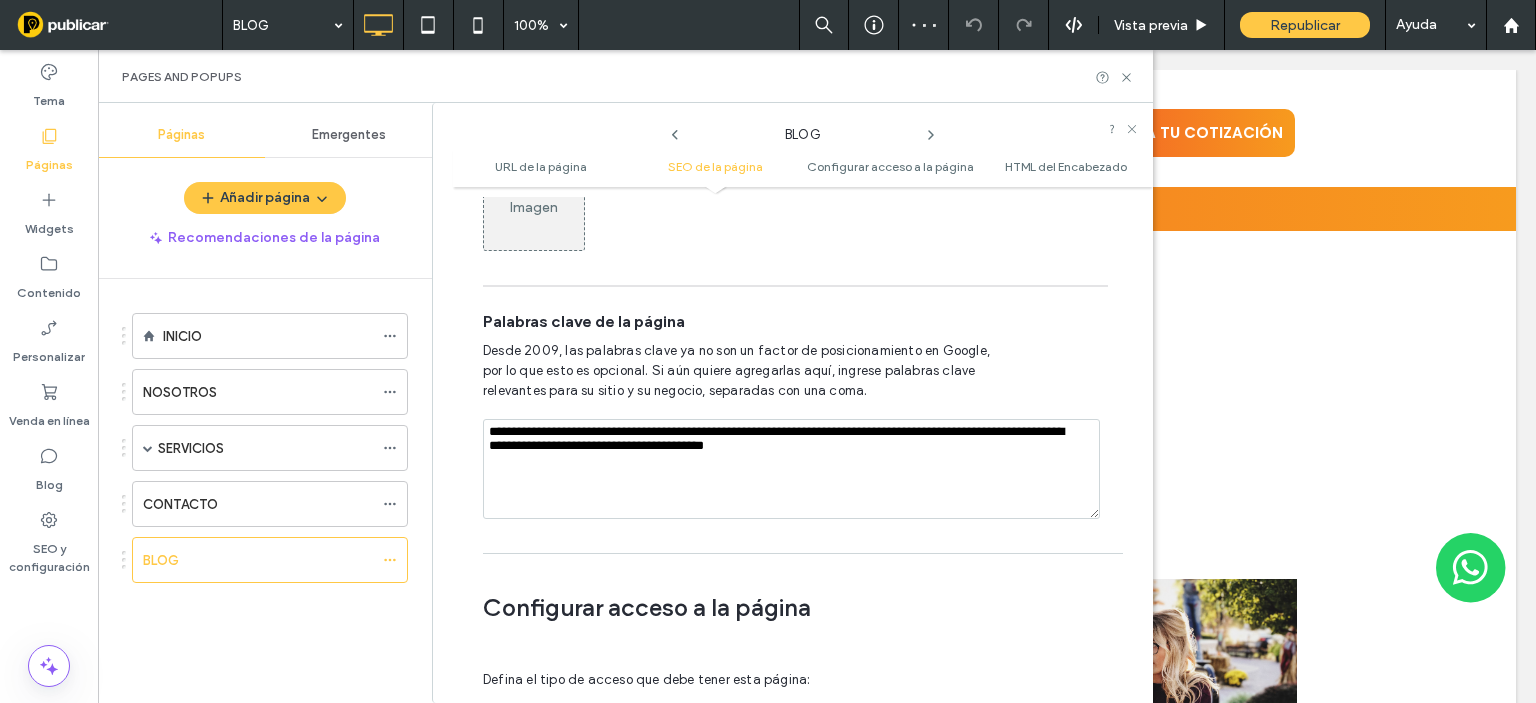 paste on "**********" 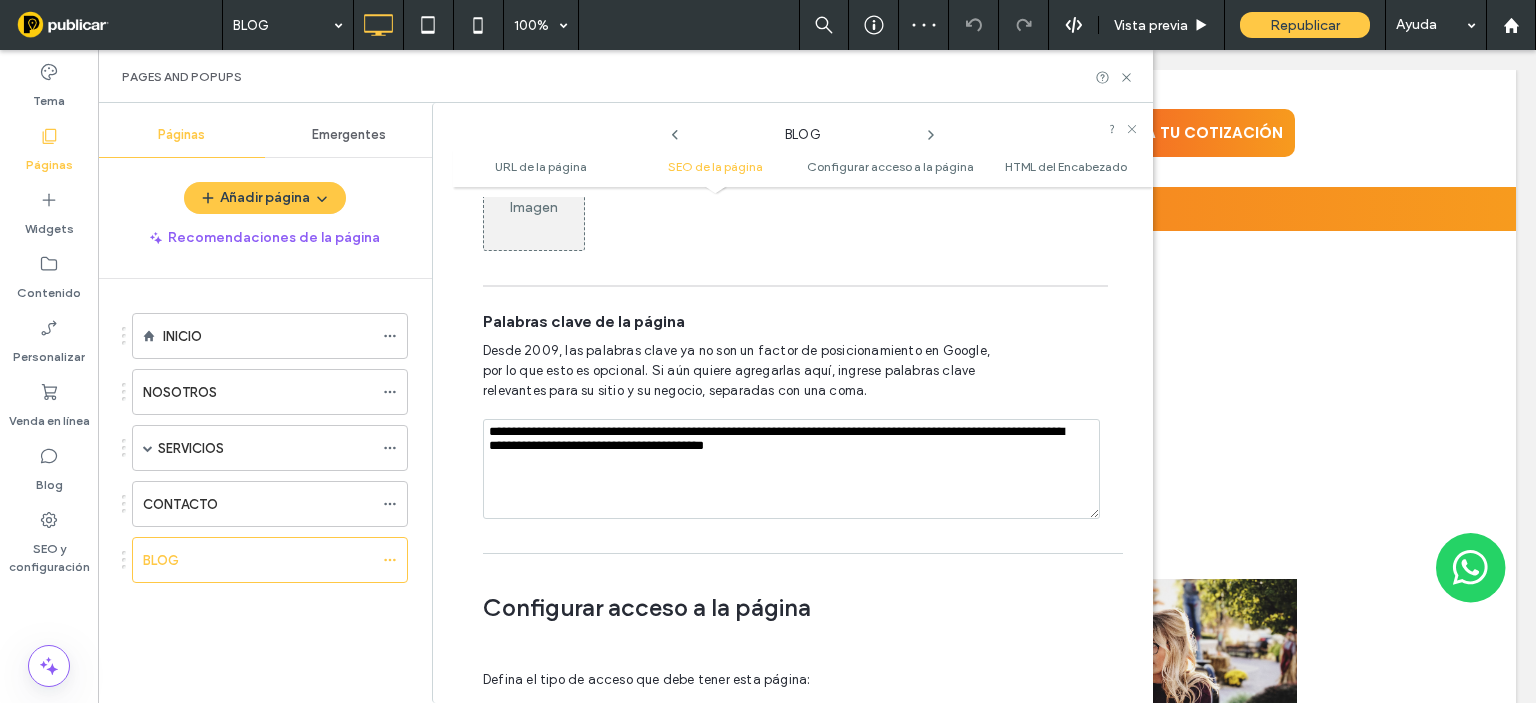 type on "**********" 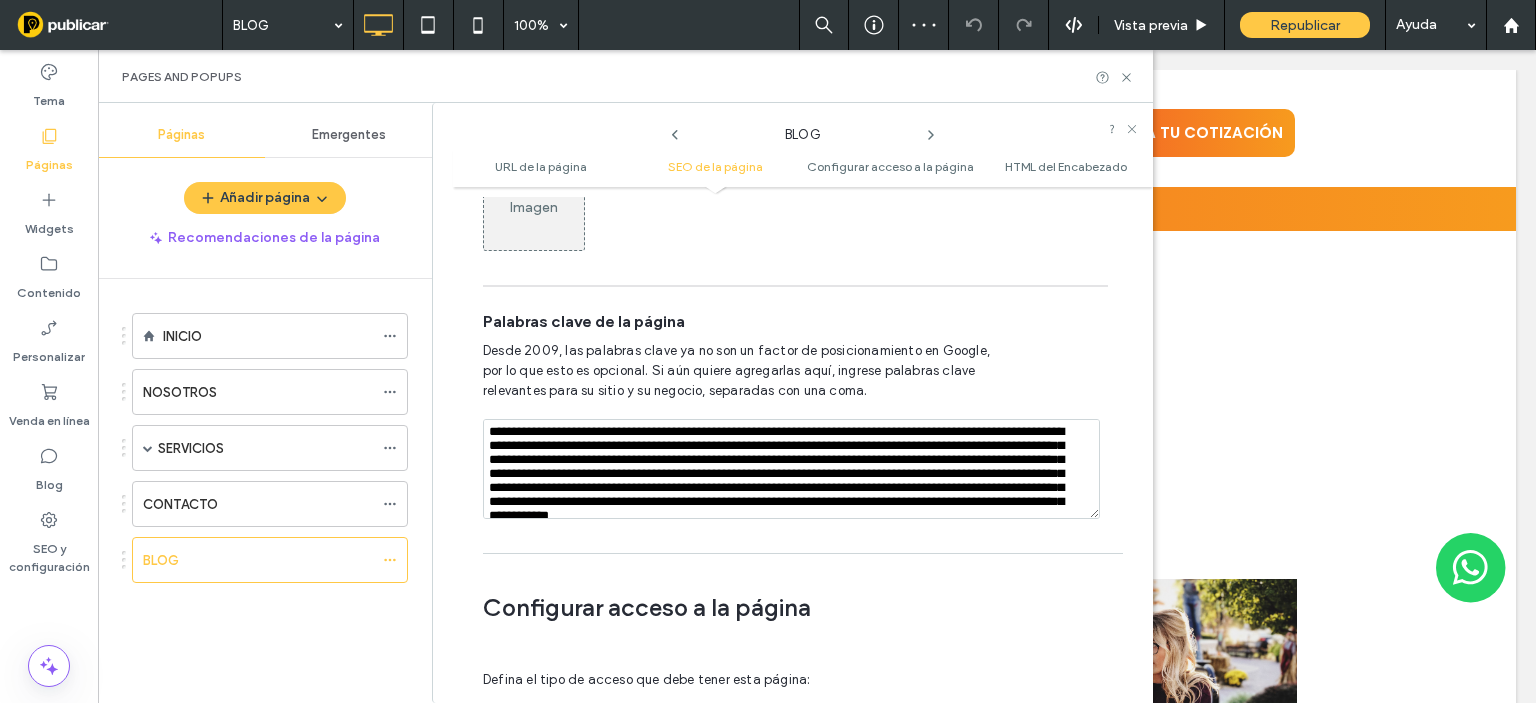 scroll, scrollTop: 323, scrollLeft: 0, axis: vertical 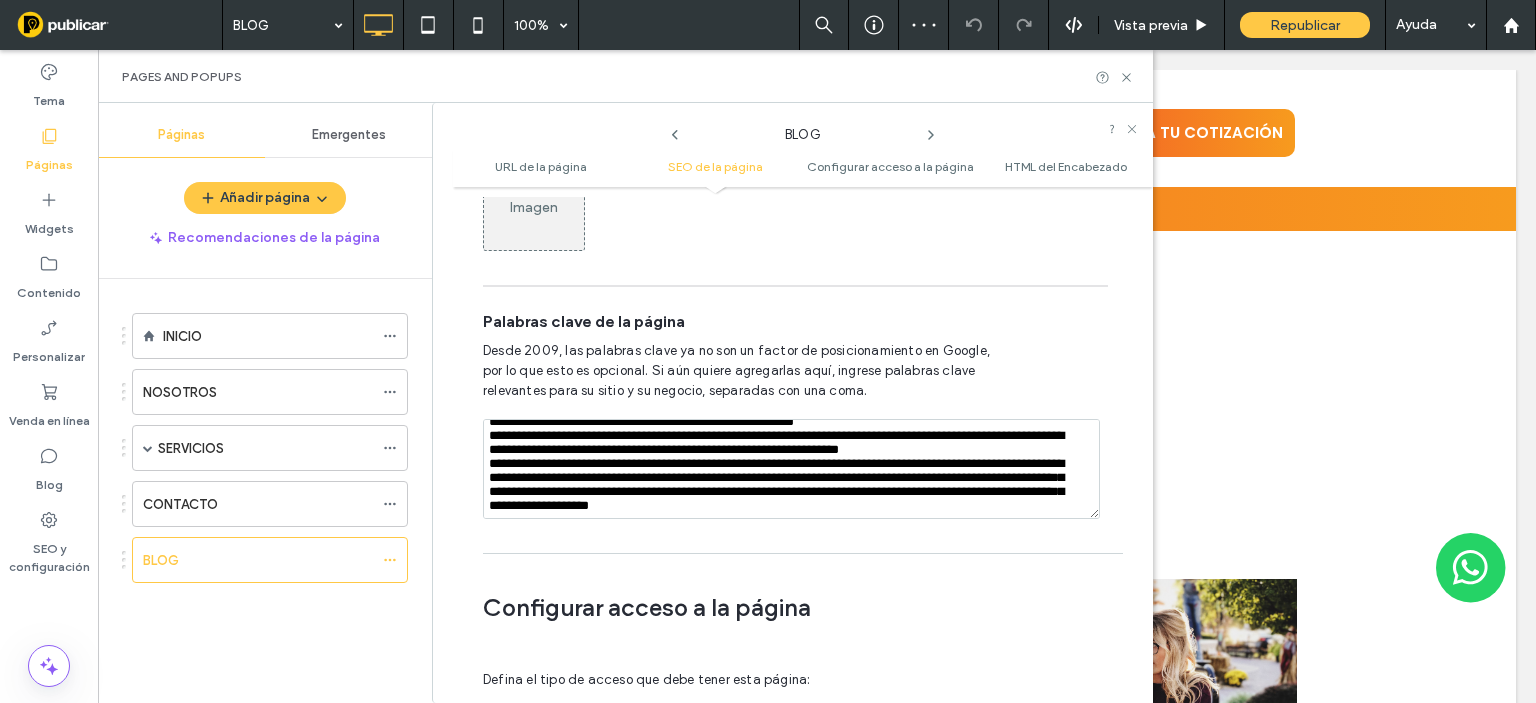 click at bounding box center [791, 469] 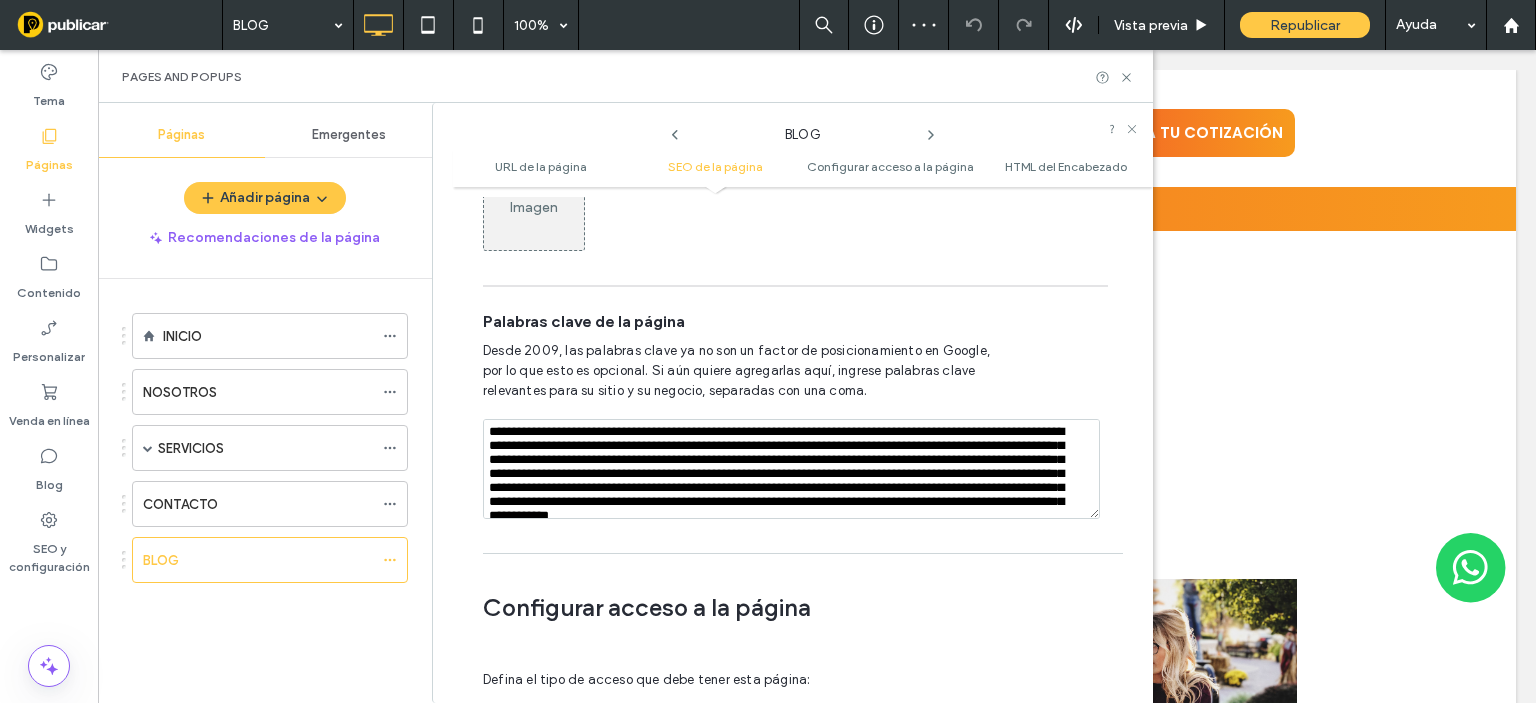 drag, startPoint x: 1064, startPoint y: 367, endPoint x: 1069, endPoint y: 439, distance: 72.1734 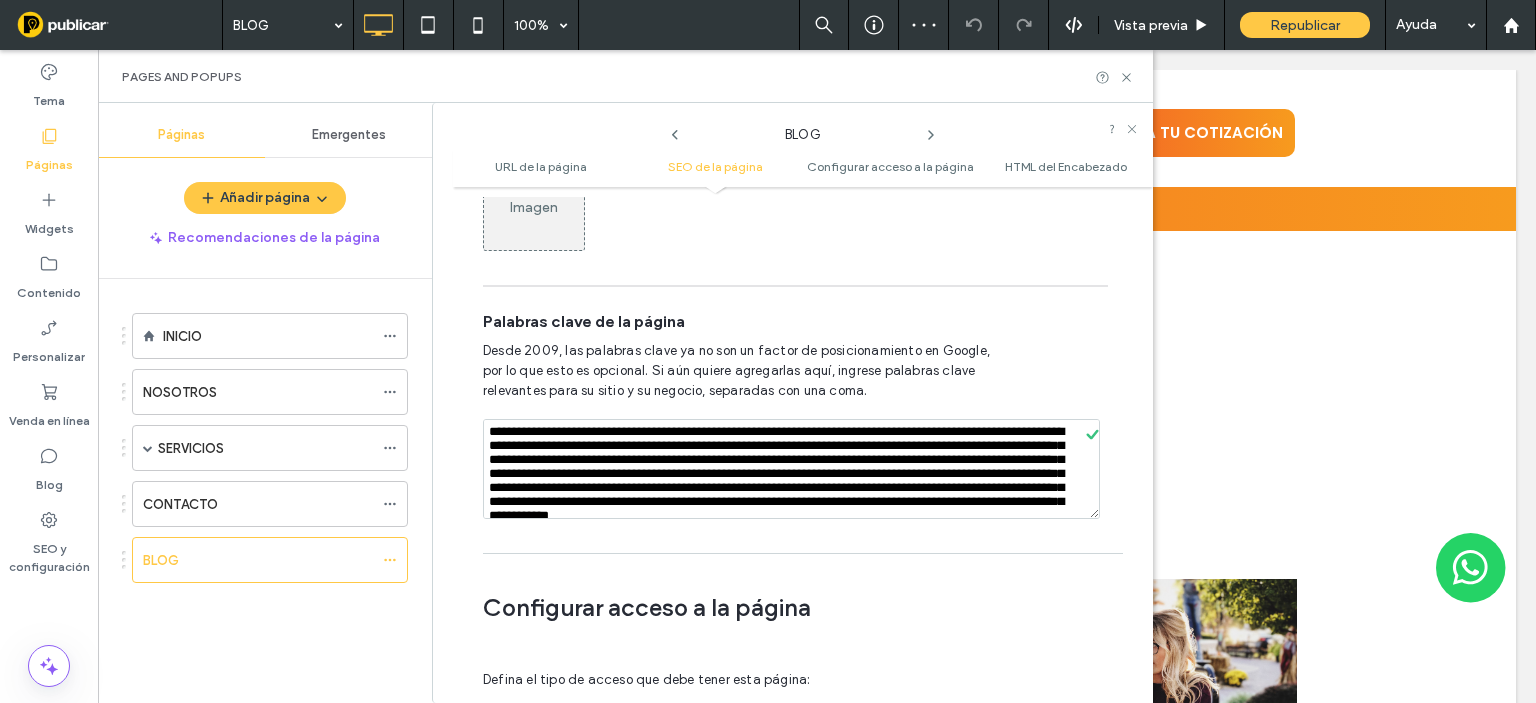 drag, startPoint x: 1065, startPoint y: 367, endPoint x: 1057, endPoint y: 391, distance: 25.298222 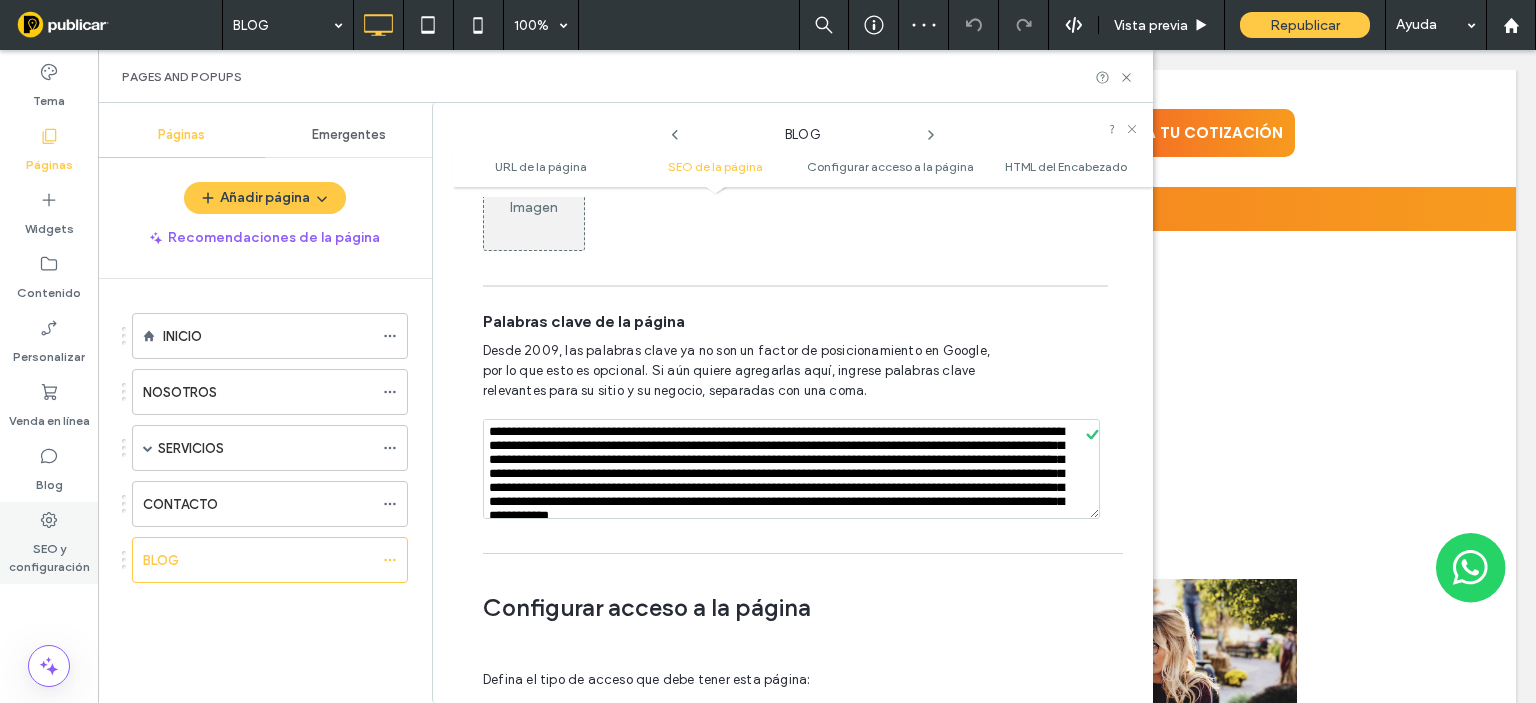 click on "SEO y configuración" at bounding box center (49, 553) 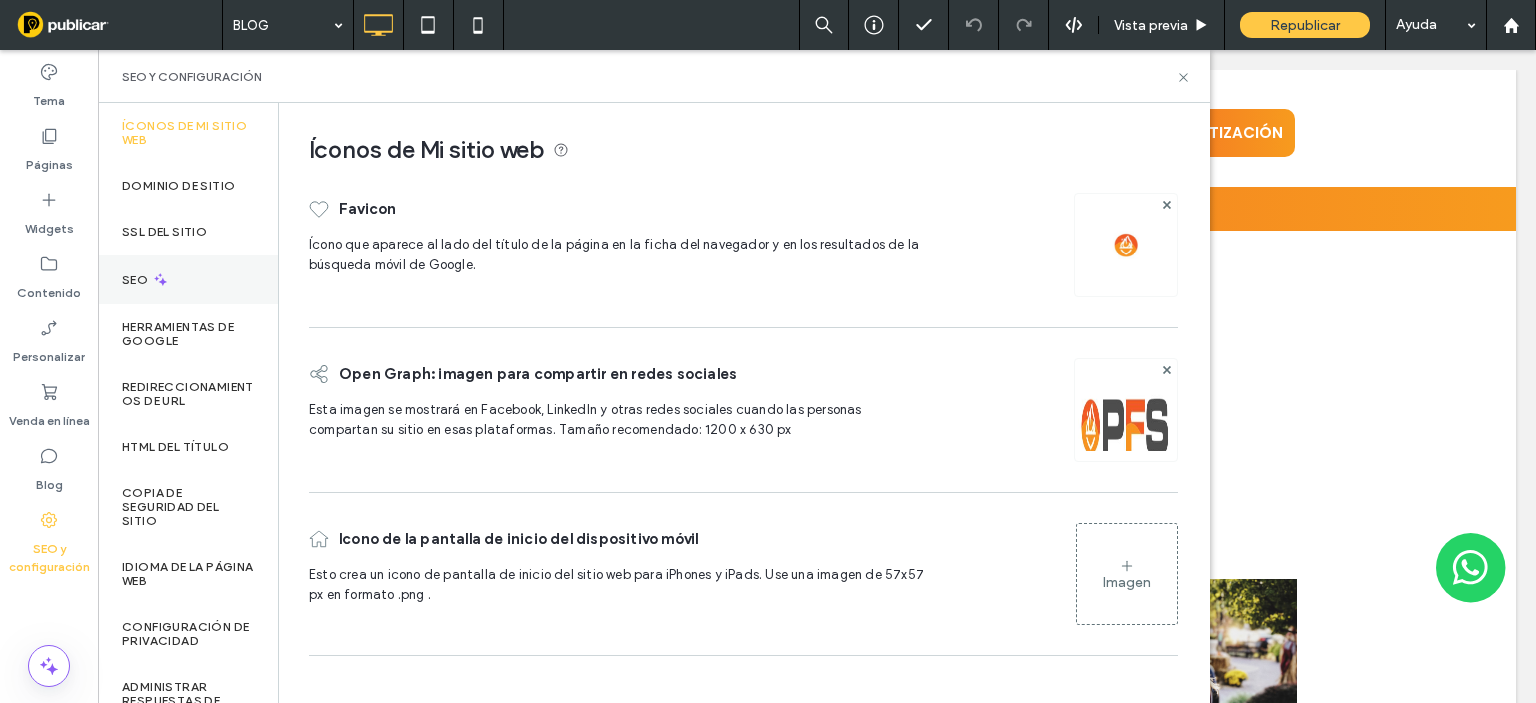 click 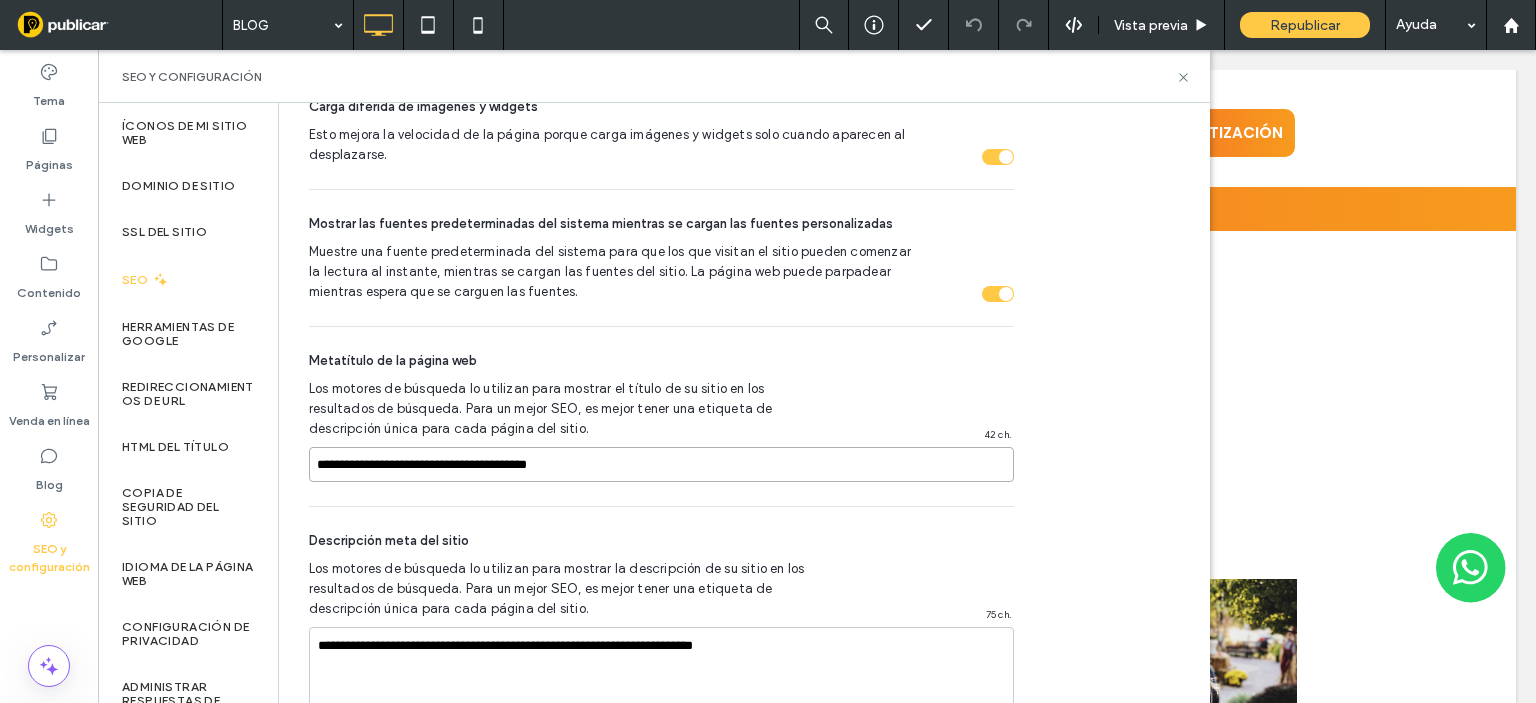 click on "**********" at bounding box center (661, 464) 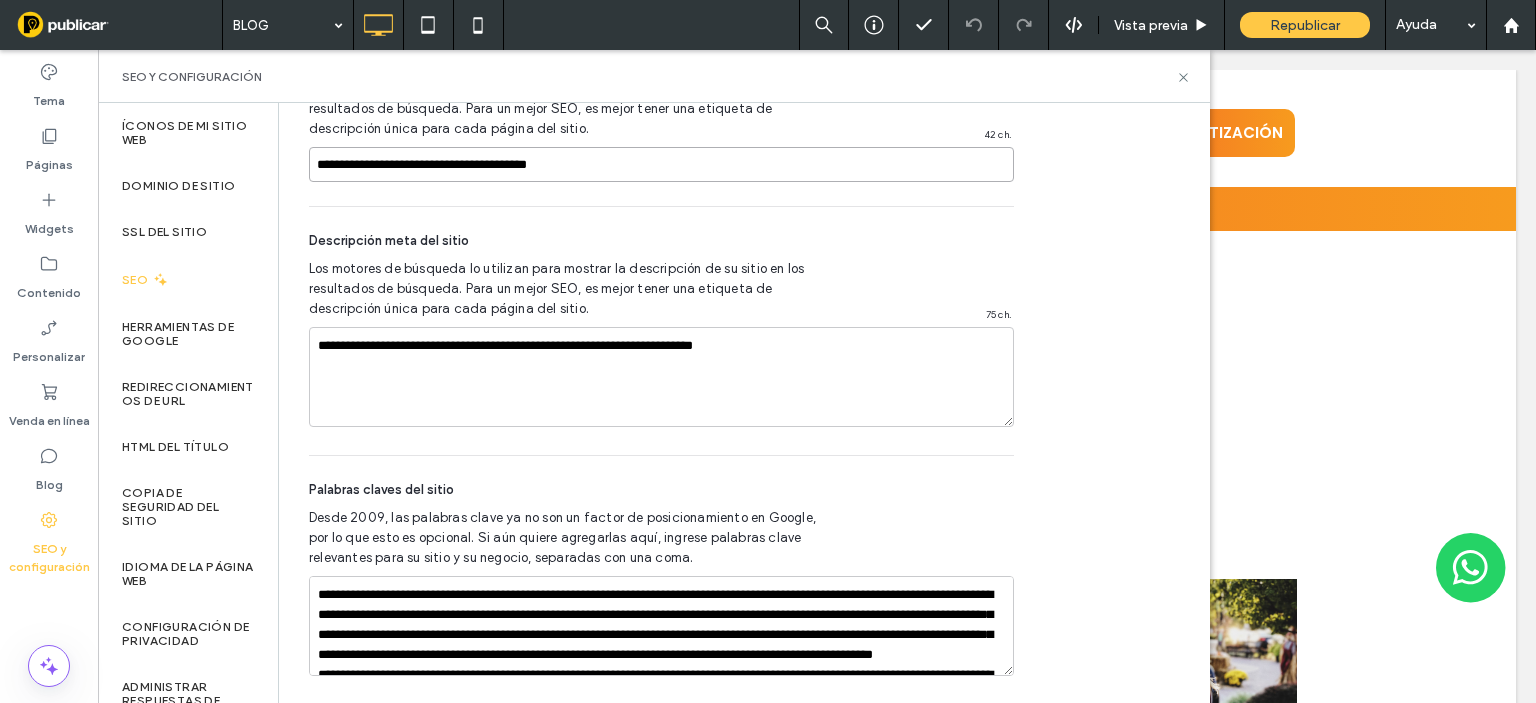 scroll, scrollTop: 1313, scrollLeft: 0, axis: vertical 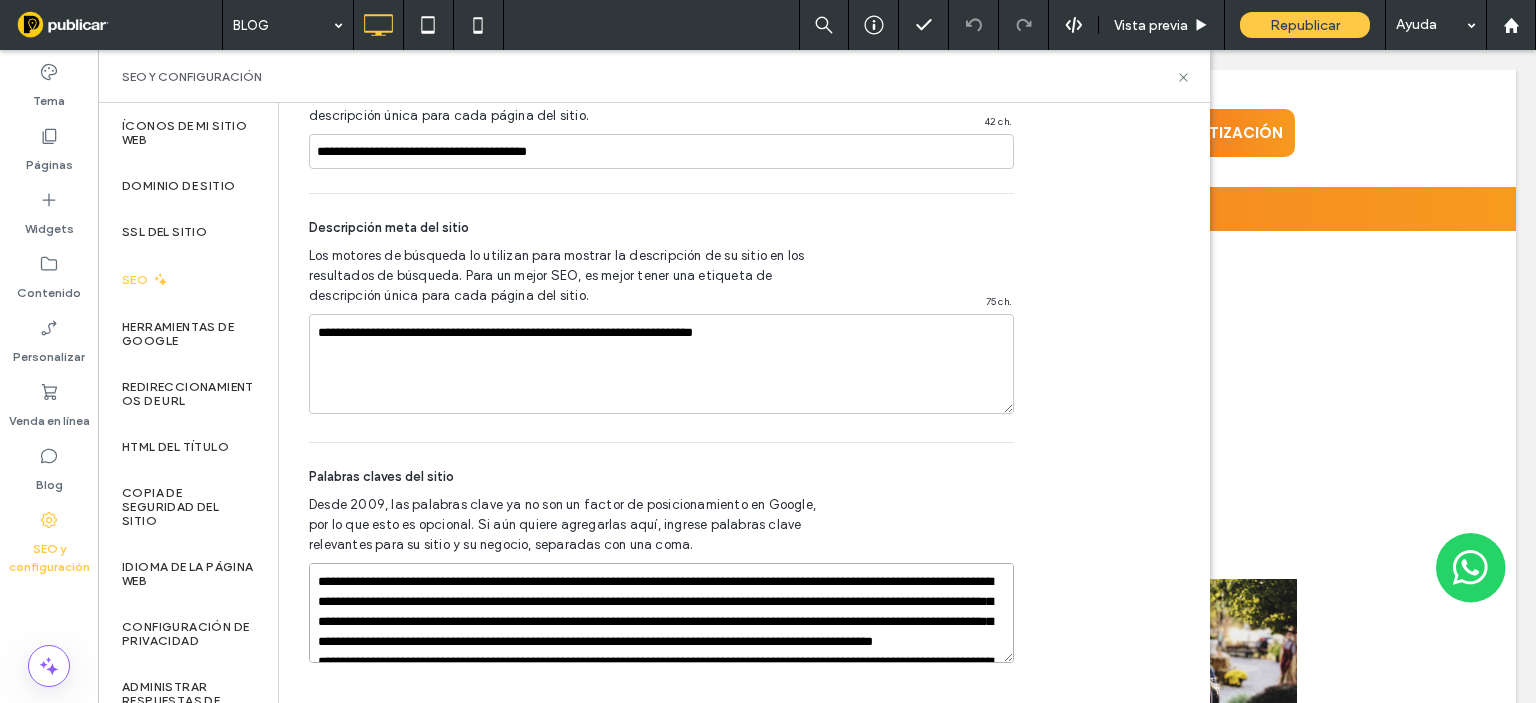 click on "**********" at bounding box center (661, 613) 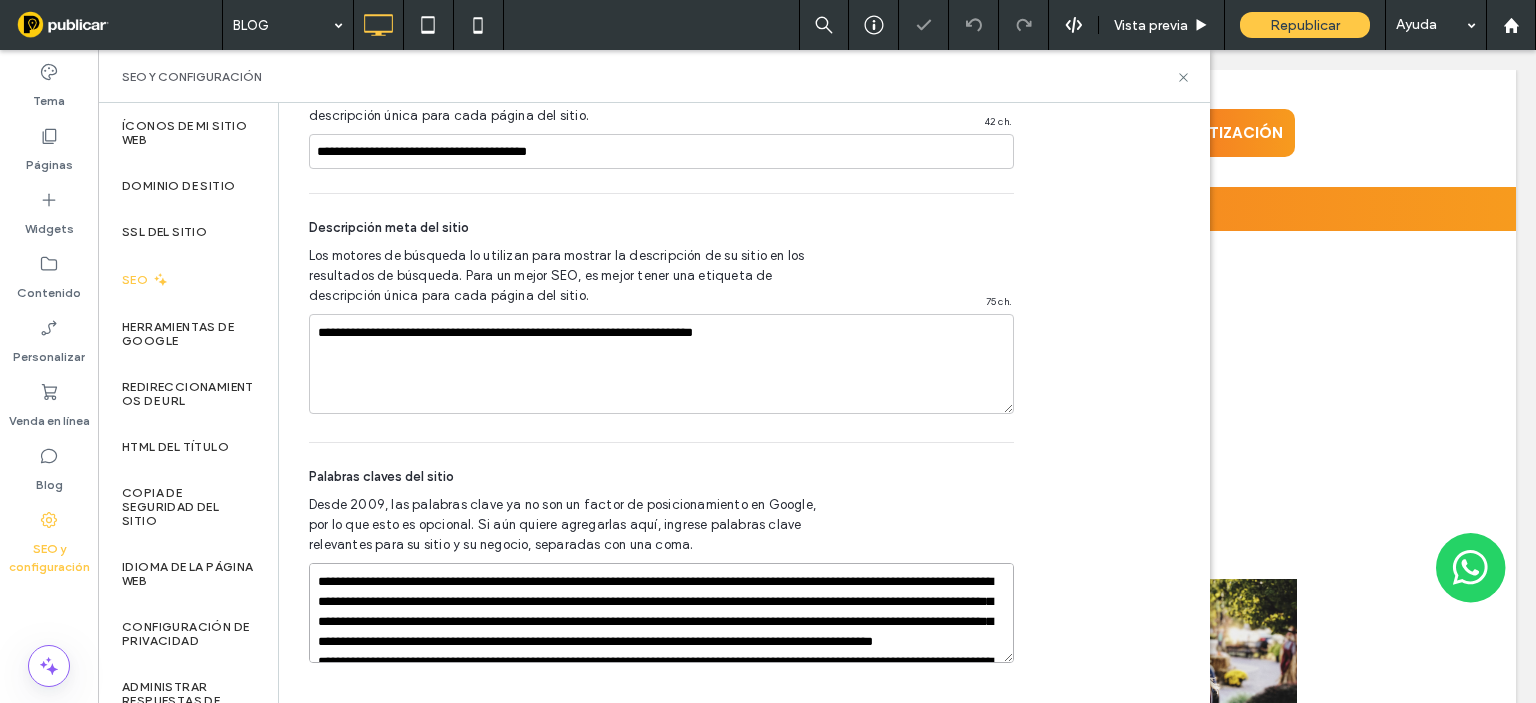 scroll, scrollTop: 97, scrollLeft: 0, axis: vertical 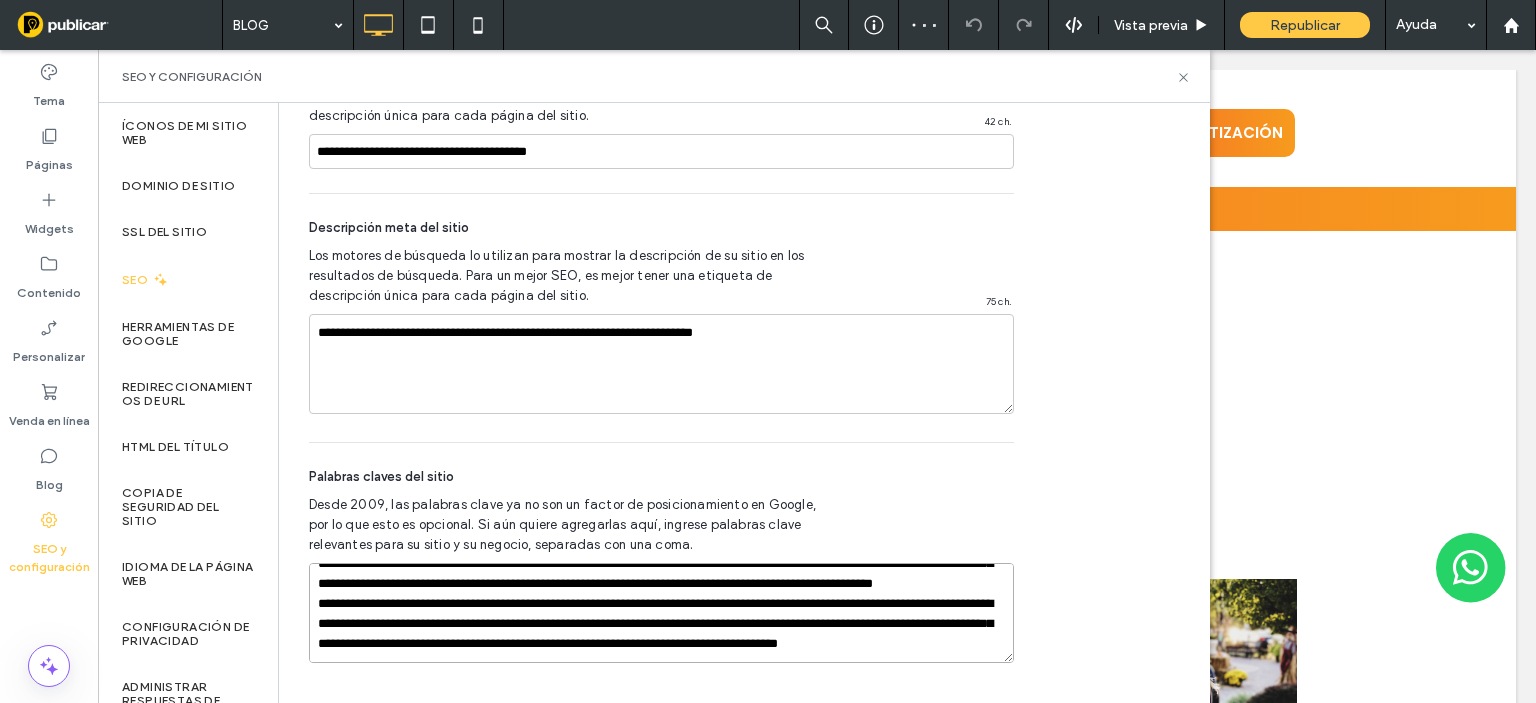 click on "**********" at bounding box center (661, 613) 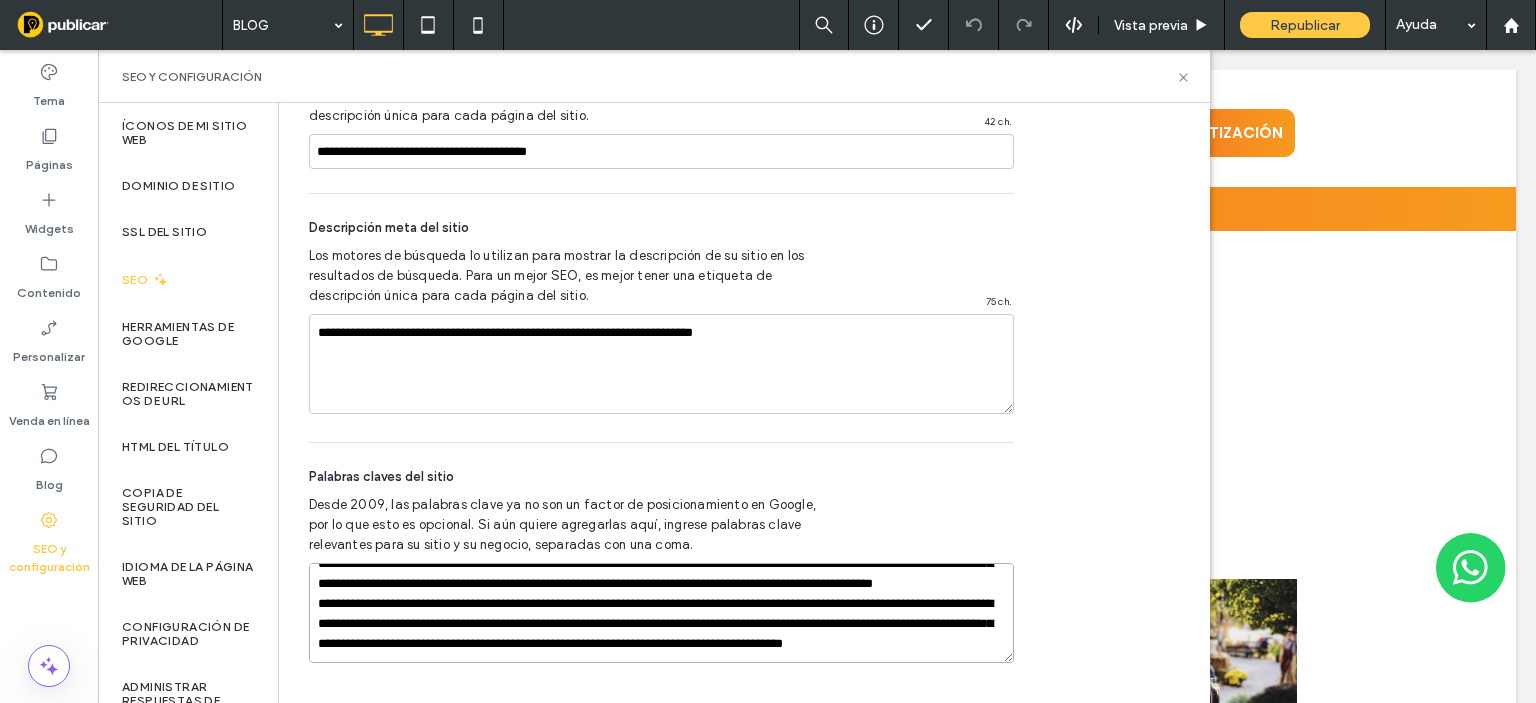 paste on "**********" 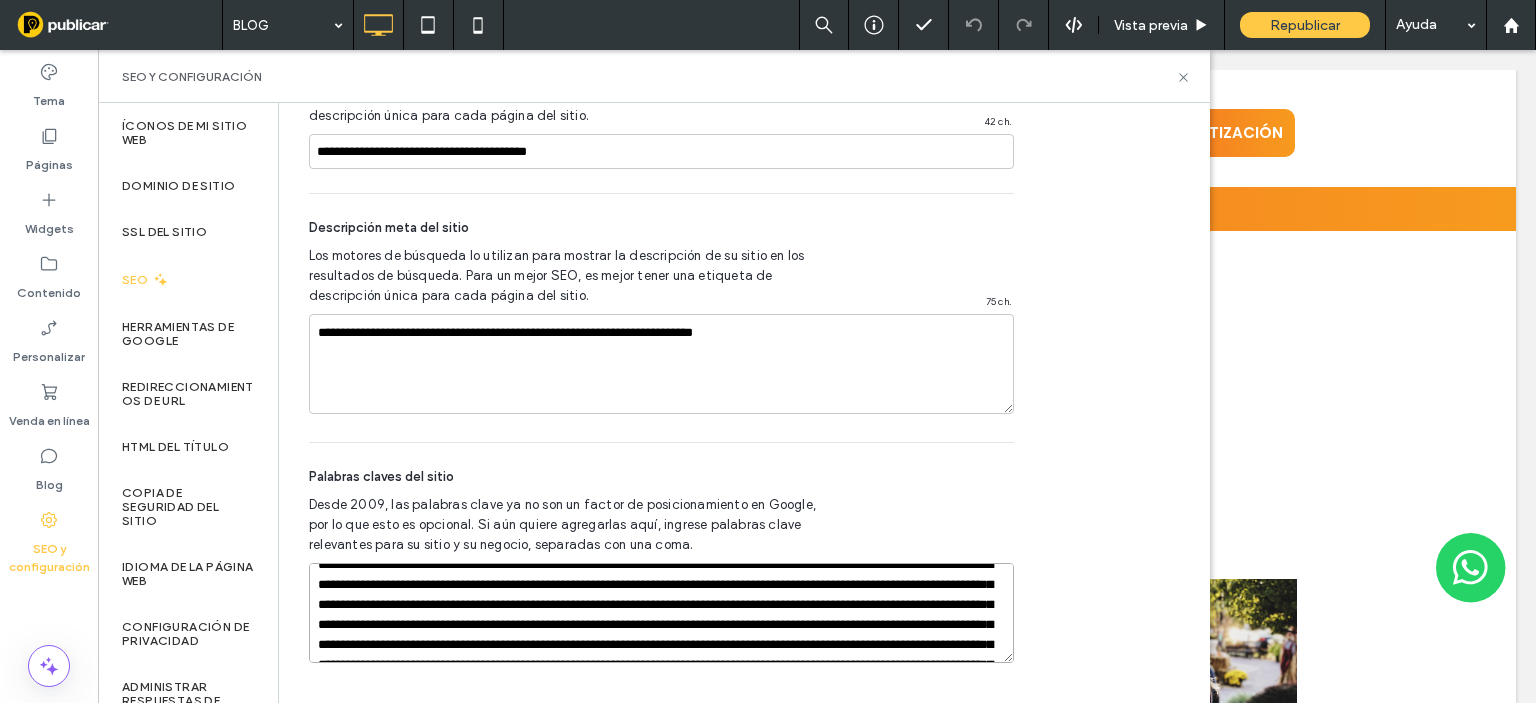 scroll, scrollTop: 527, scrollLeft: 0, axis: vertical 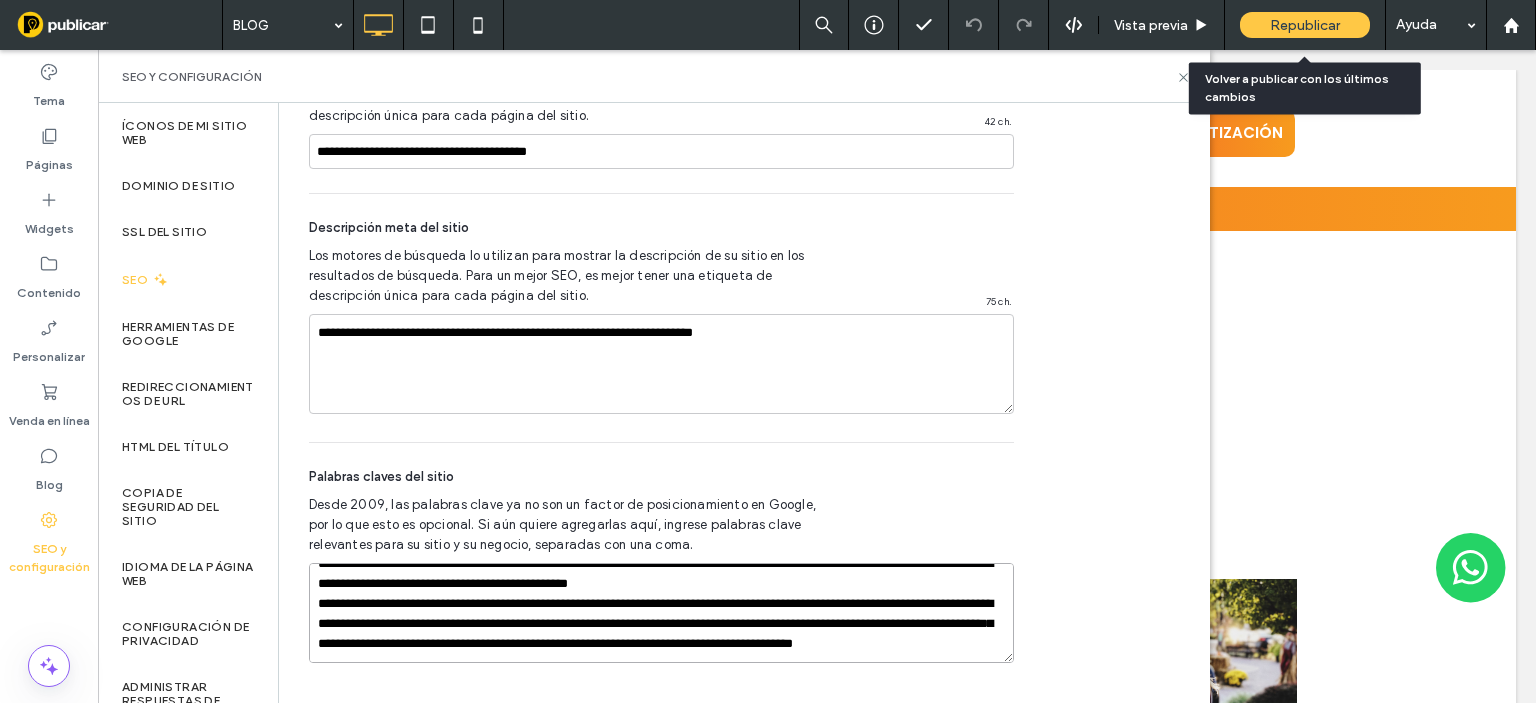 type on "**********" 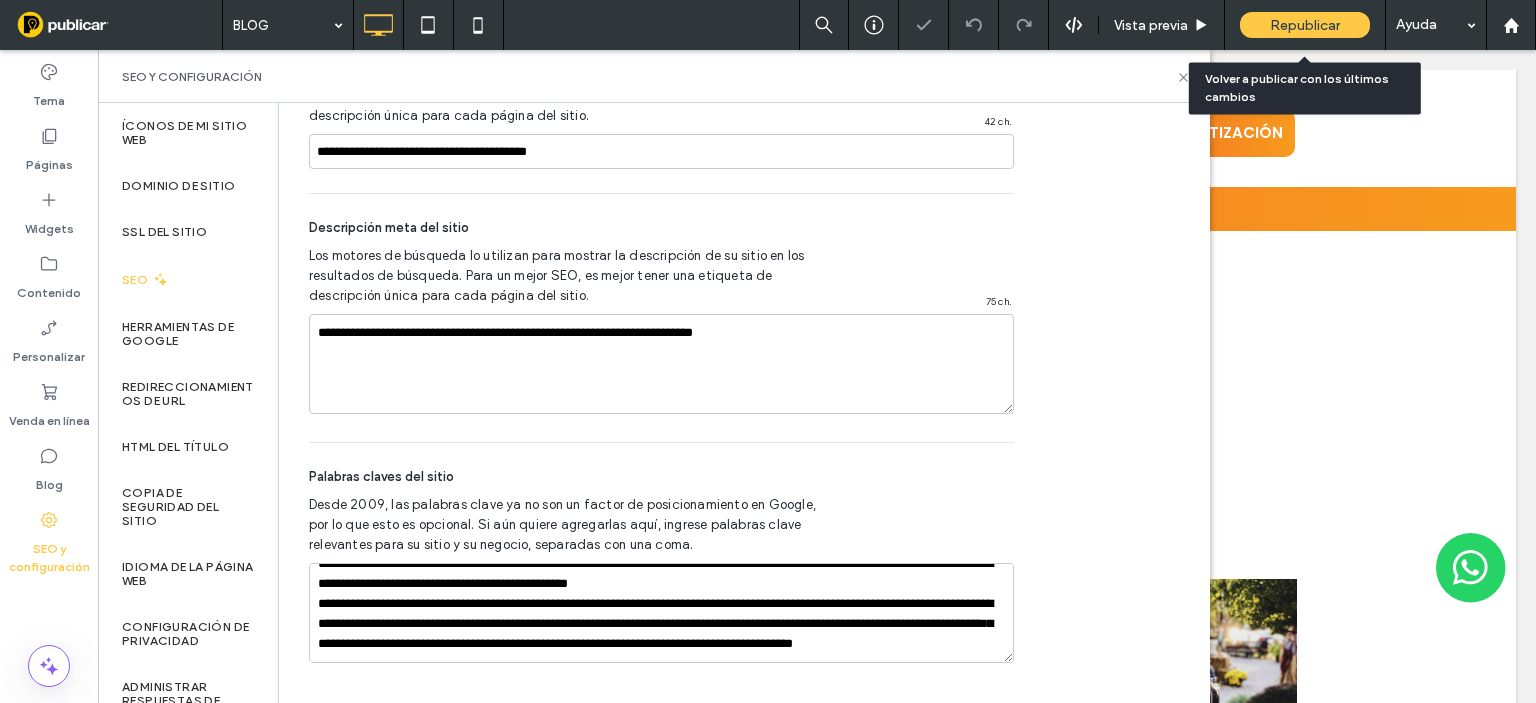 click on "Republicar" at bounding box center [1305, 25] 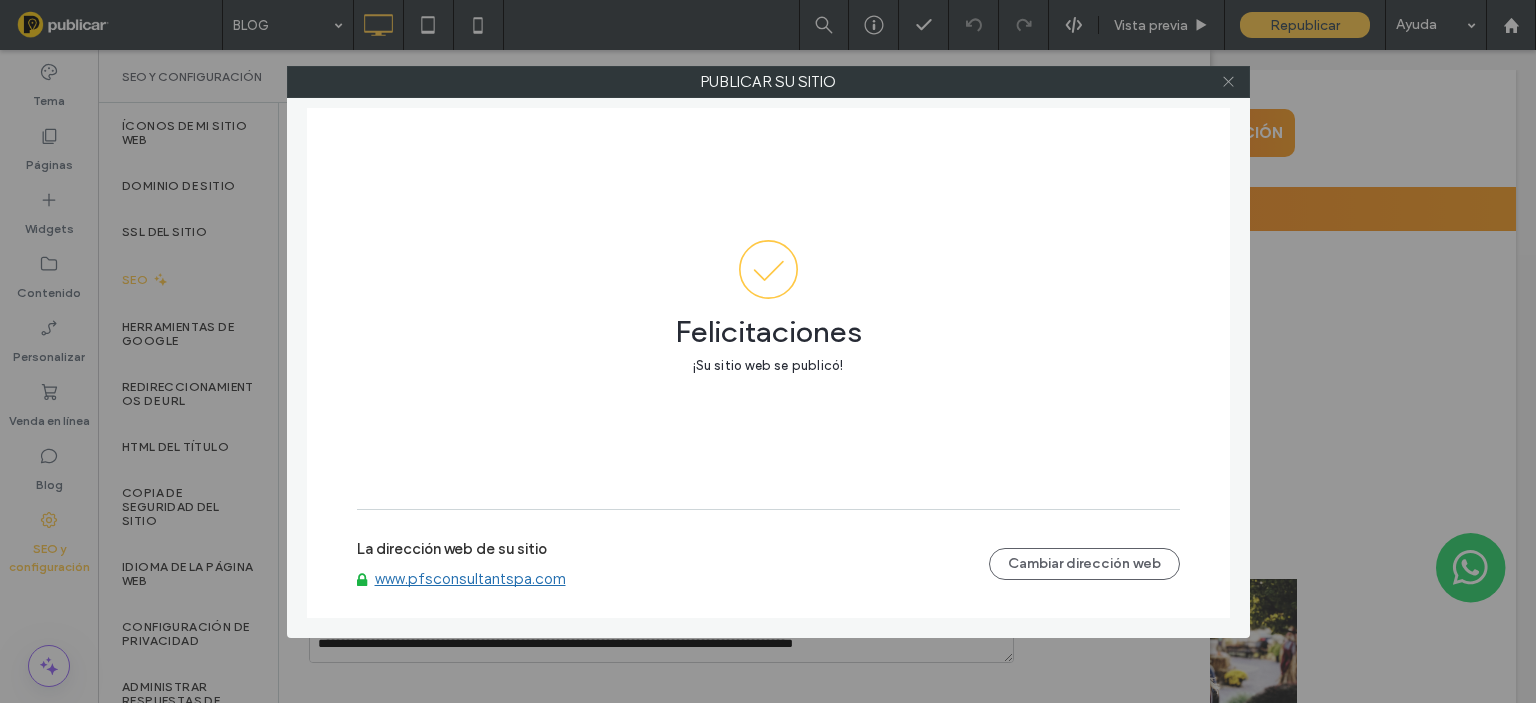 click 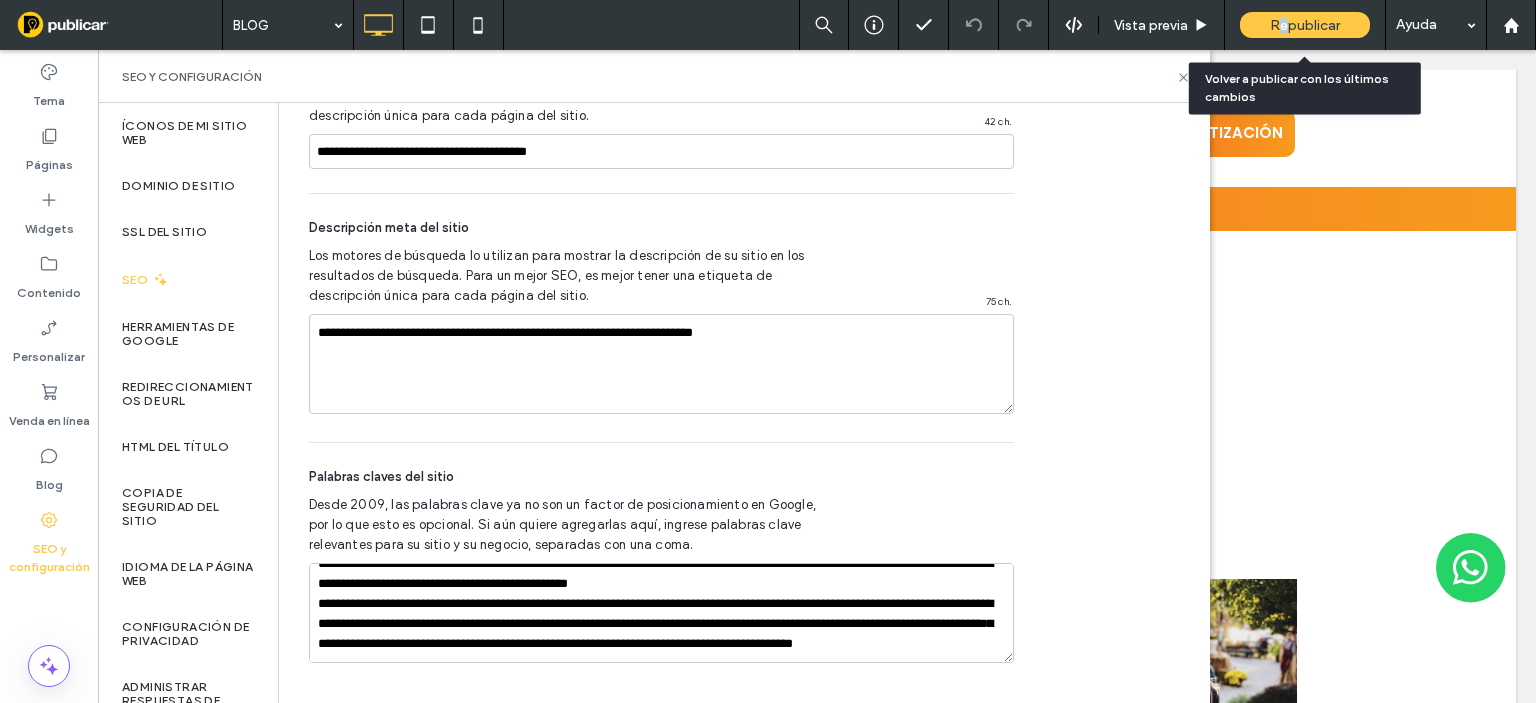 click on "Republicar" at bounding box center [1305, 25] 